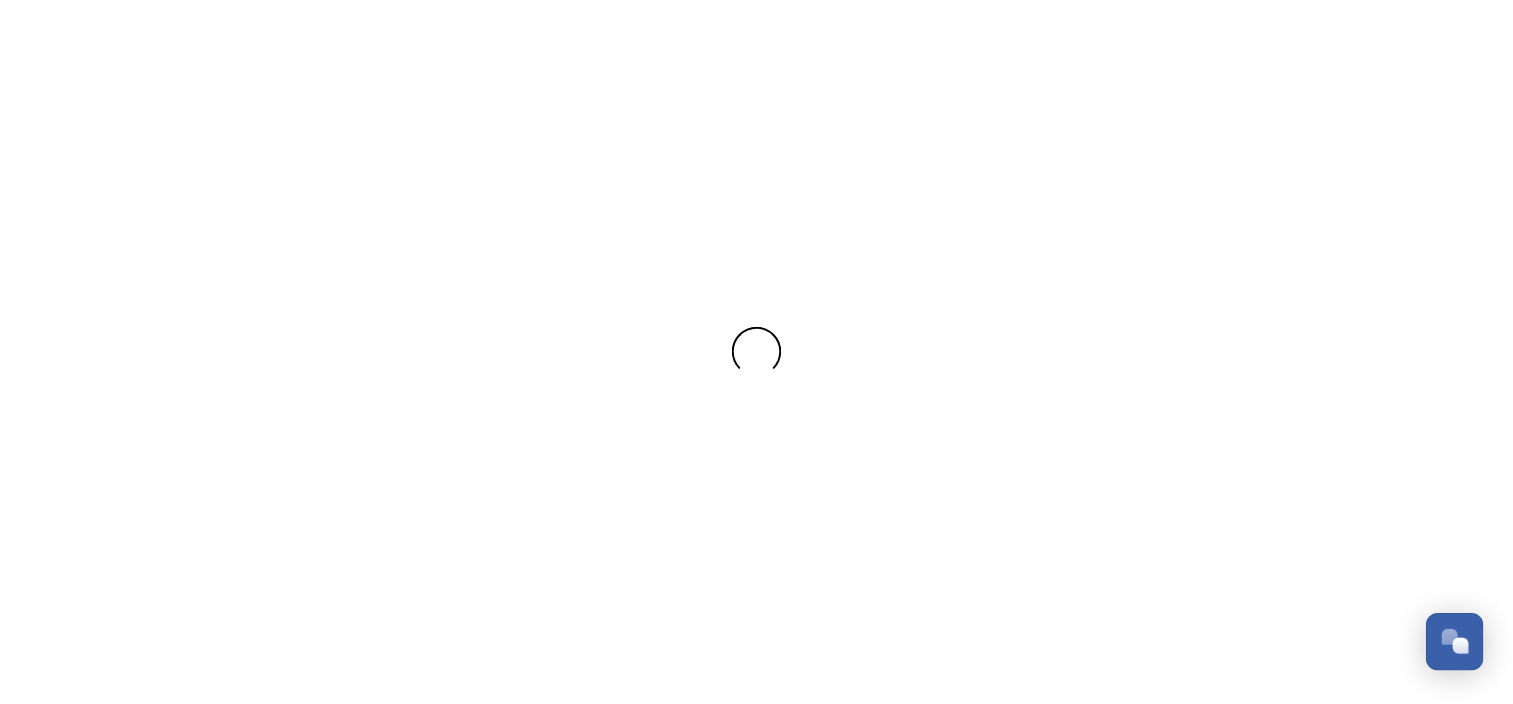 scroll, scrollTop: 0, scrollLeft: 0, axis: both 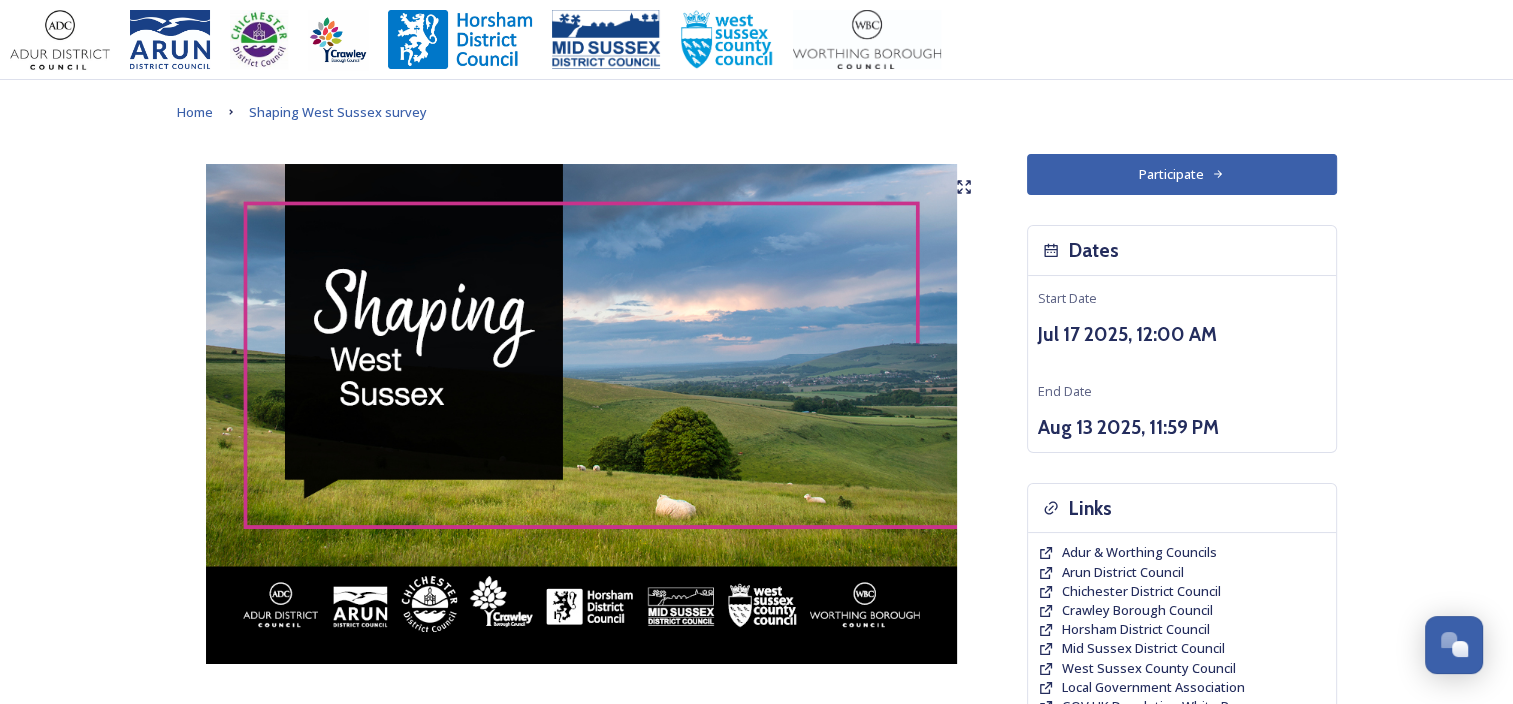 click on "Participate" at bounding box center [1182, 174] 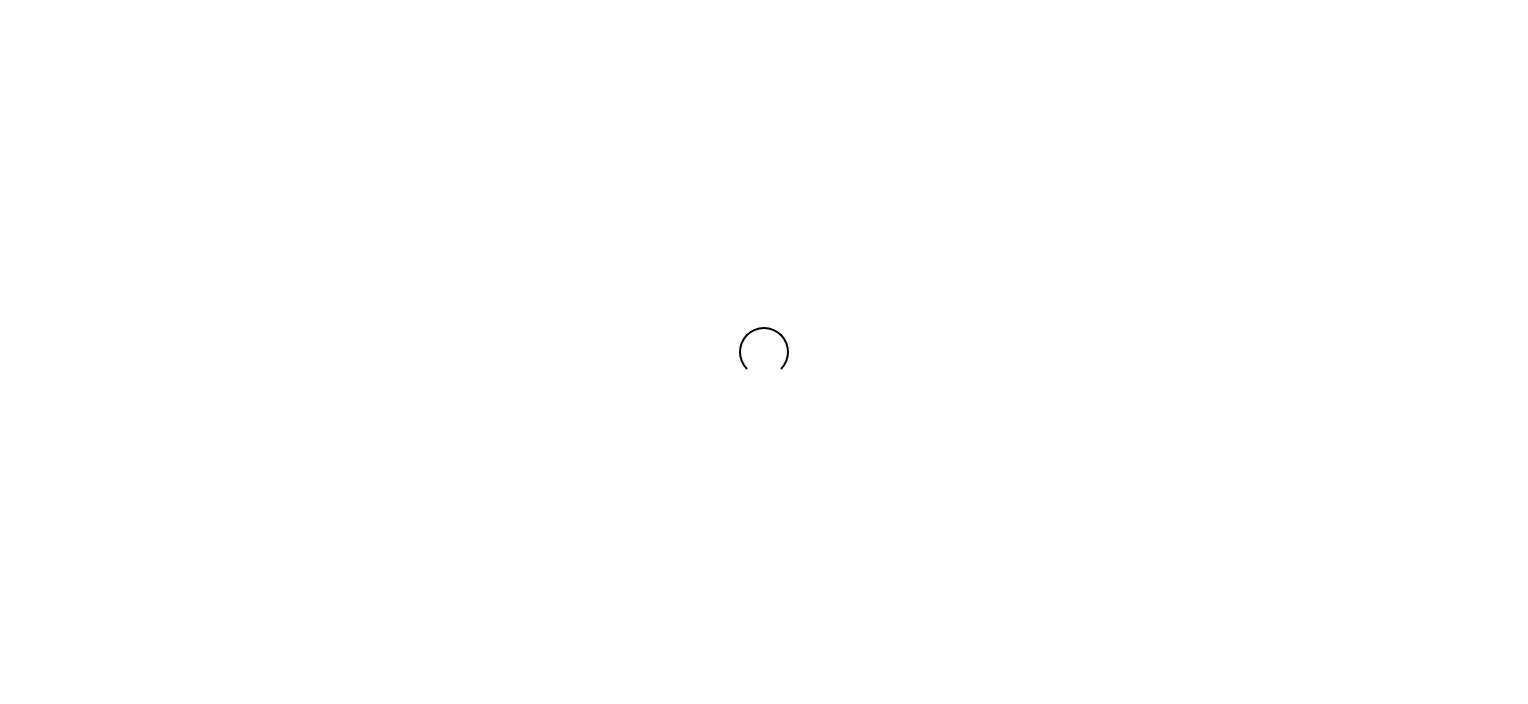 scroll, scrollTop: 0, scrollLeft: 0, axis: both 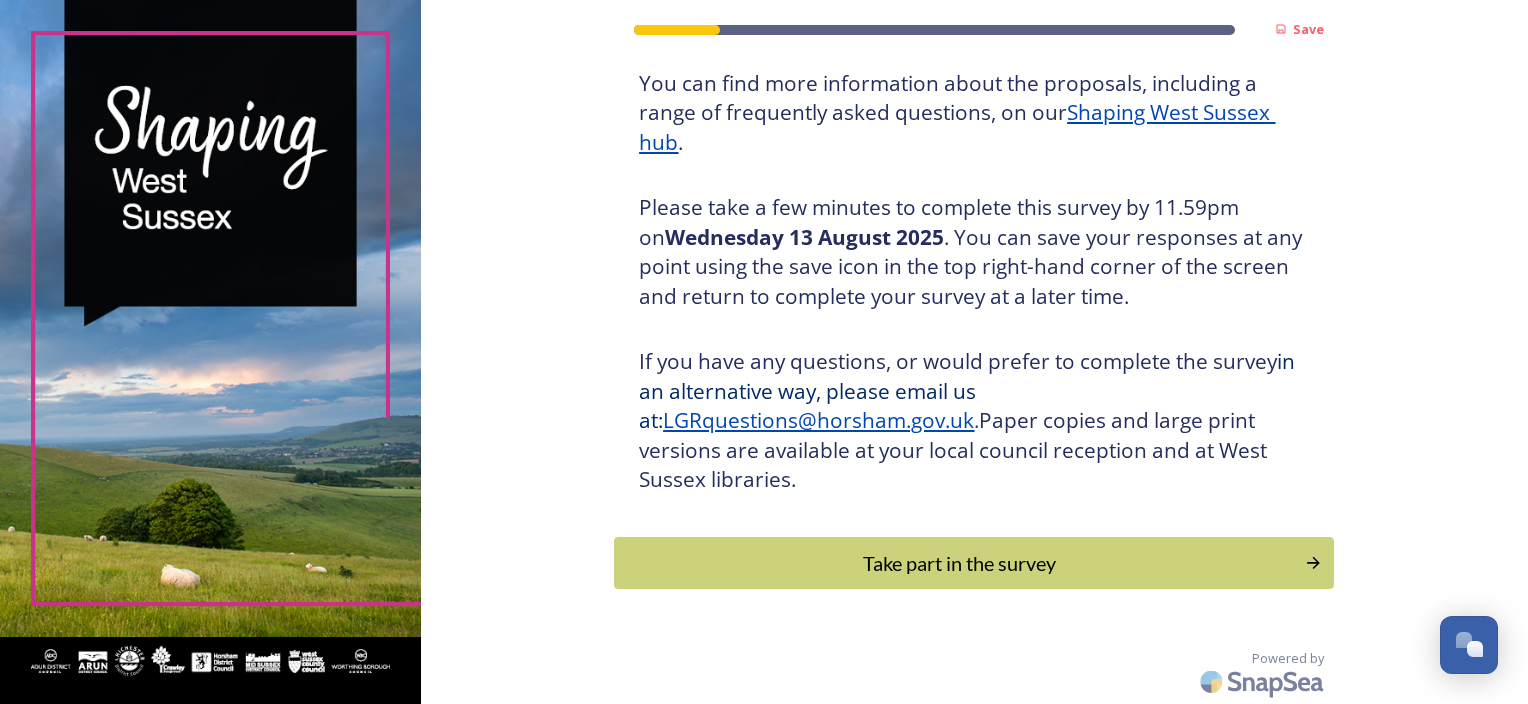 click on "Take part in the survey" at bounding box center [959, 563] 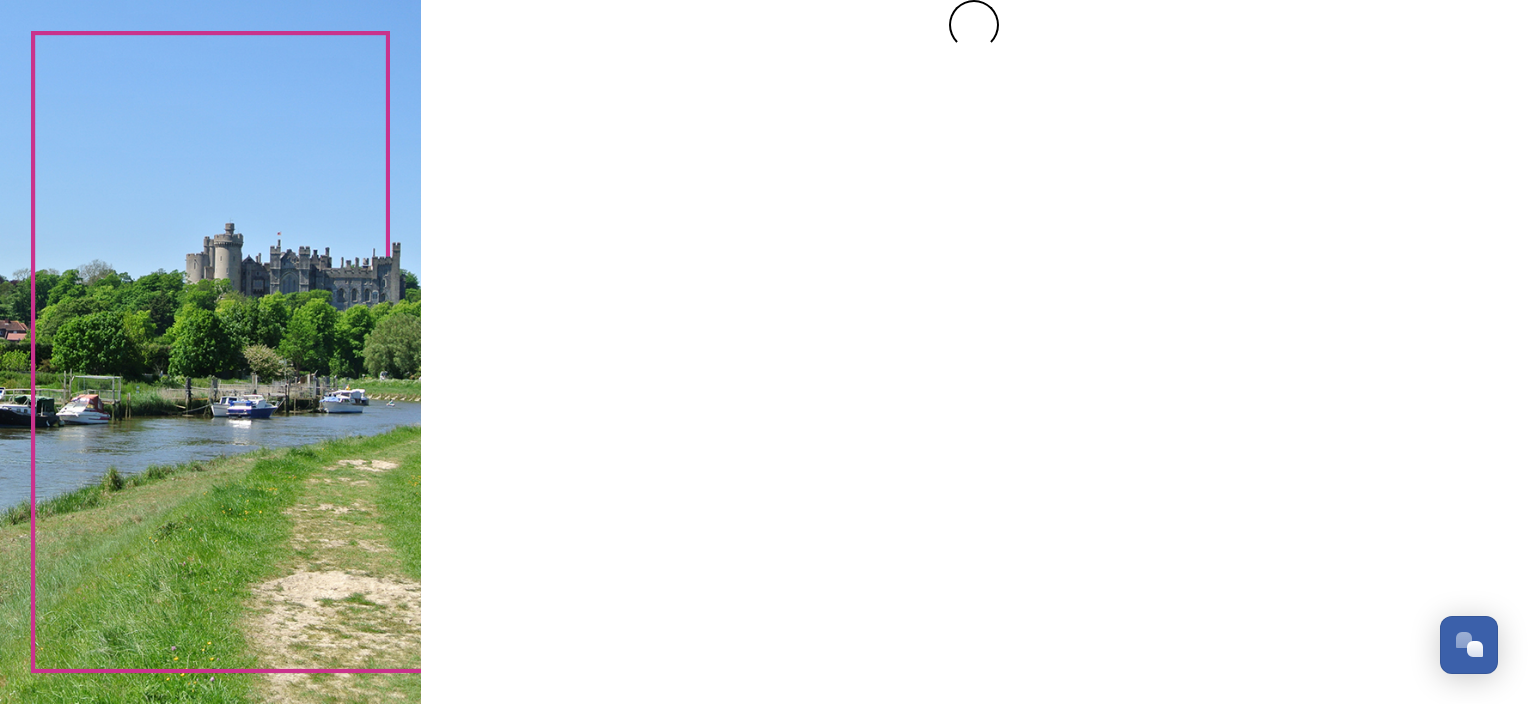 scroll, scrollTop: 0, scrollLeft: 0, axis: both 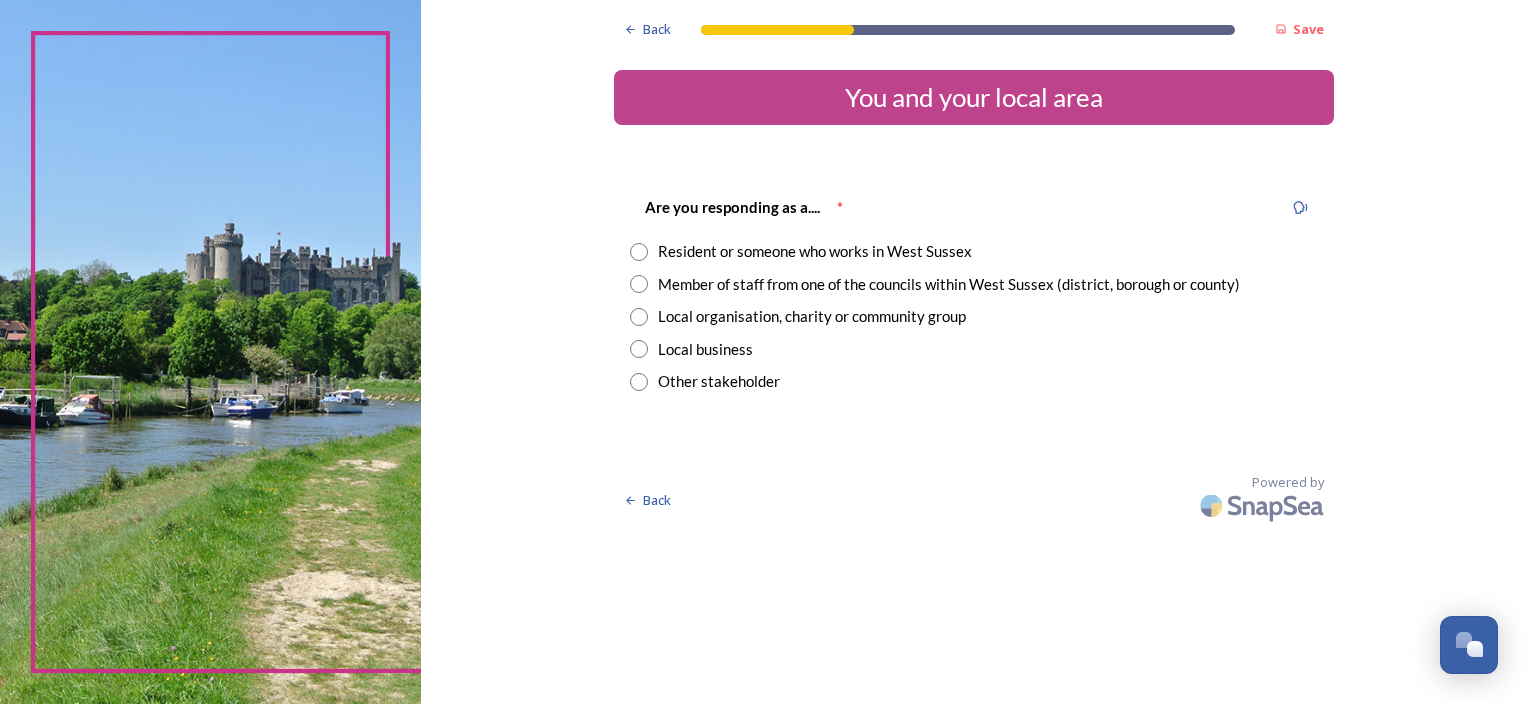 click at bounding box center (639, 252) 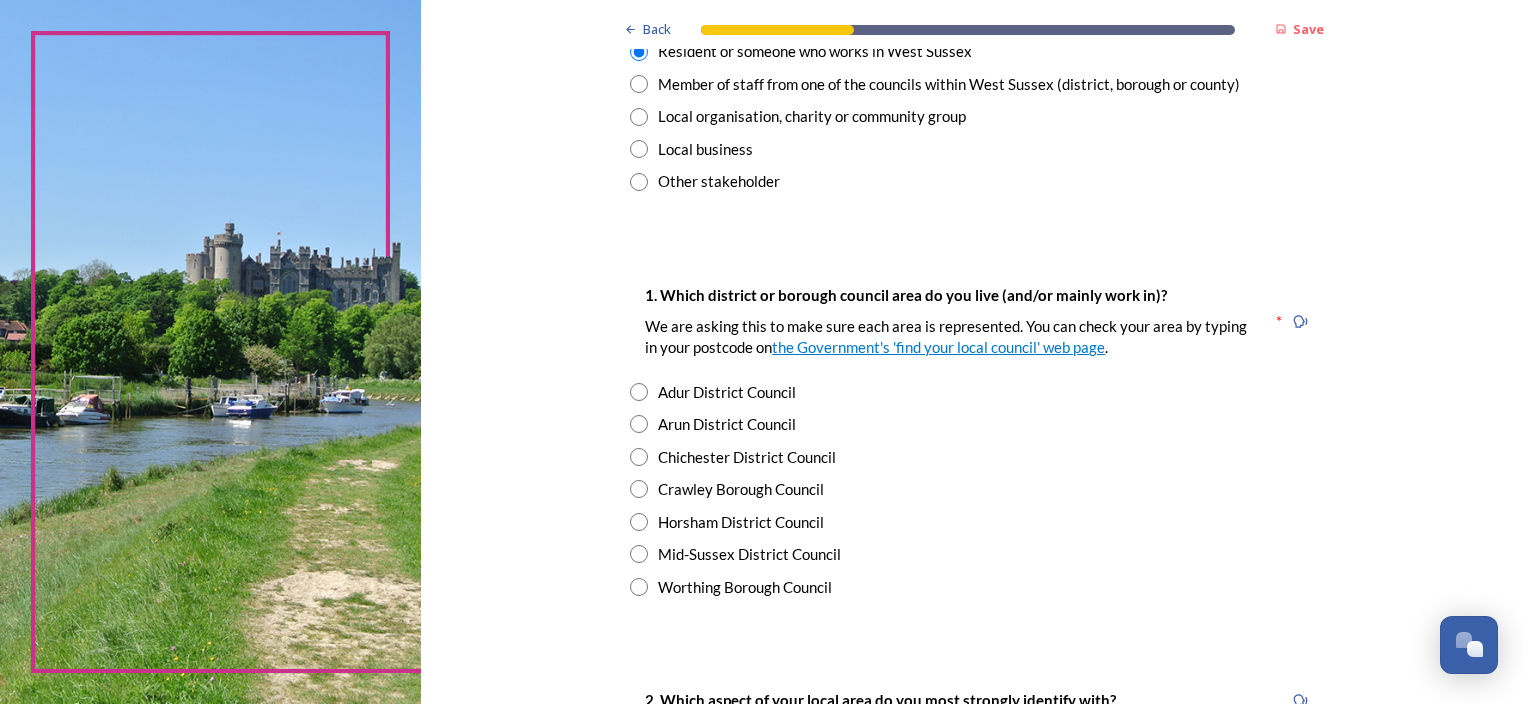 scroll, scrollTop: 300, scrollLeft: 0, axis: vertical 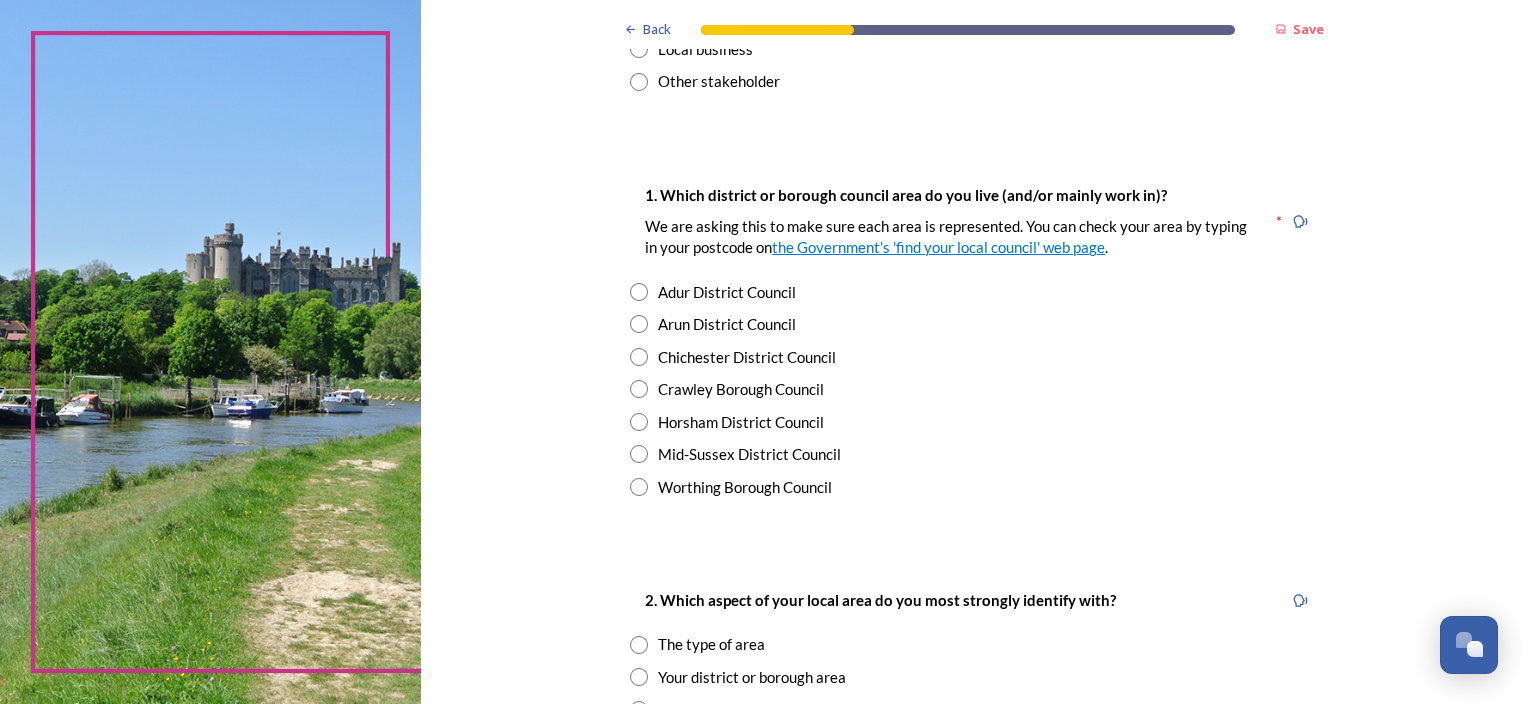 click at bounding box center (639, 357) 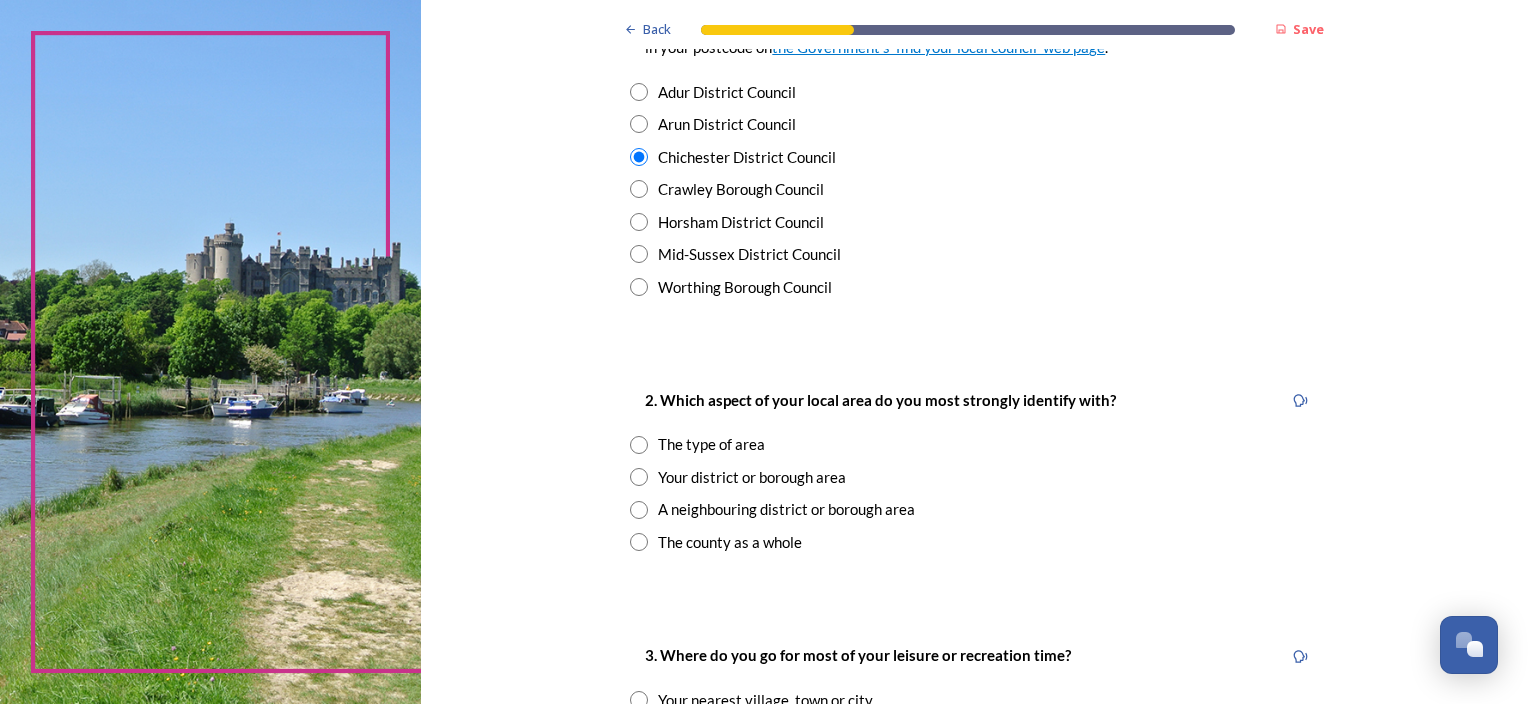 scroll, scrollTop: 600, scrollLeft: 0, axis: vertical 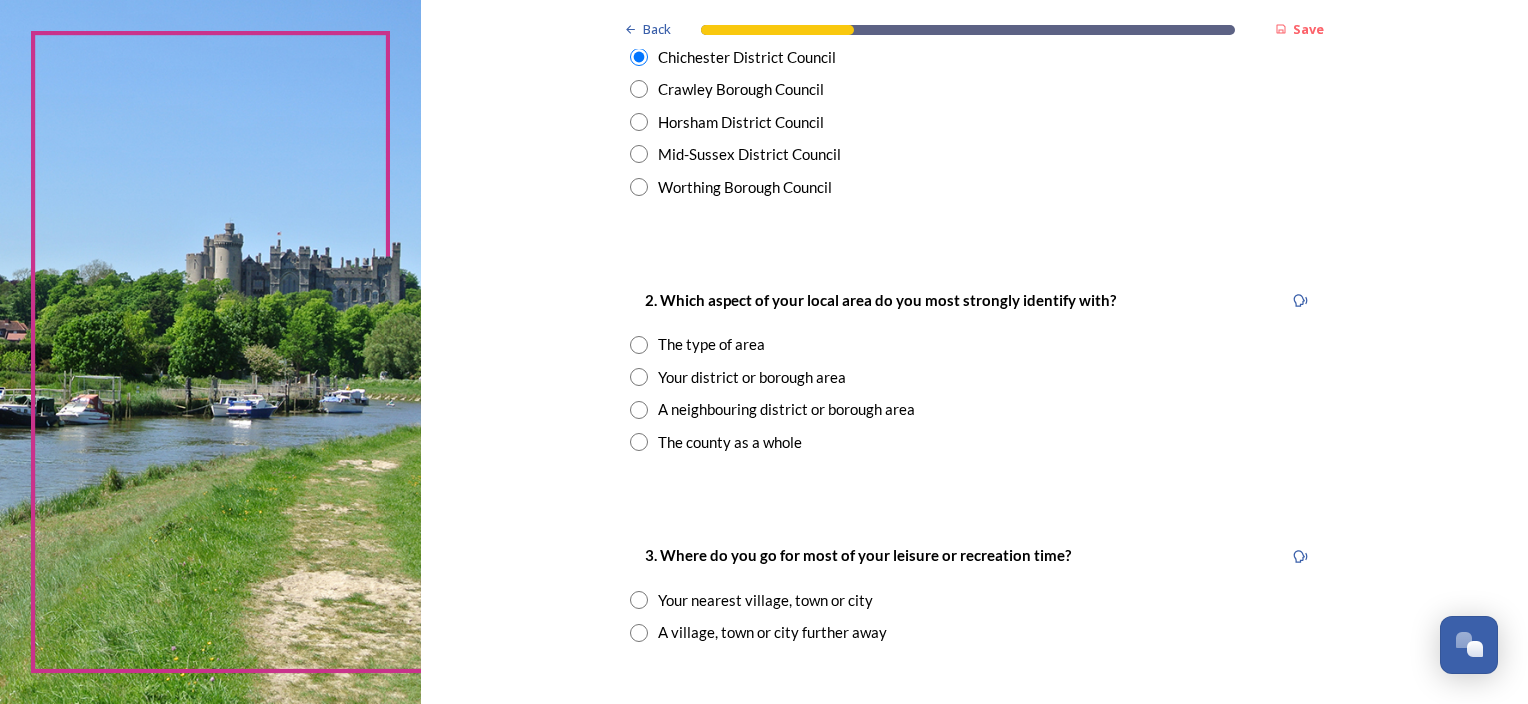 click at bounding box center [639, 377] 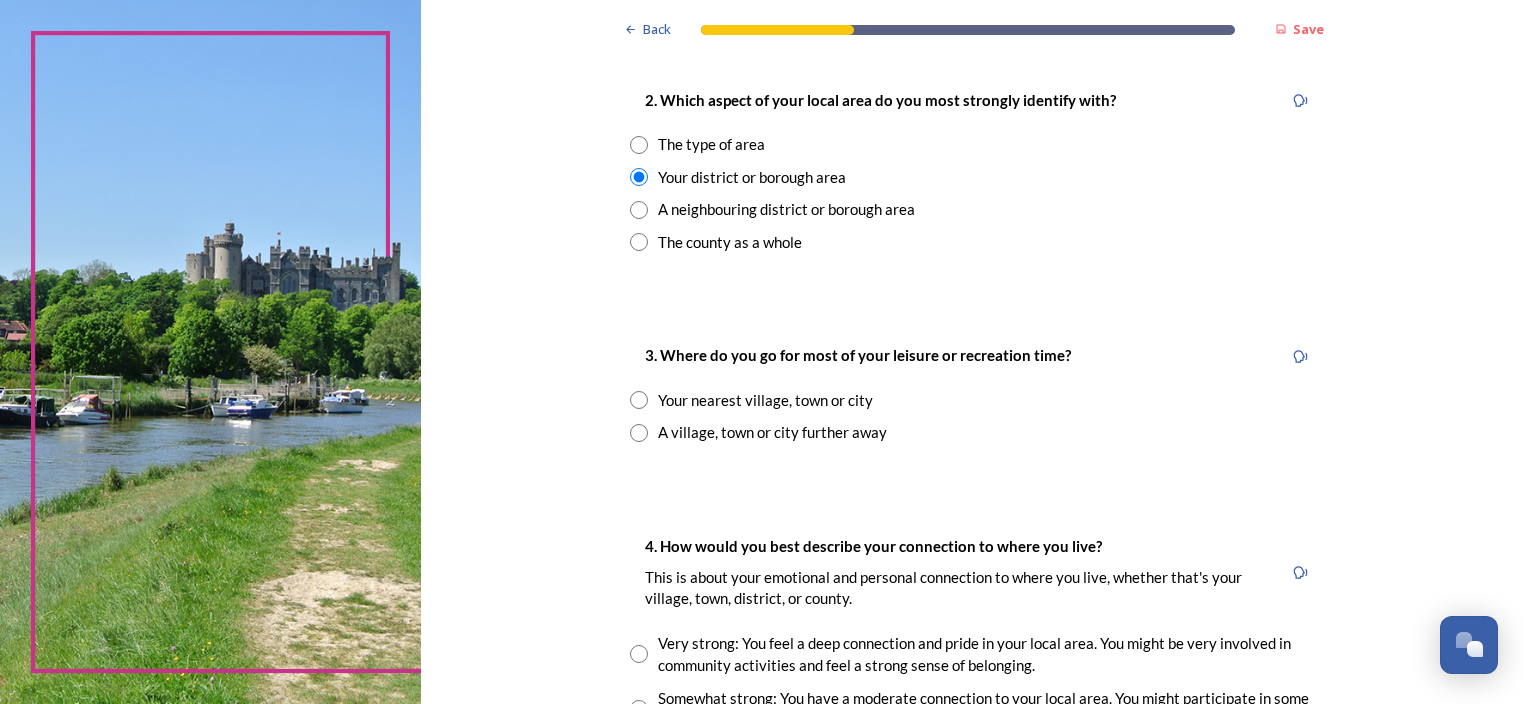 scroll, scrollTop: 900, scrollLeft: 0, axis: vertical 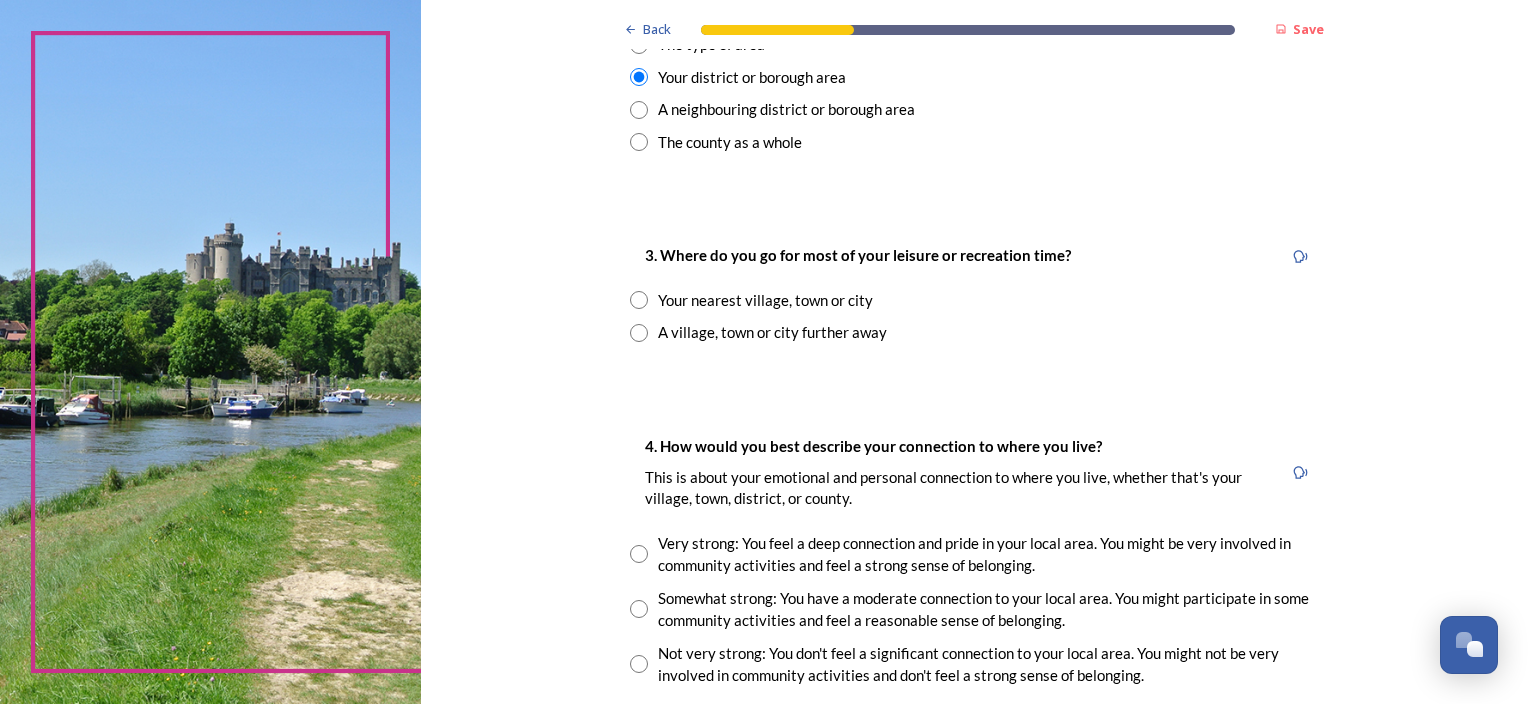 click at bounding box center [639, 300] 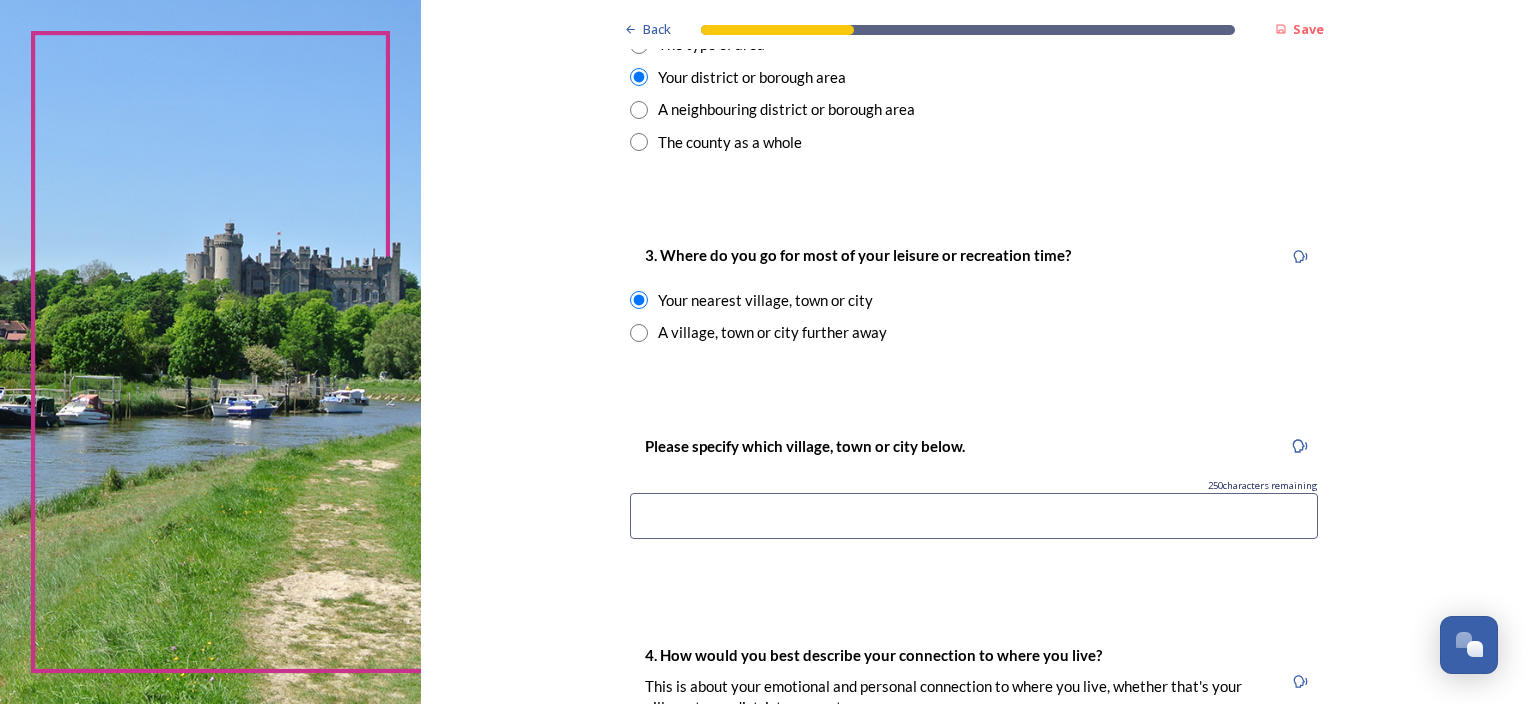 scroll, scrollTop: 1000, scrollLeft: 0, axis: vertical 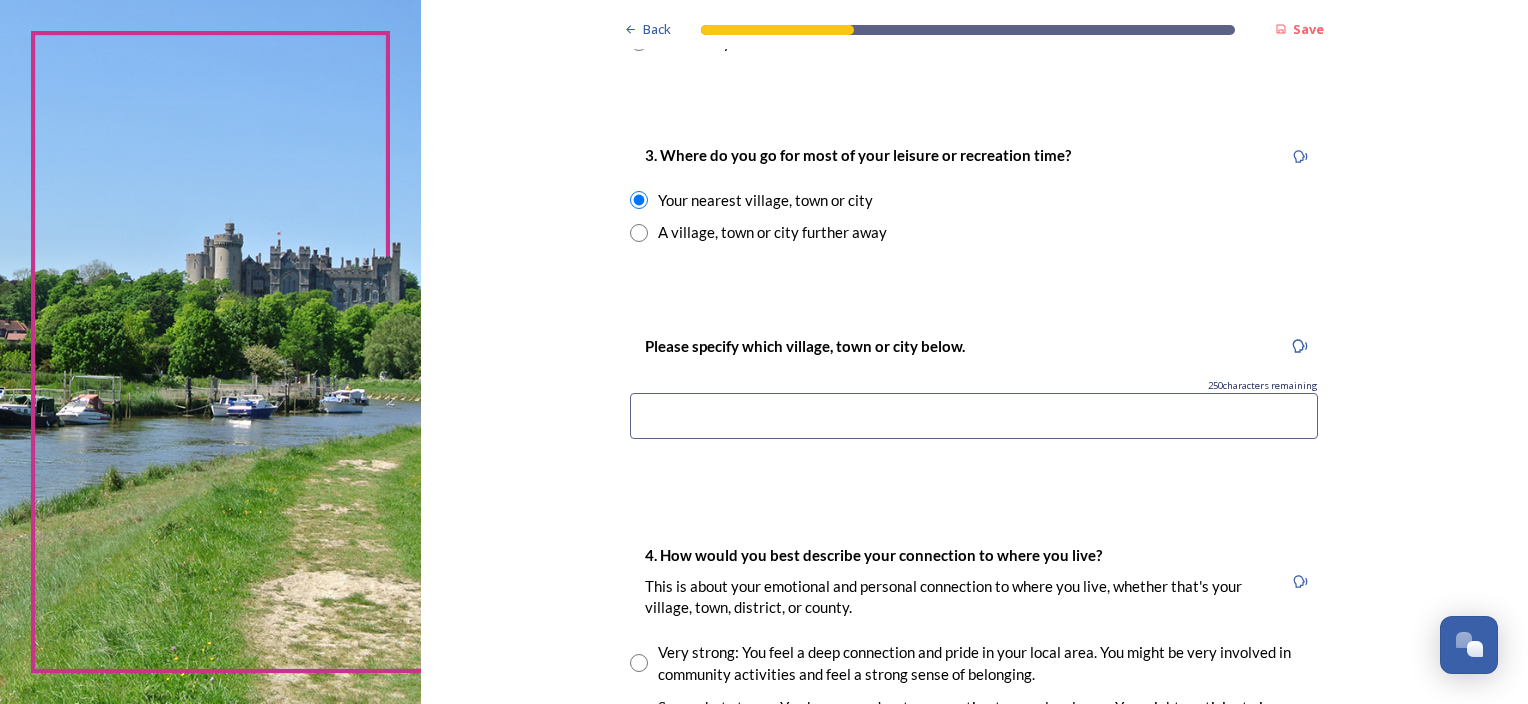 click at bounding box center (974, 416) 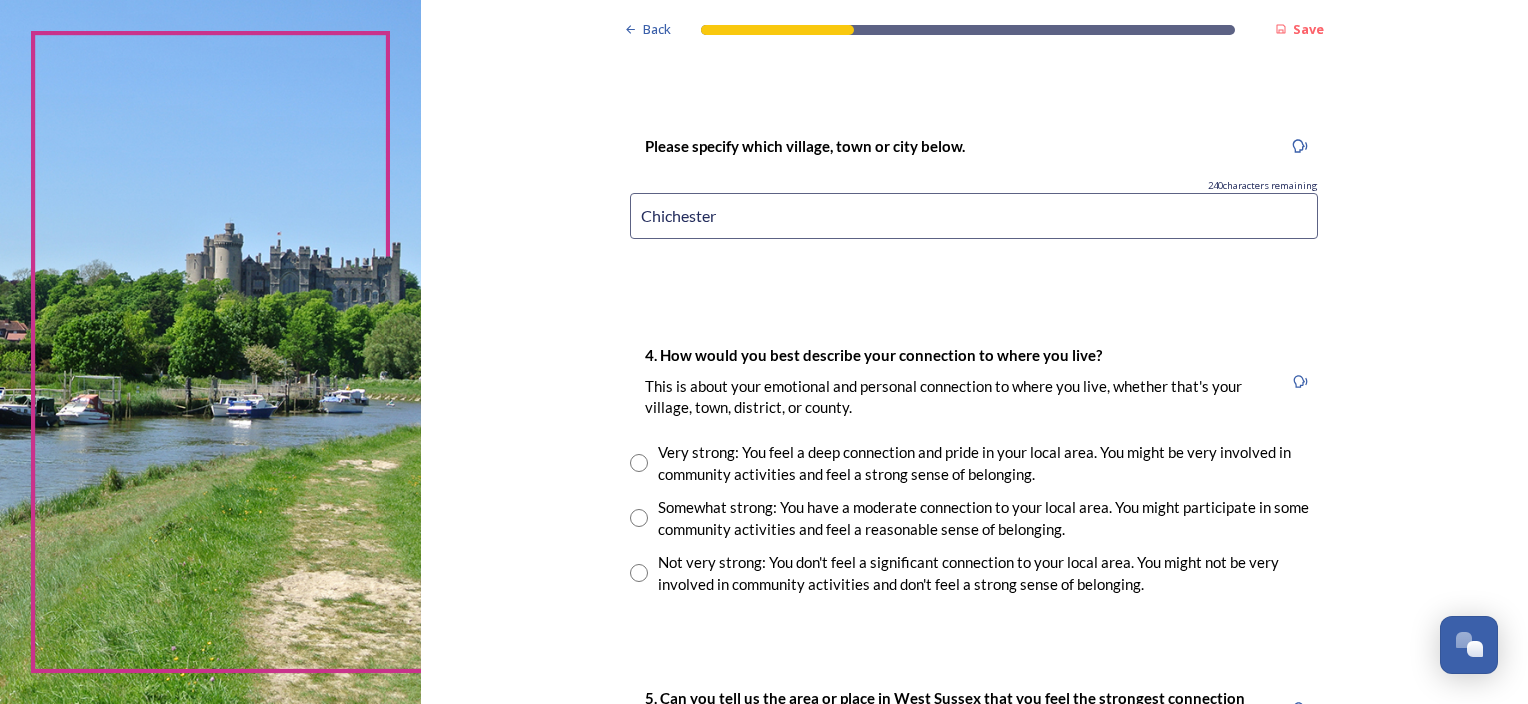 scroll, scrollTop: 1300, scrollLeft: 0, axis: vertical 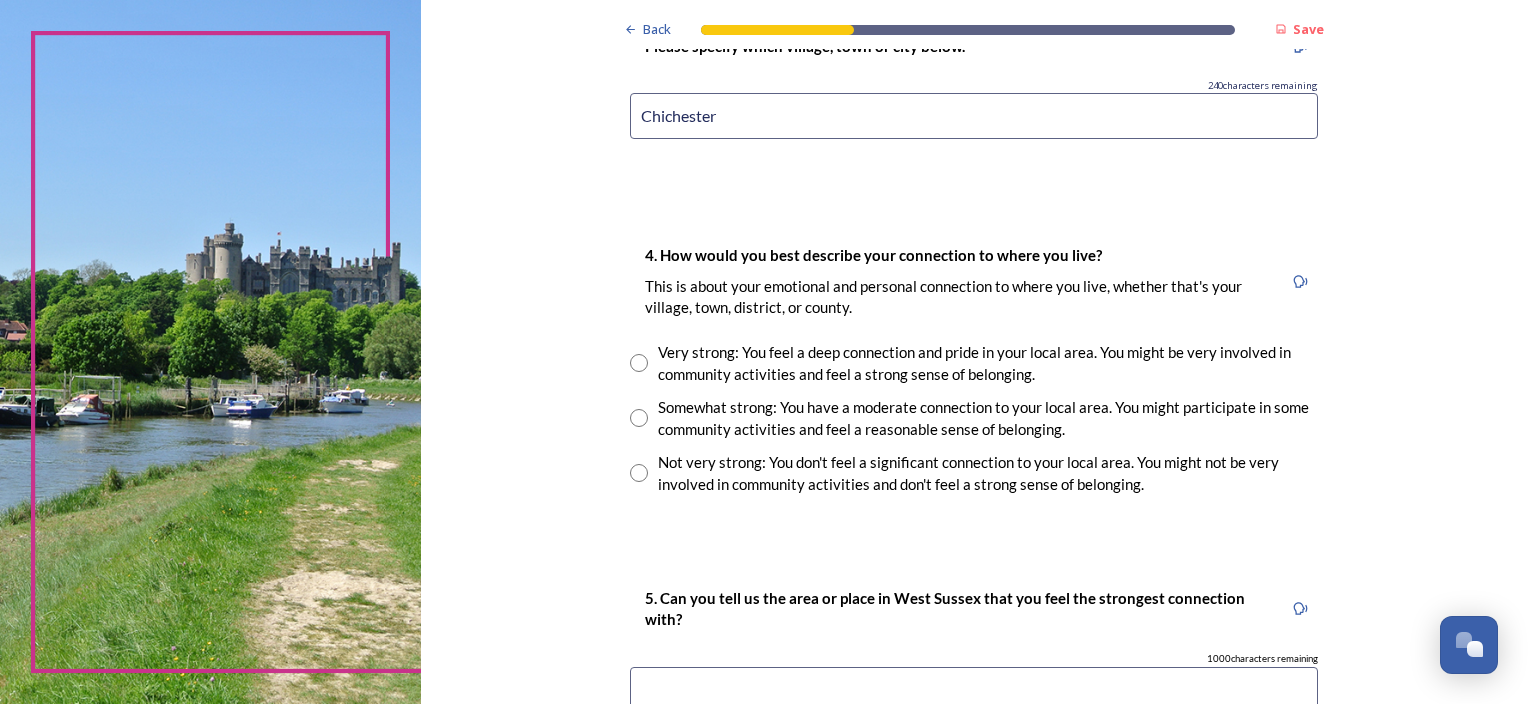 type on "Chichester" 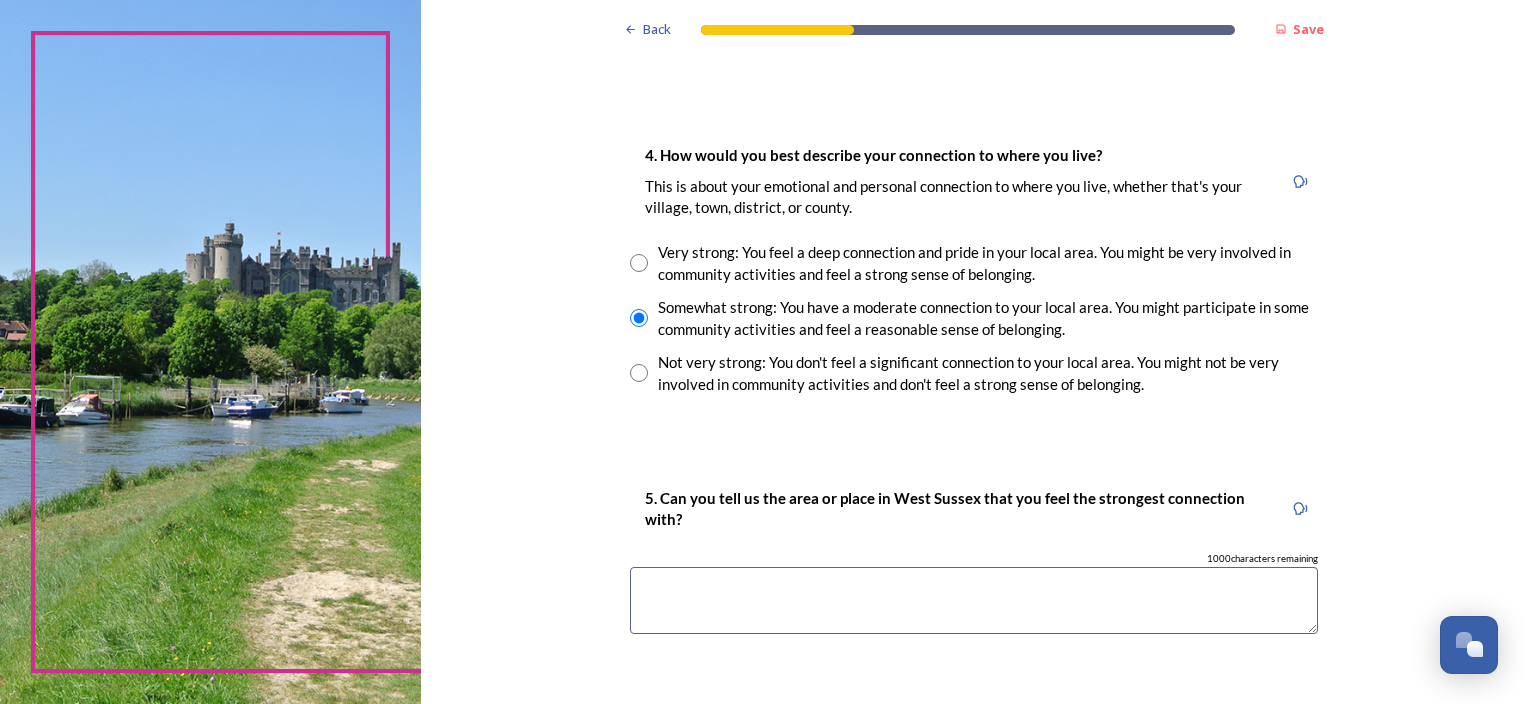 scroll, scrollTop: 1500, scrollLeft: 0, axis: vertical 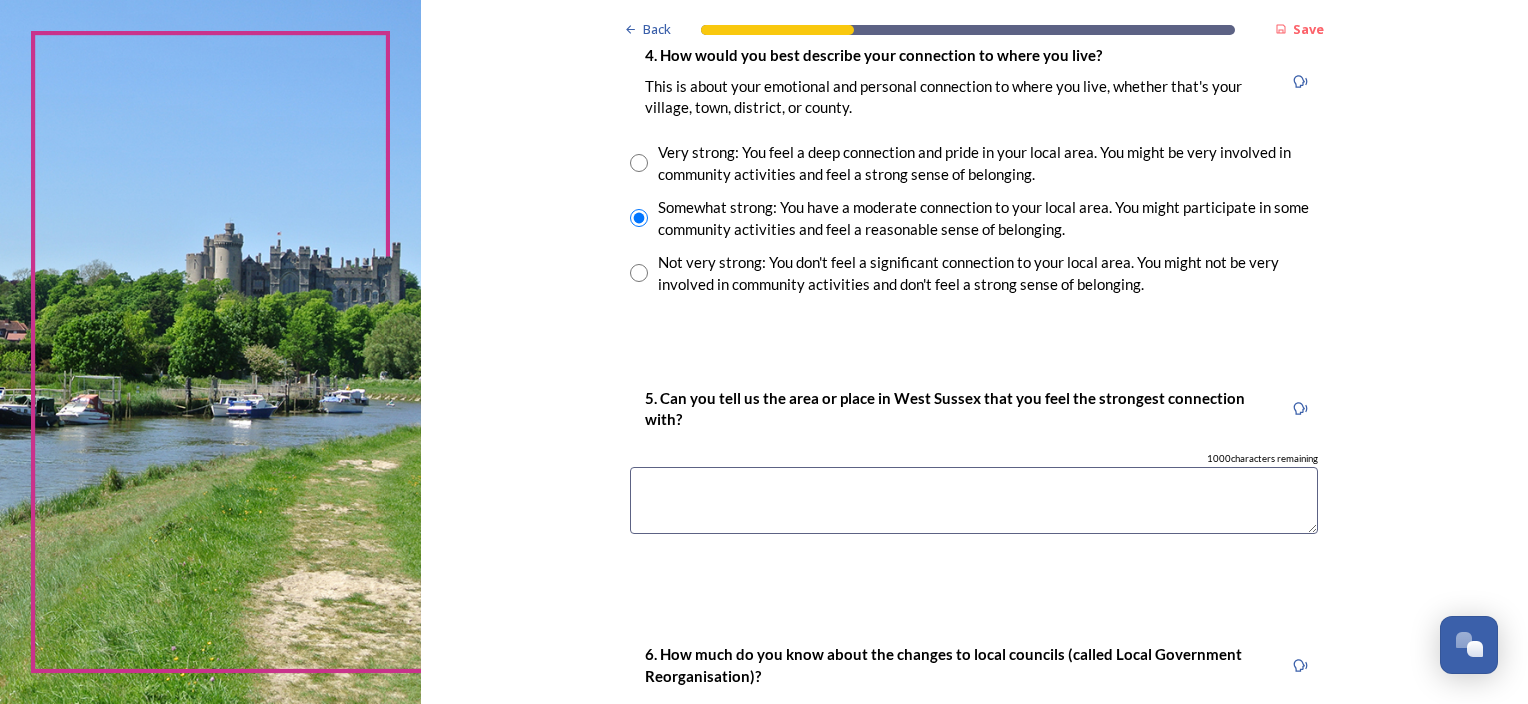 click at bounding box center [974, 500] 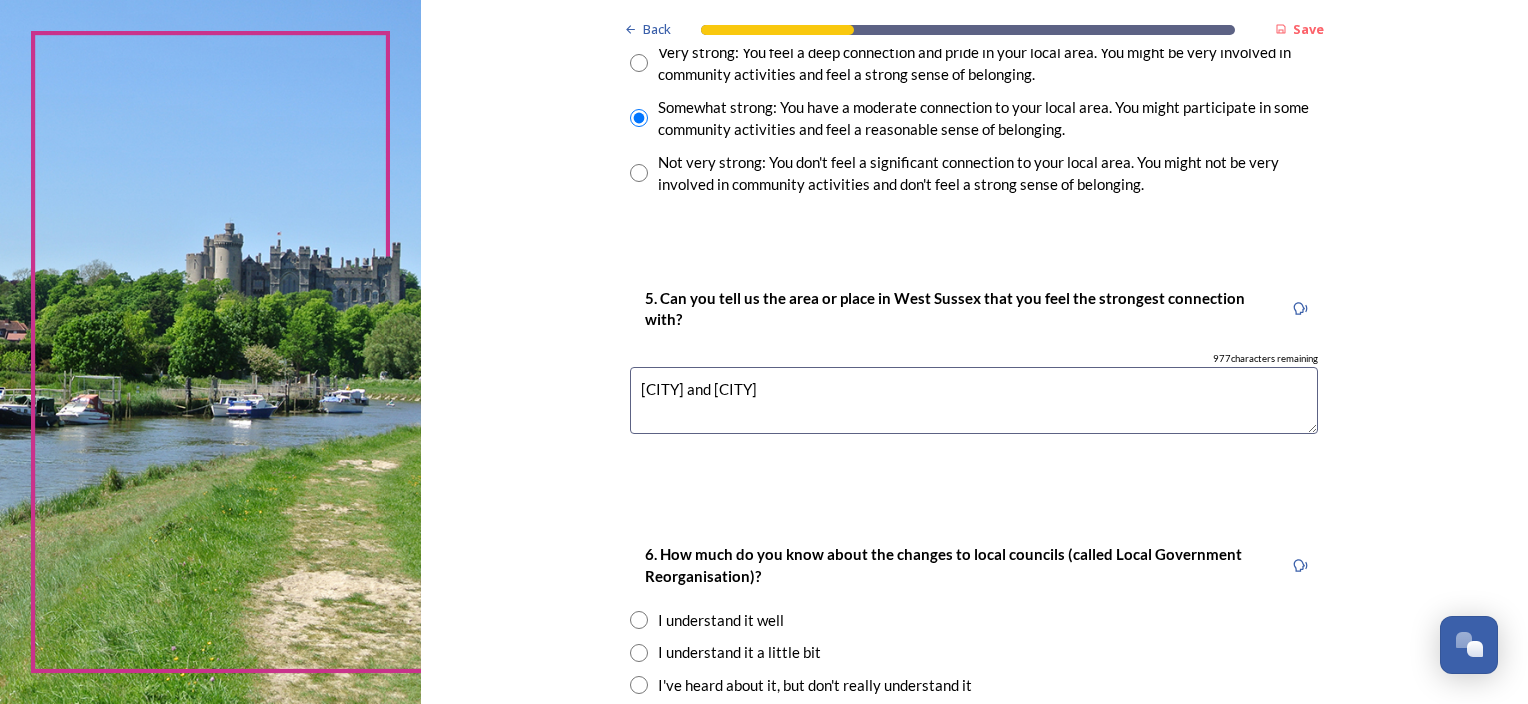 scroll, scrollTop: 1700, scrollLeft: 0, axis: vertical 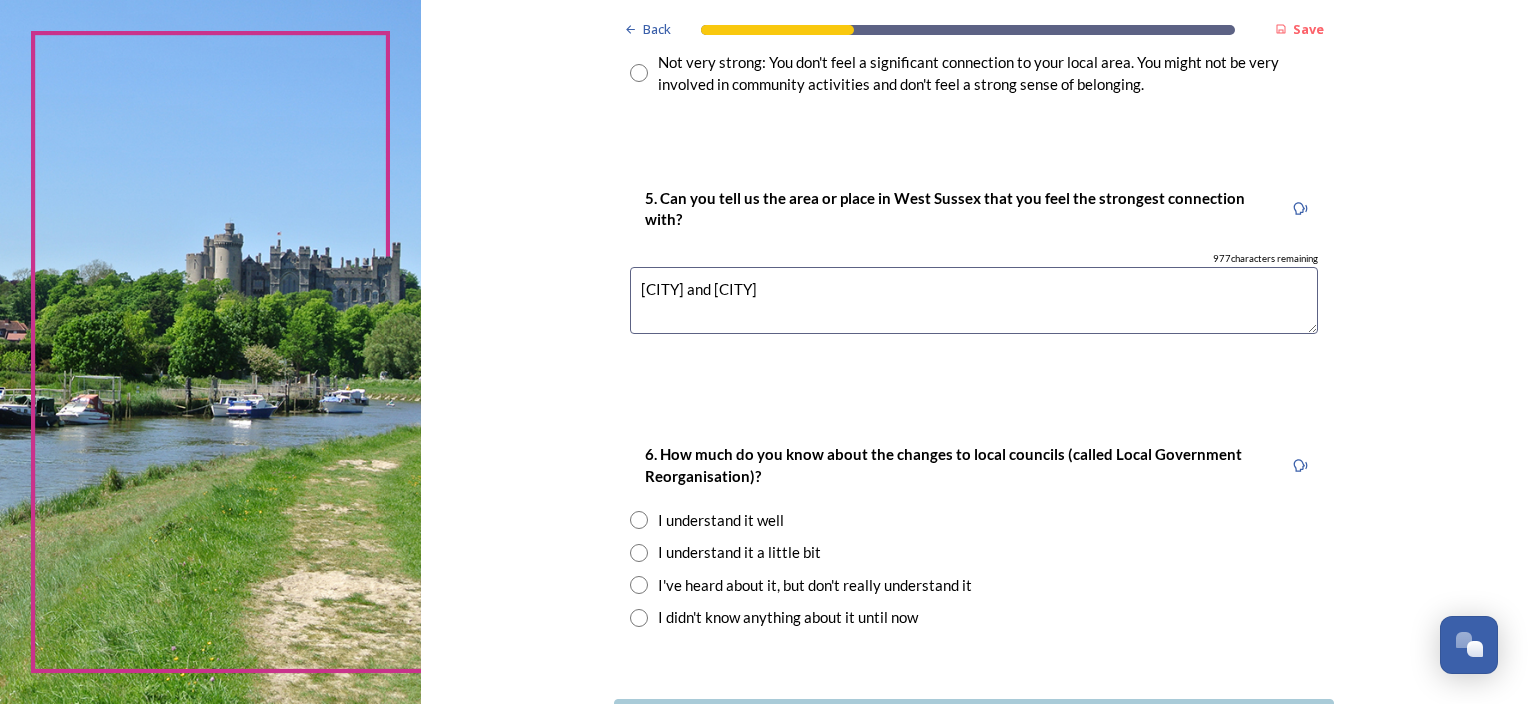 drag, startPoint x: 820, startPoint y: 286, endPoint x: 590, endPoint y: 284, distance: 230.0087 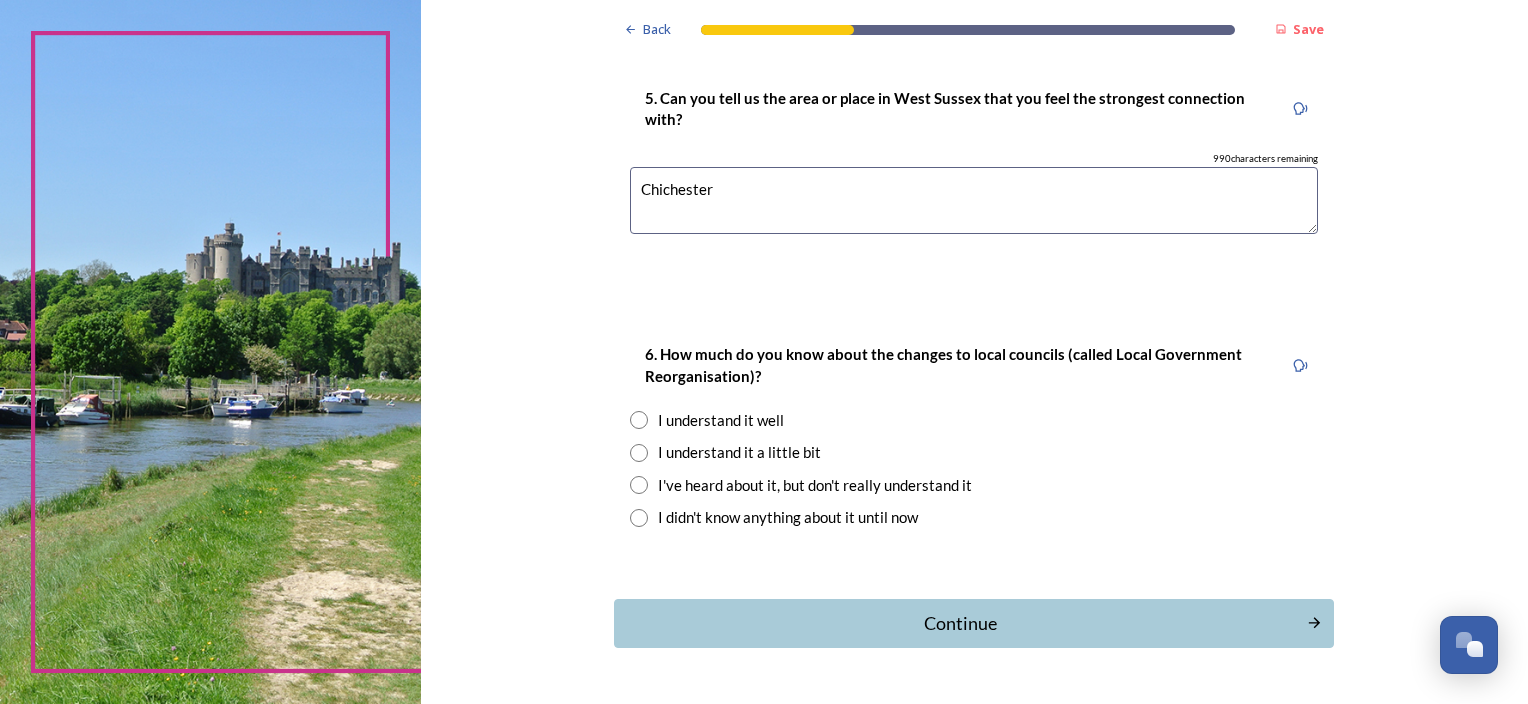 scroll, scrollTop: 1859, scrollLeft: 0, axis: vertical 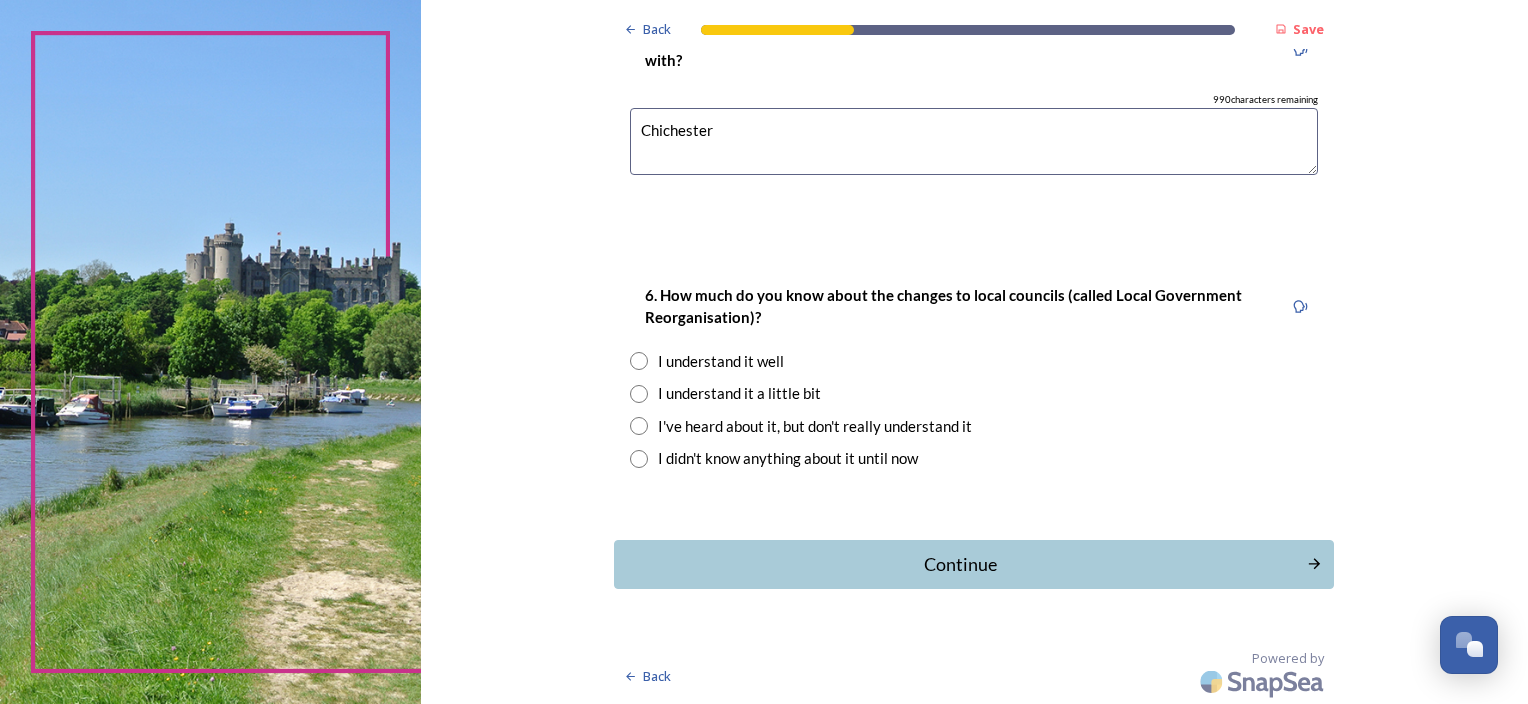type on "Chichester" 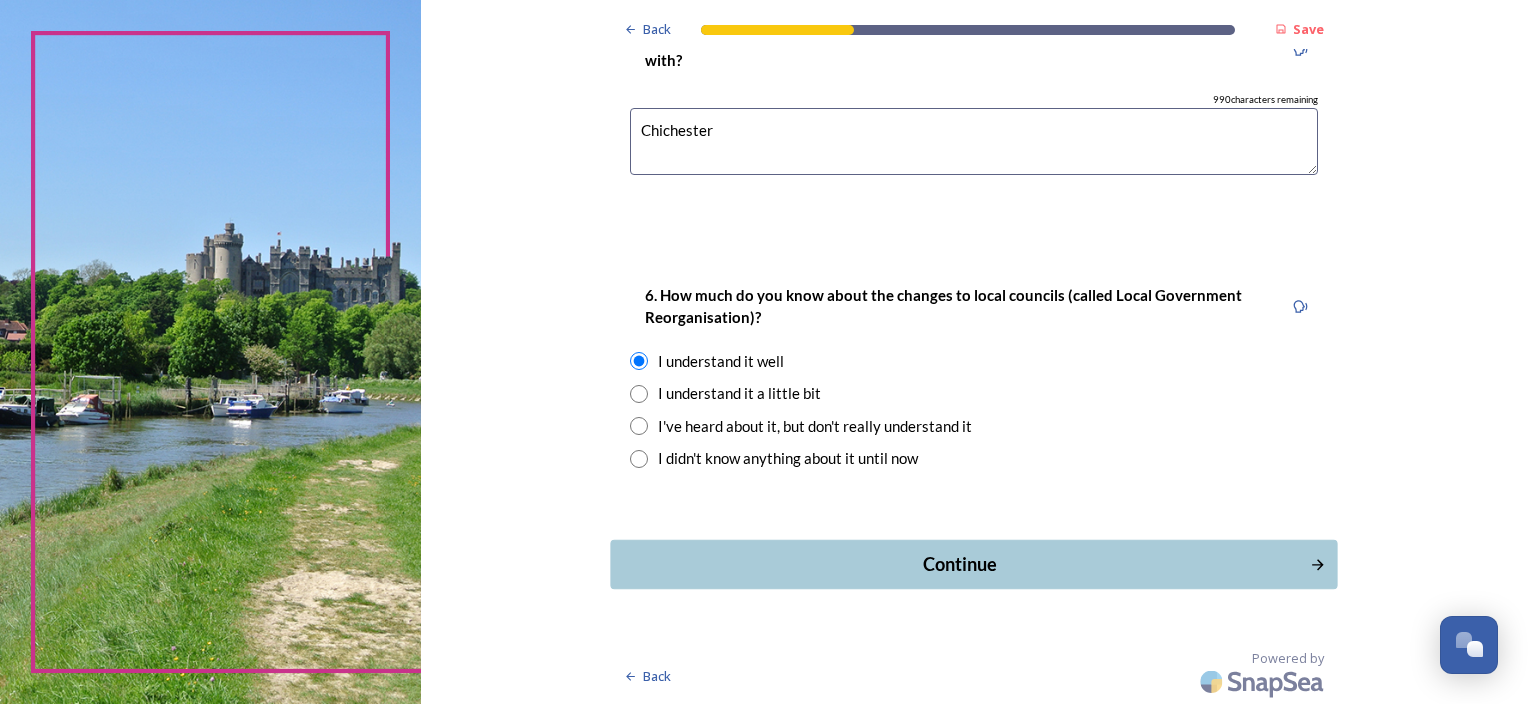 click on "Continue" at bounding box center (960, 564) 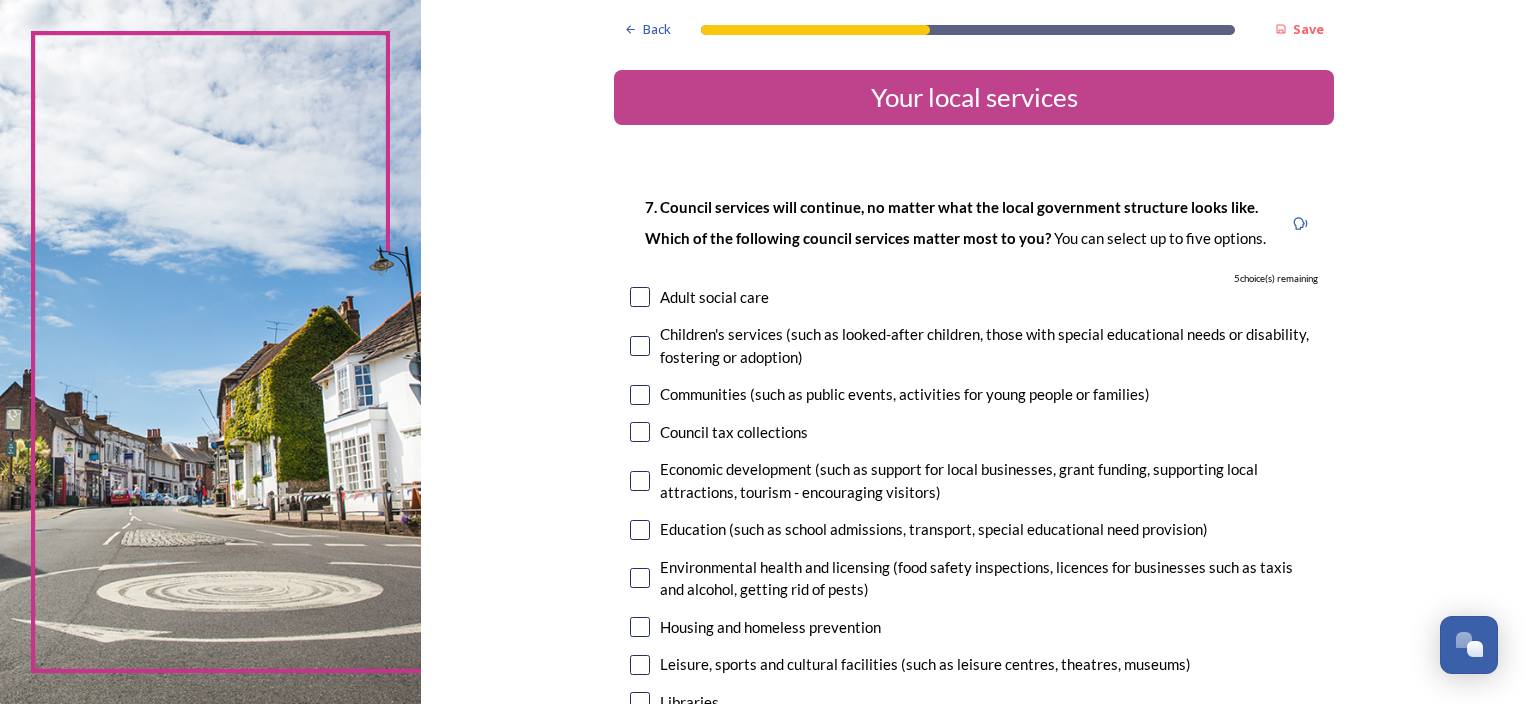 scroll, scrollTop: 100, scrollLeft: 0, axis: vertical 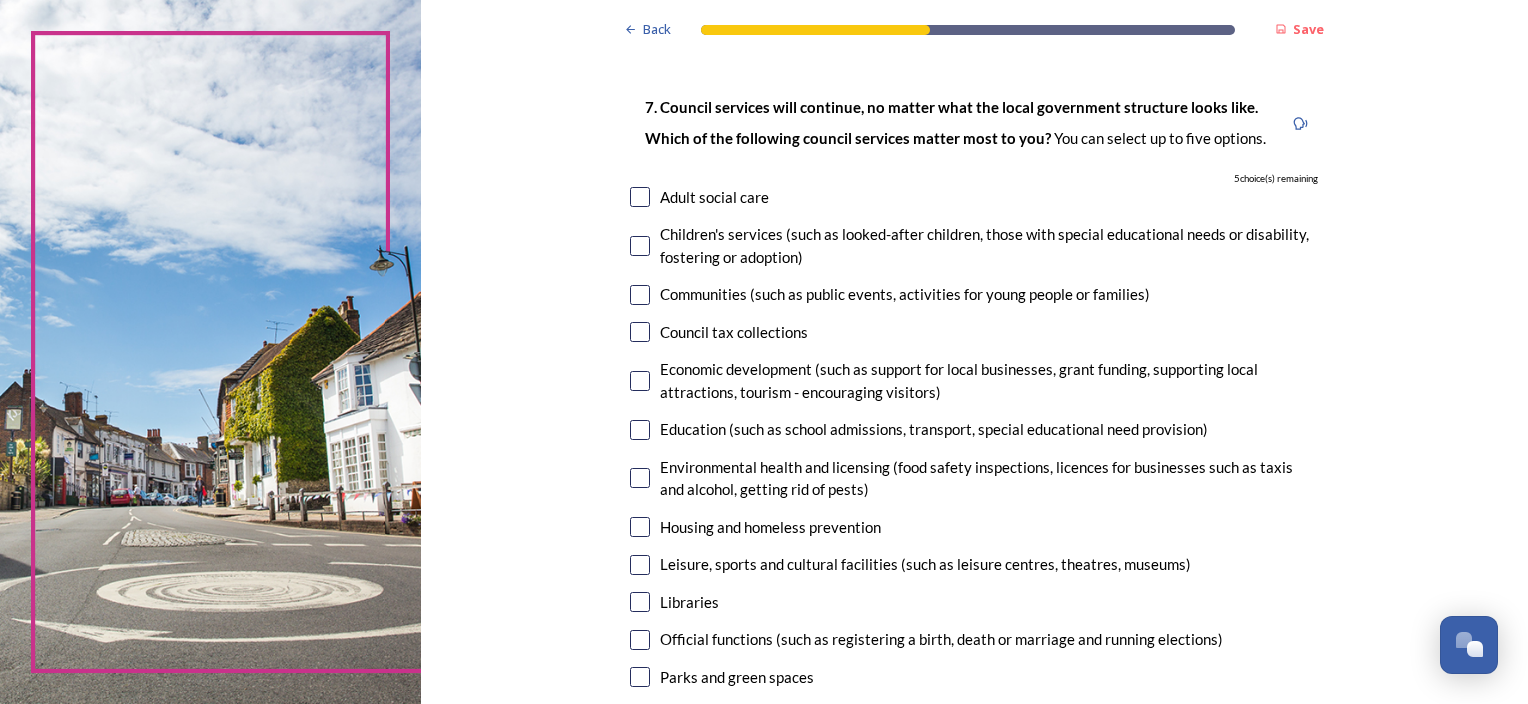 click at bounding box center [640, 381] 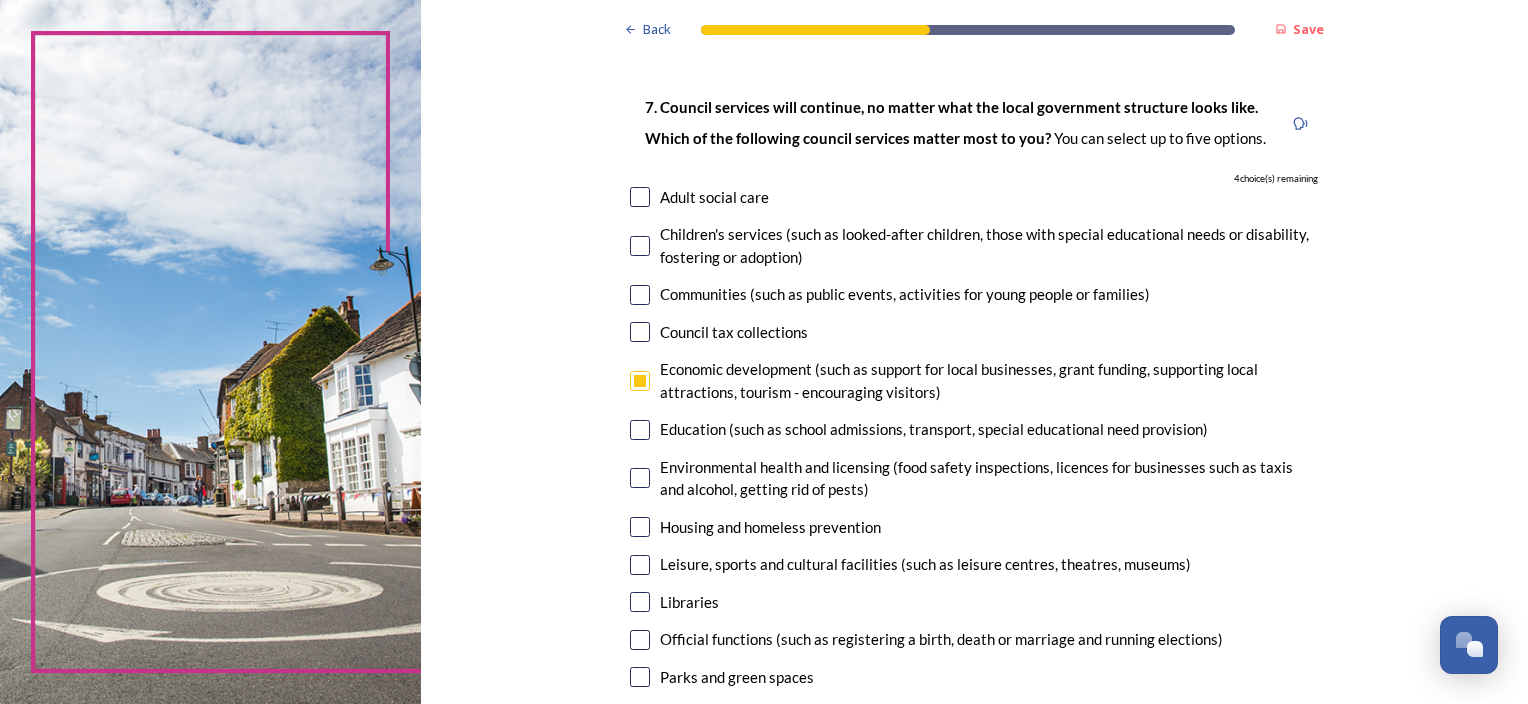 click at bounding box center [640, 295] 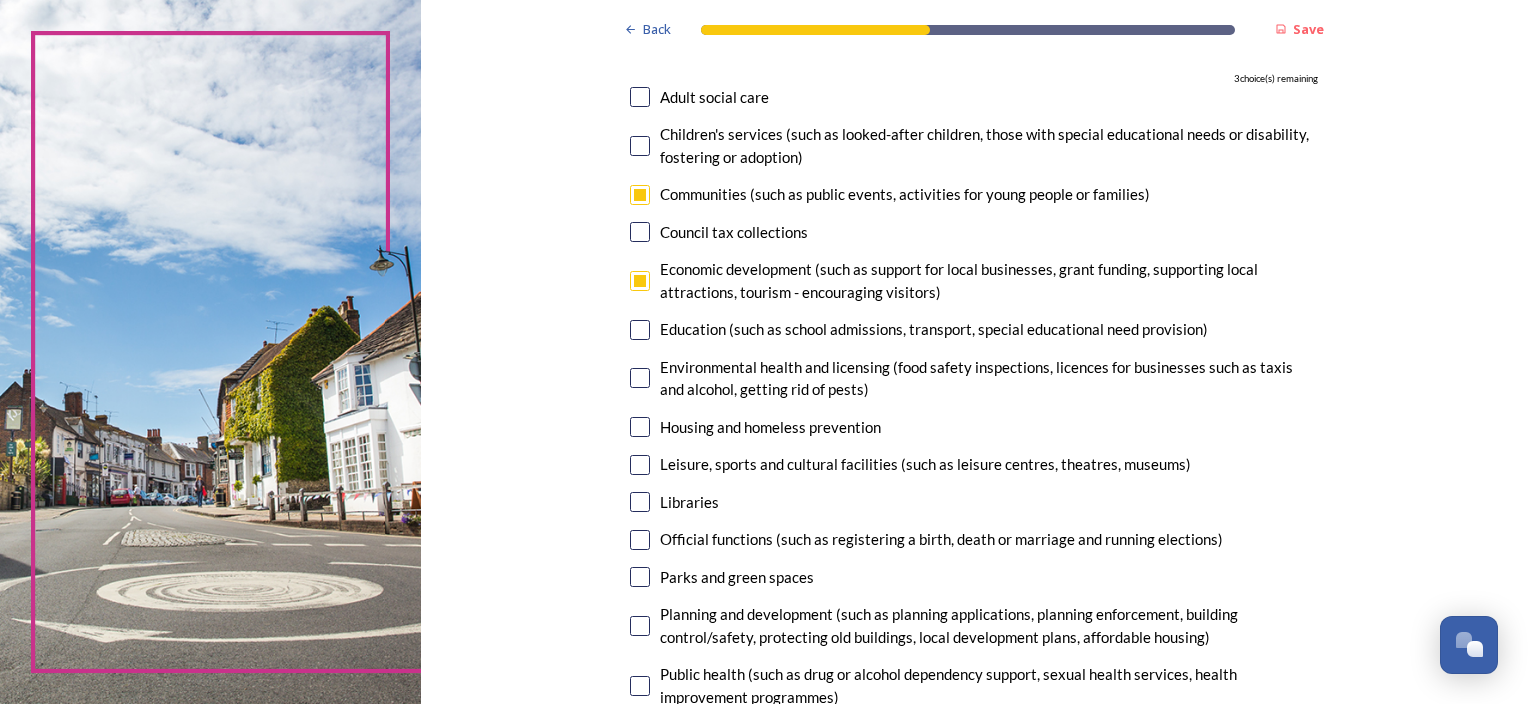 scroll, scrollTop: 300, scrollLeft: 0, axis: vertical 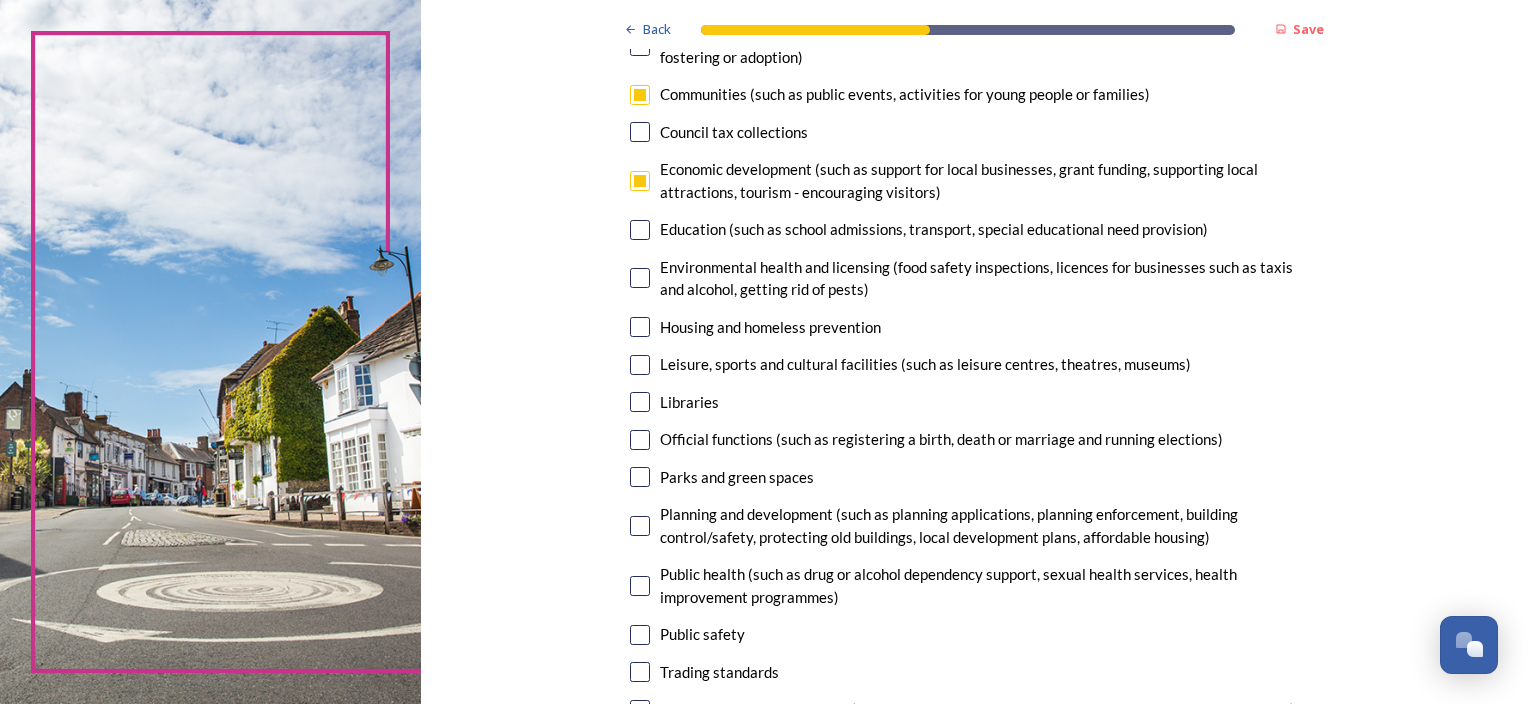 click at bounding box center [640, 526] 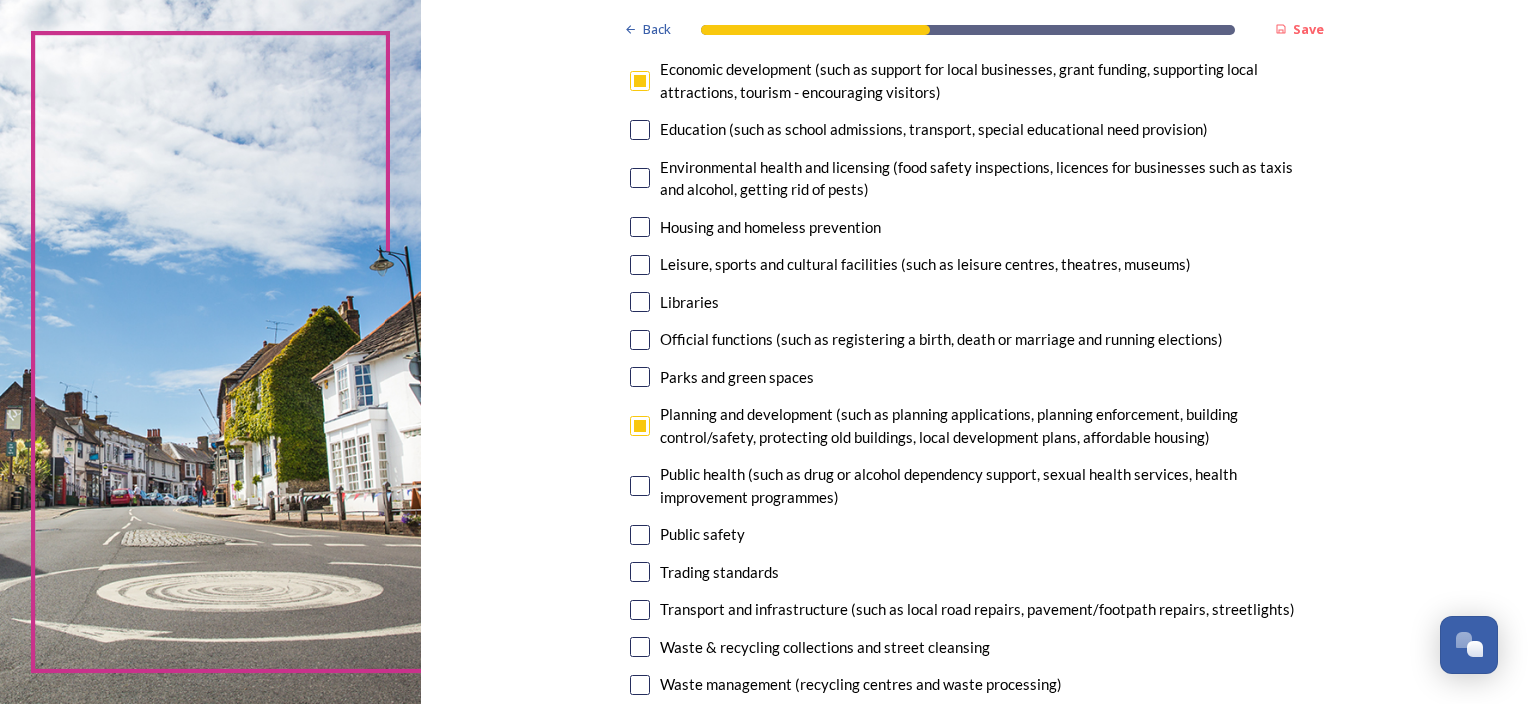 scroll, scrollTop: 500, scrollLeft: 0, axis: vertical 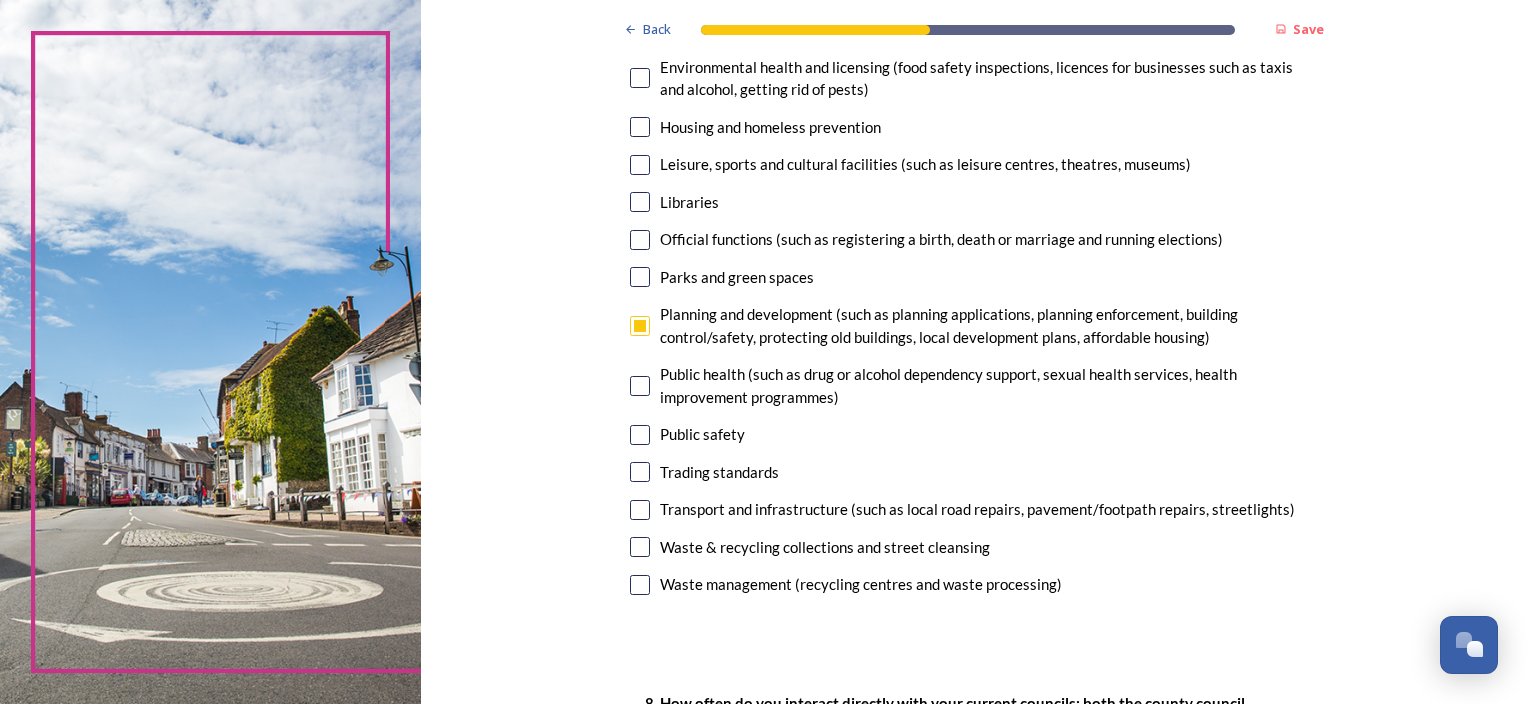 click at bounding box center (640, 435) 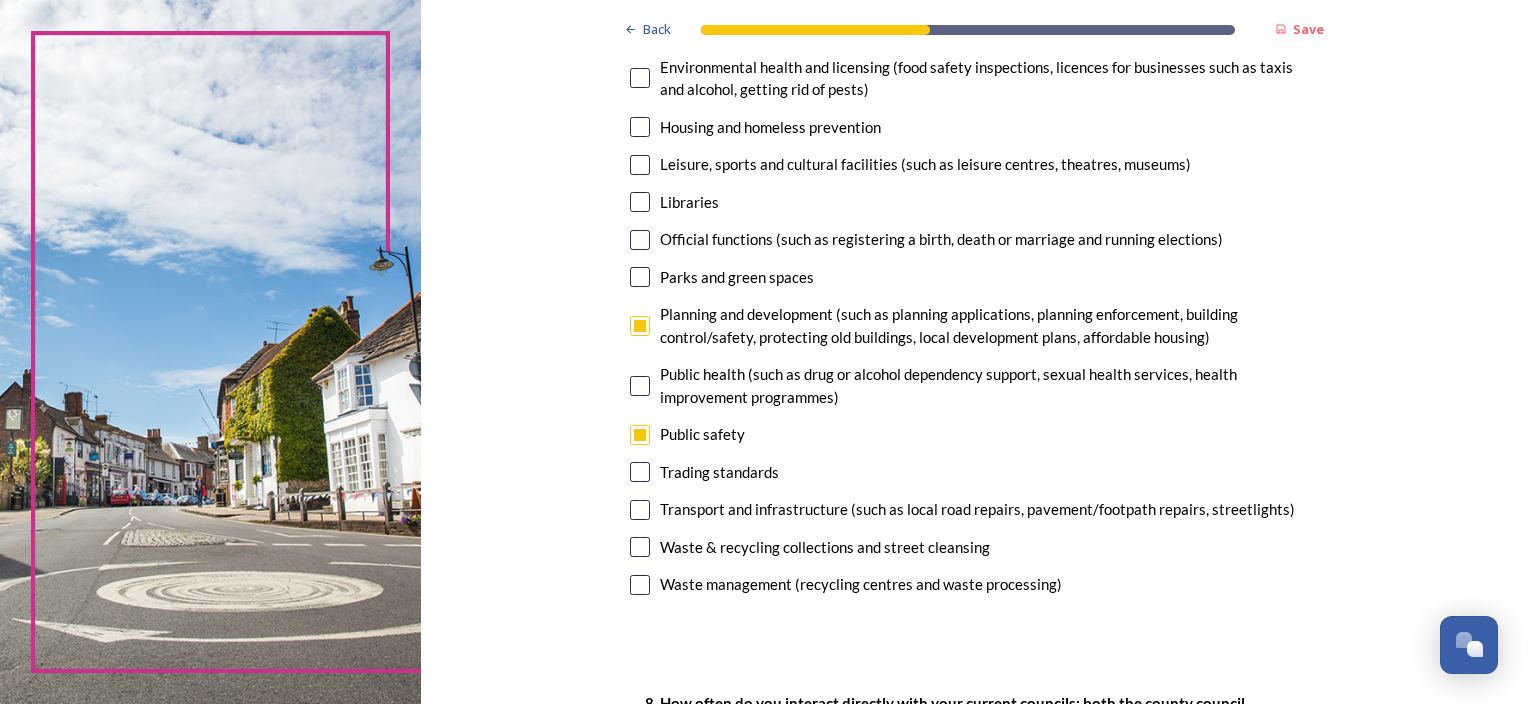 click at bounding box center (640, 510) 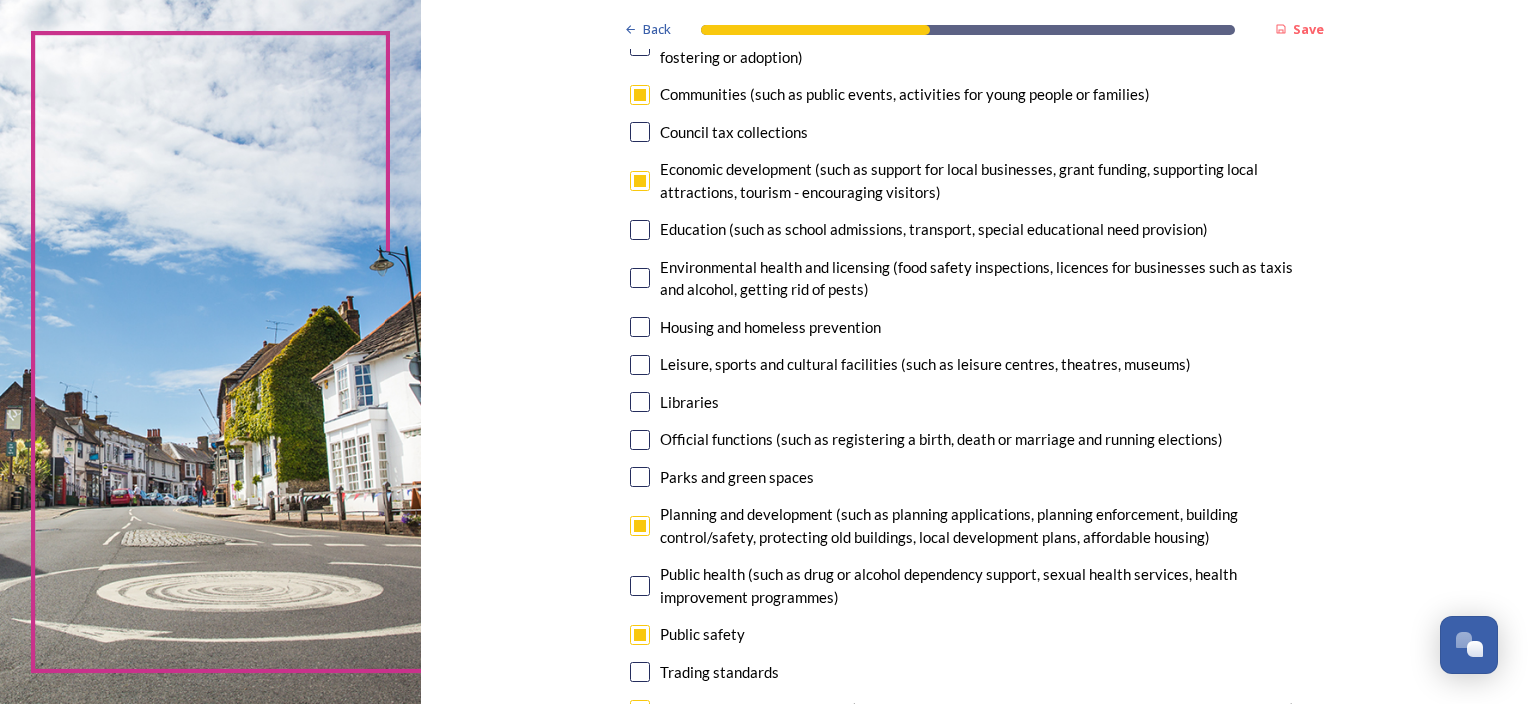 scroll, scrollTop: 200, scrollLeft: 0, axis: vertical 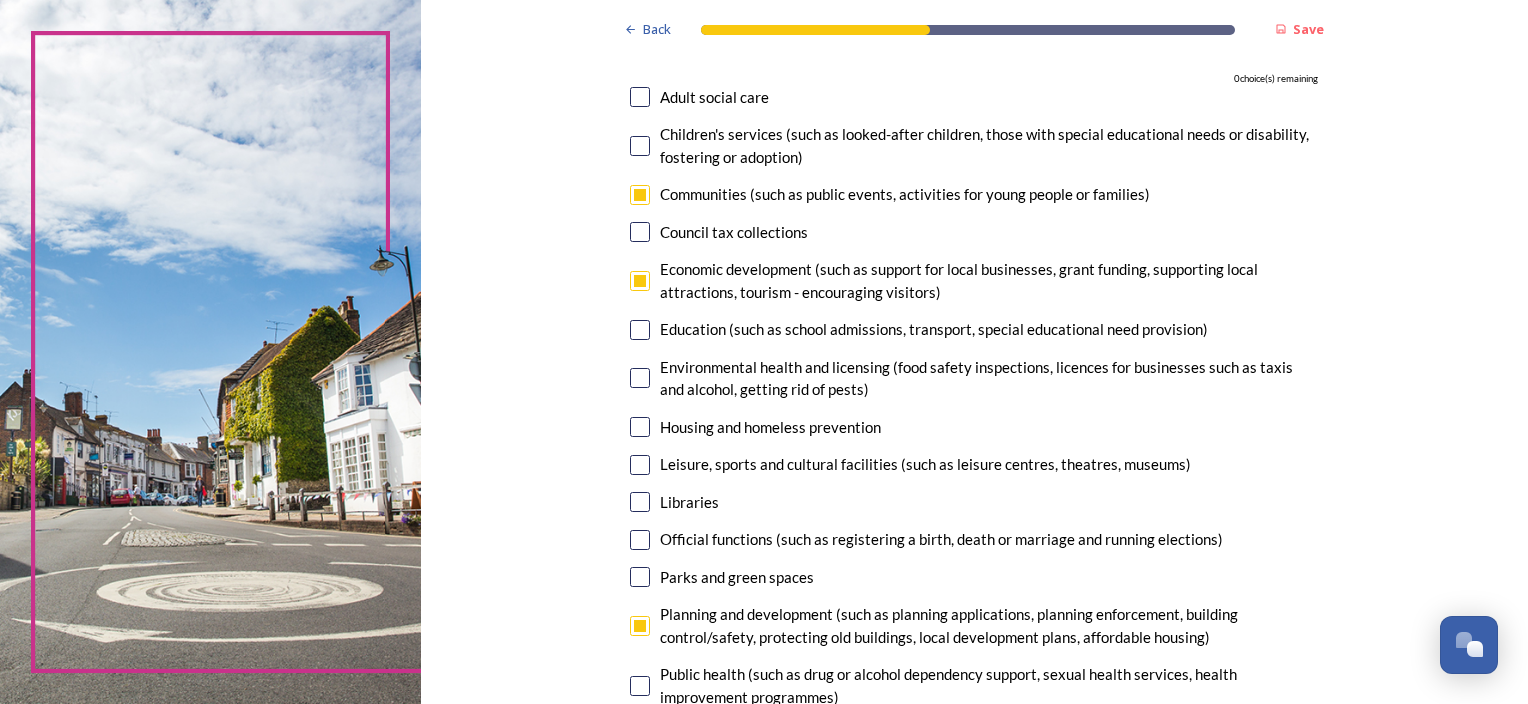 click at bounding box center [640, 281] 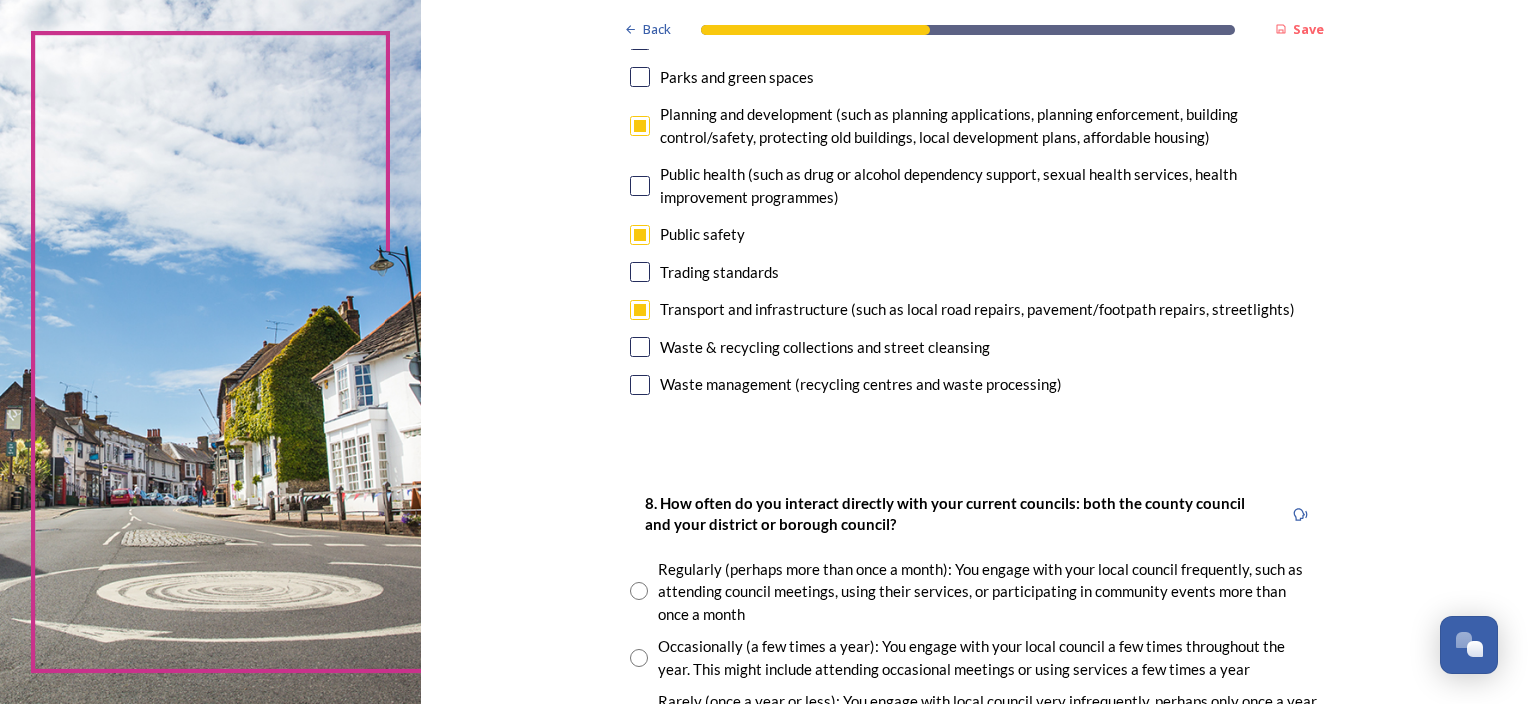 scroll, scrollTop: 800, scrollLeft: 0, axis: vertical 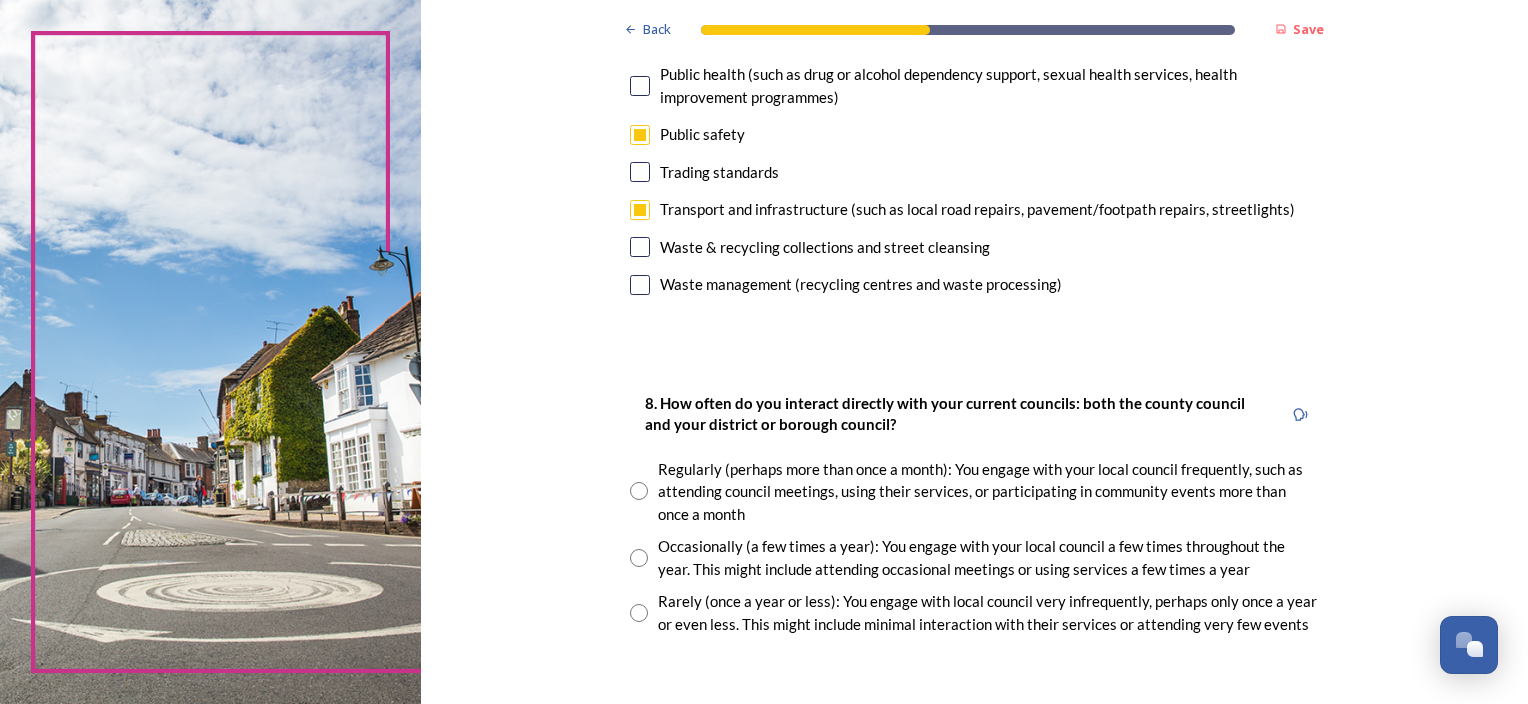 click at bounding box center (639, 613) 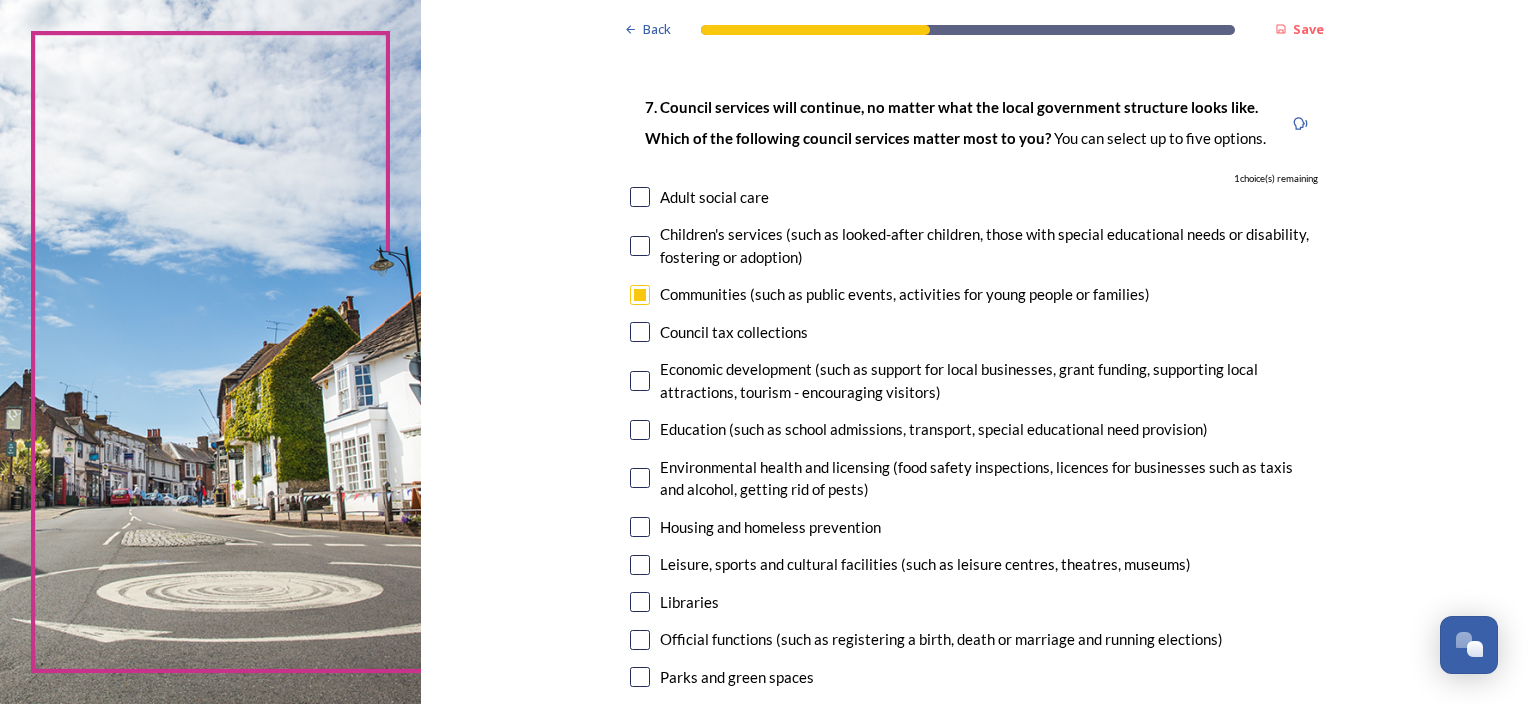 scroll, scrollTop: 200, scrollLeft: 0, axis: vertical 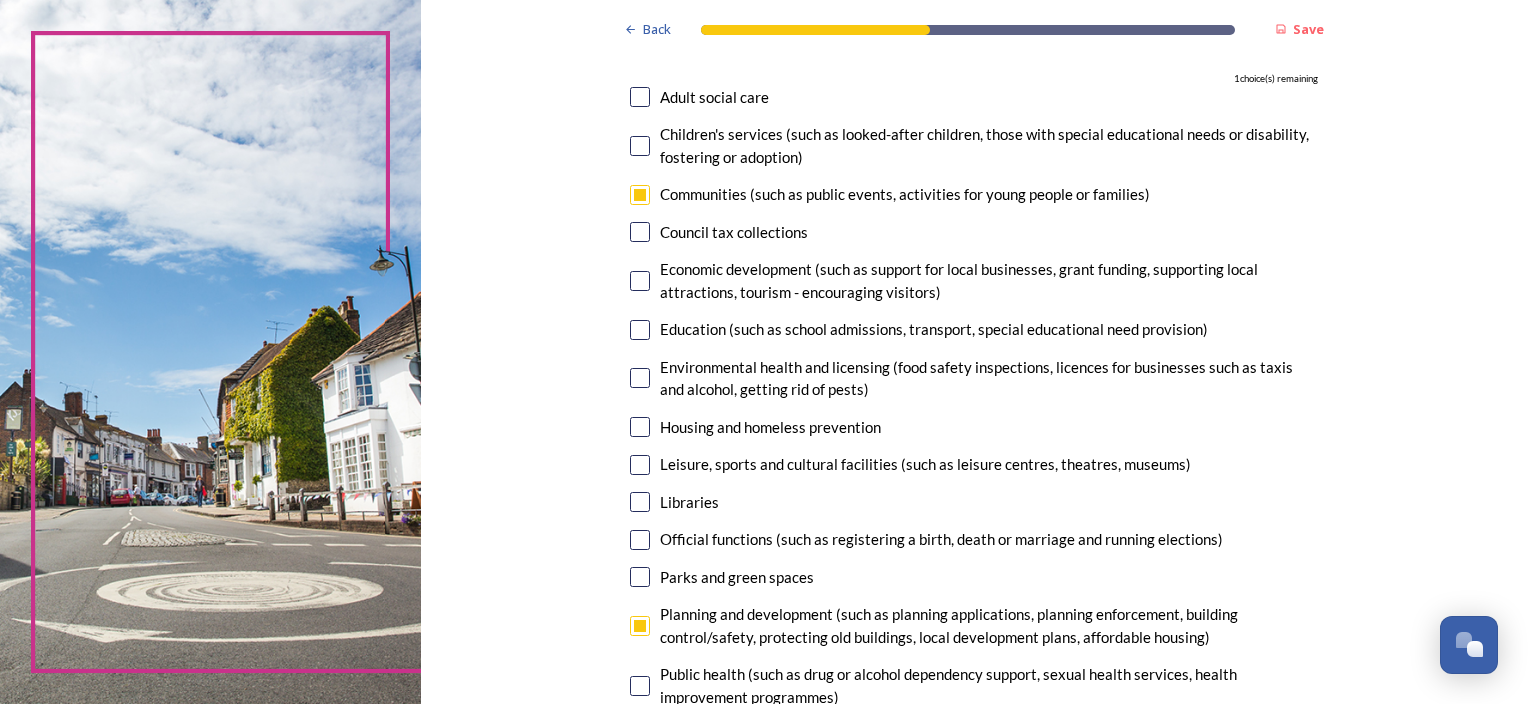 click at bounding box center [640, 281] 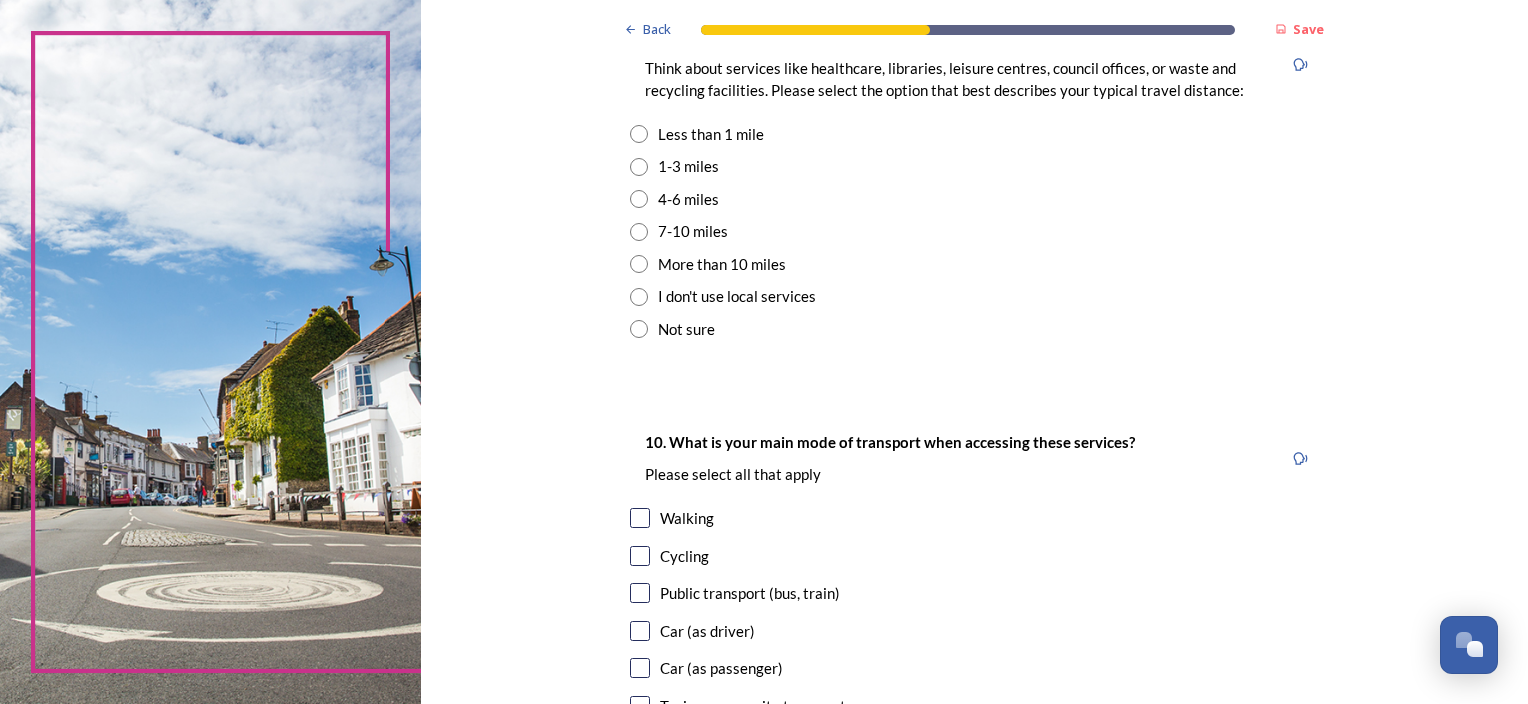 scroll, scrollTop: 1400, scrollLeft: 0, axis: vertical 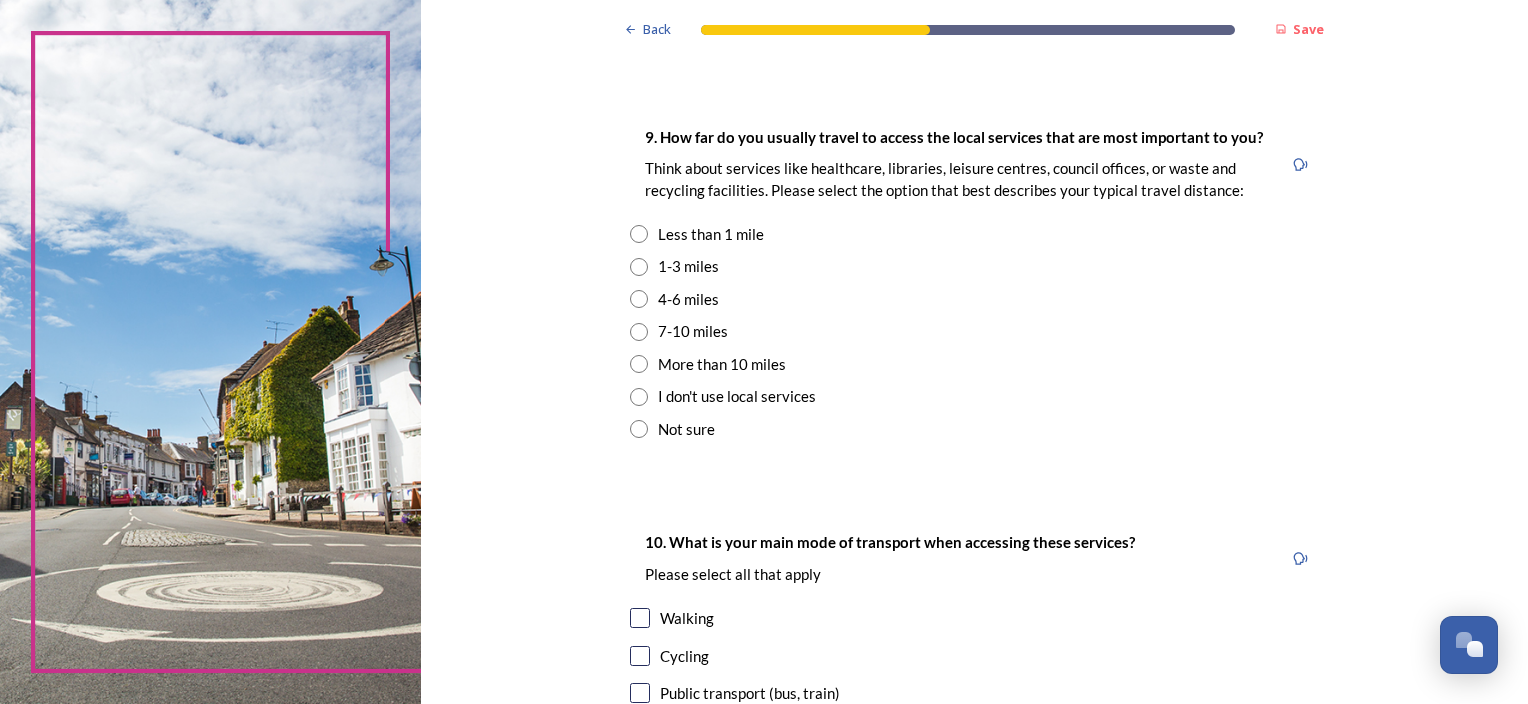 click at bounding box center [639, 267] 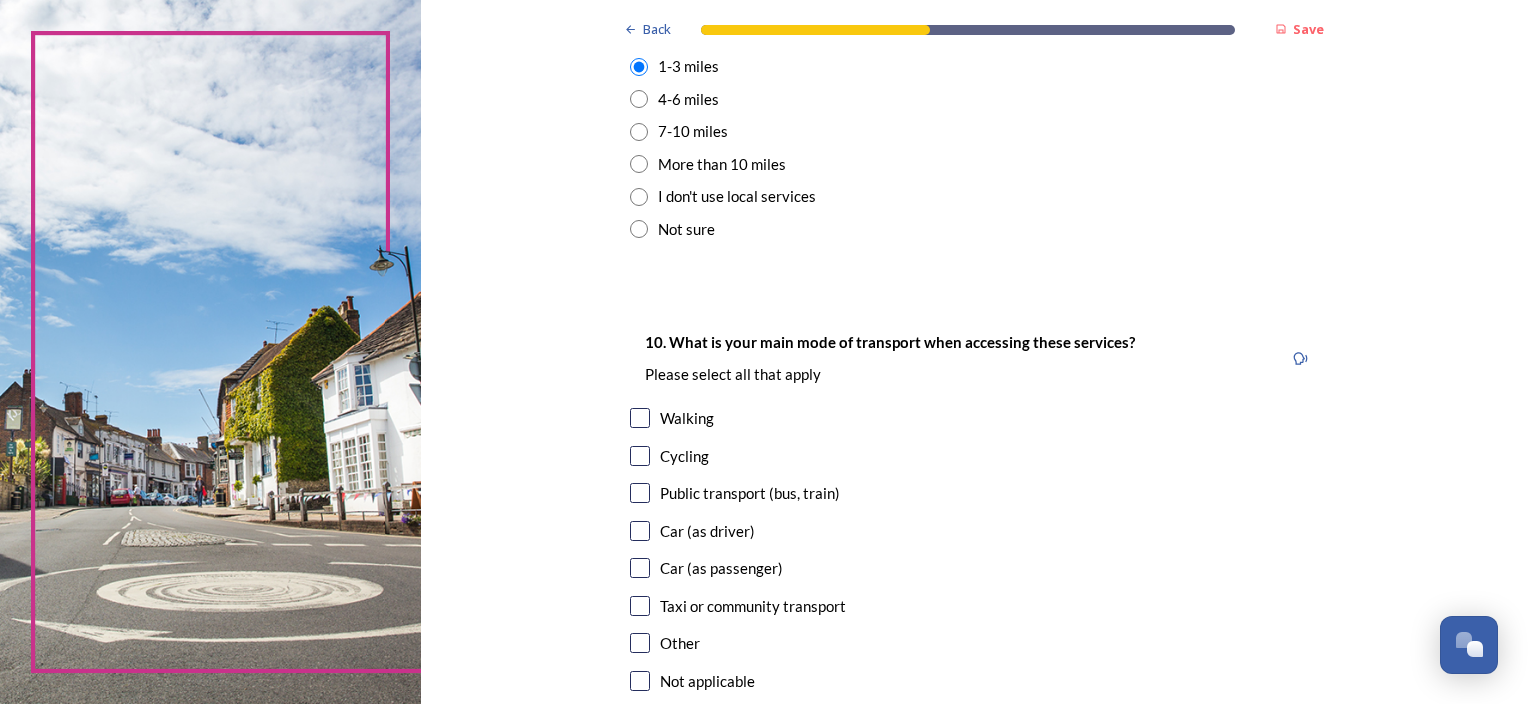 scroll, scrollTop: 1700, scrollLeft: 0, axis: vertical 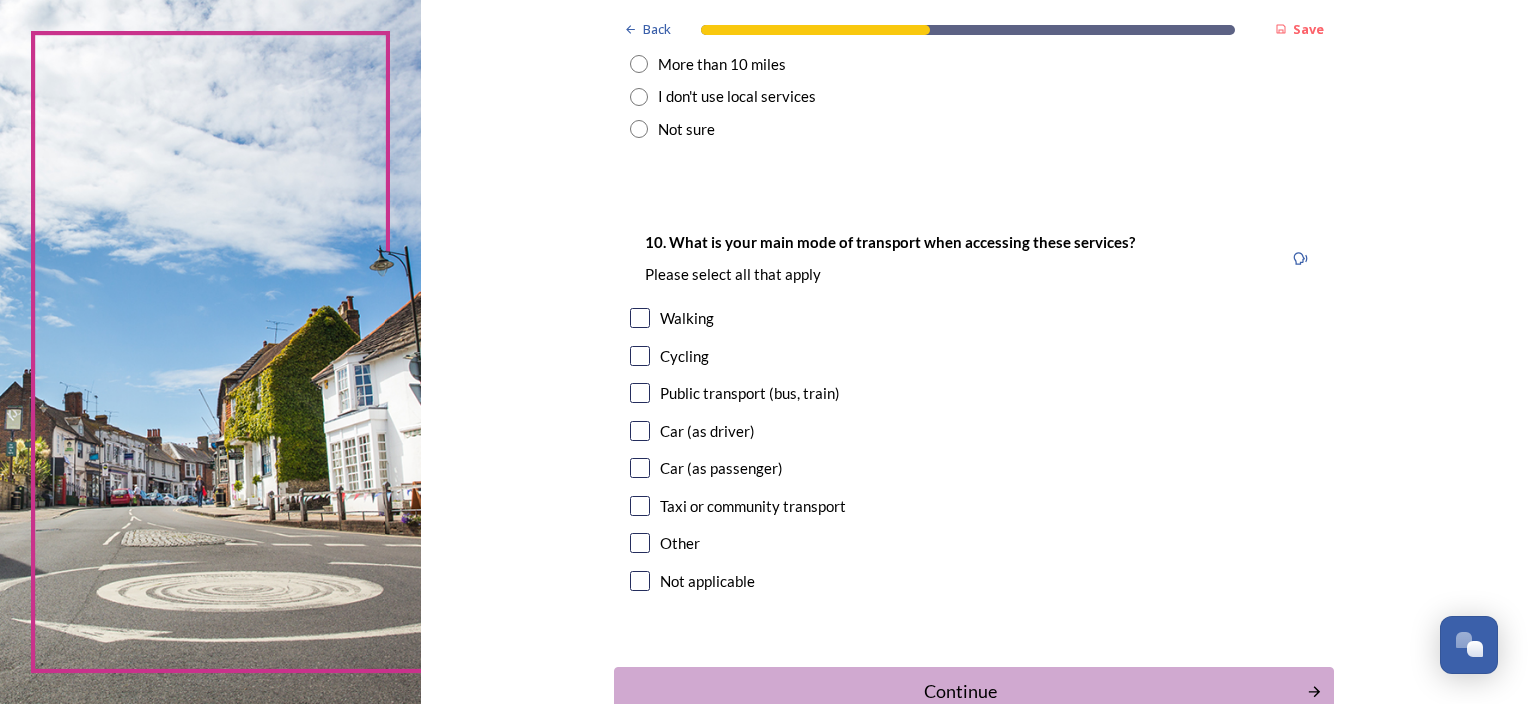 click at bounding box center [640, 318] 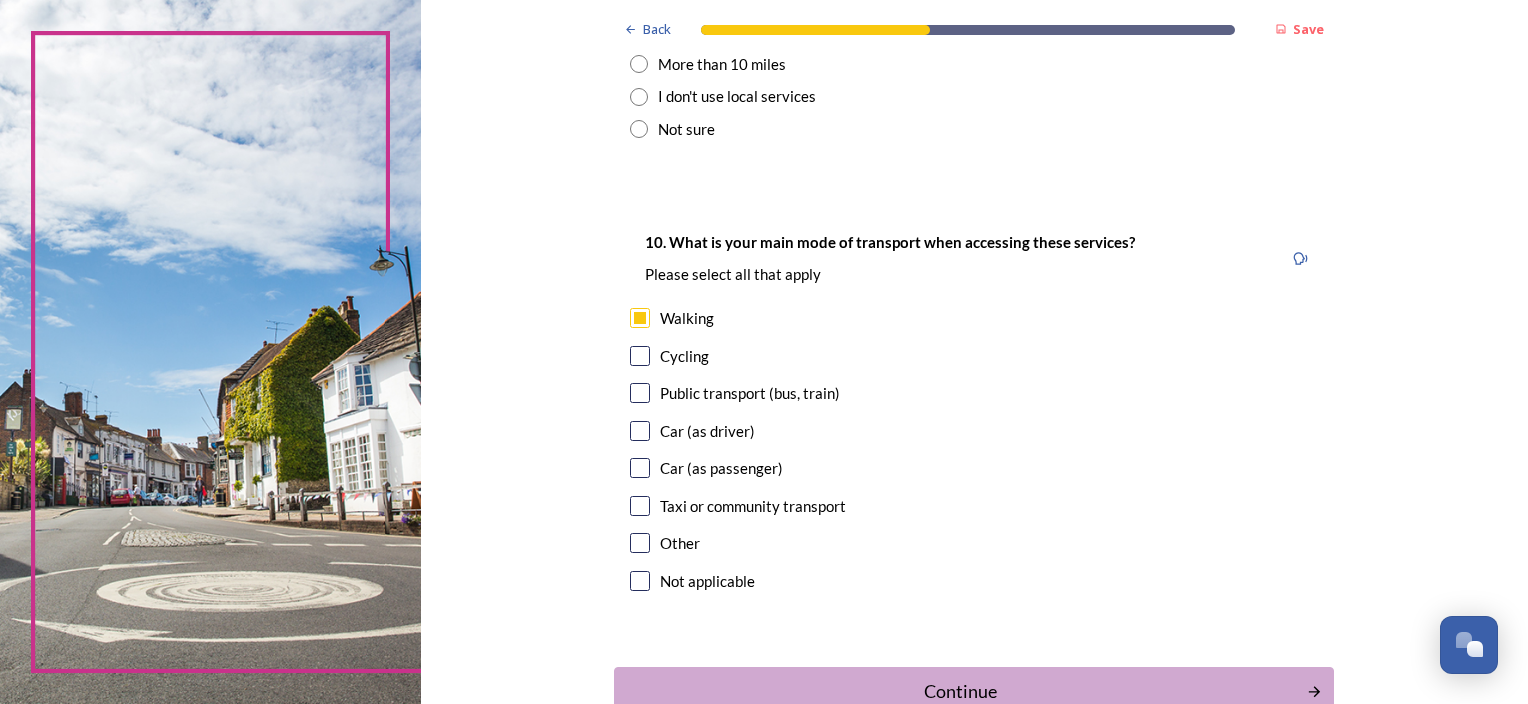 click at bounding box center (640, 393) 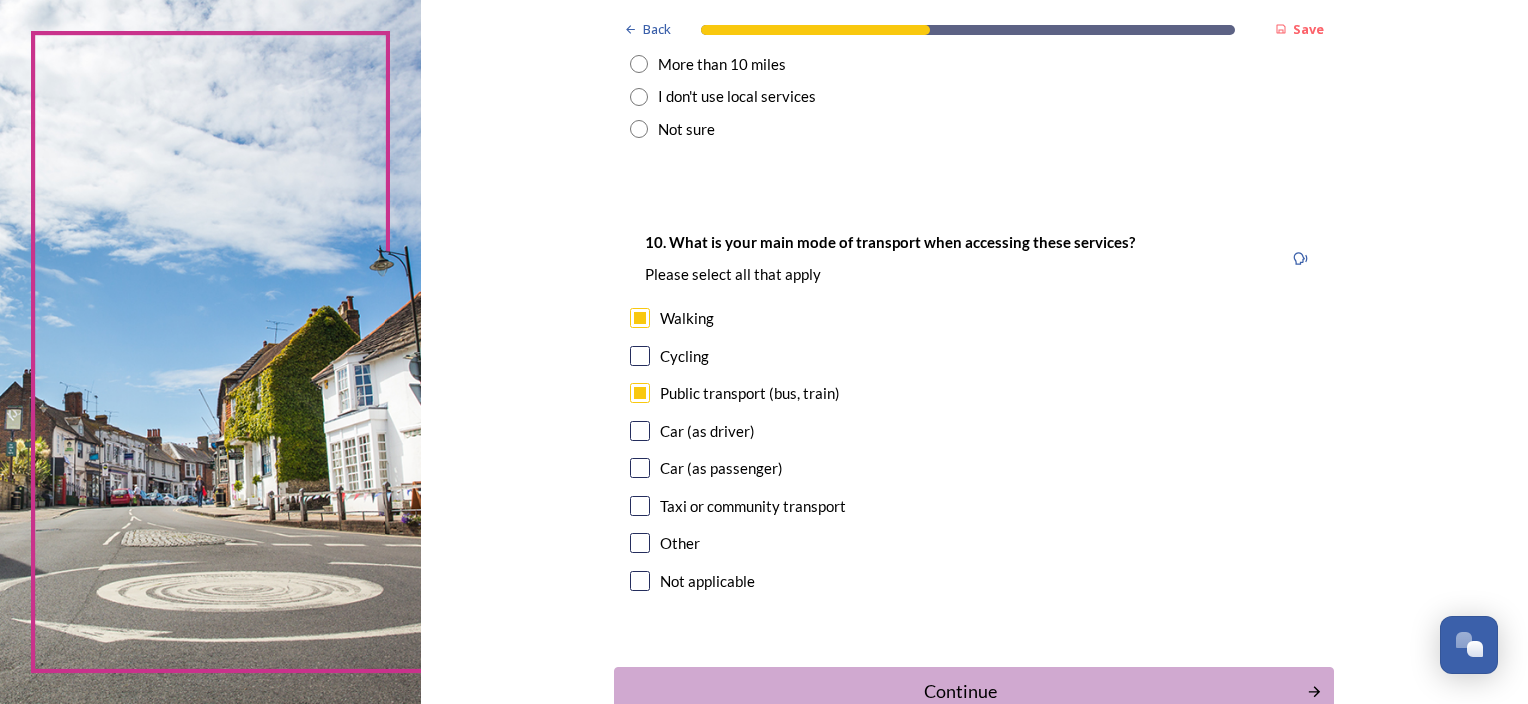 click at bounding box center (640, 431) 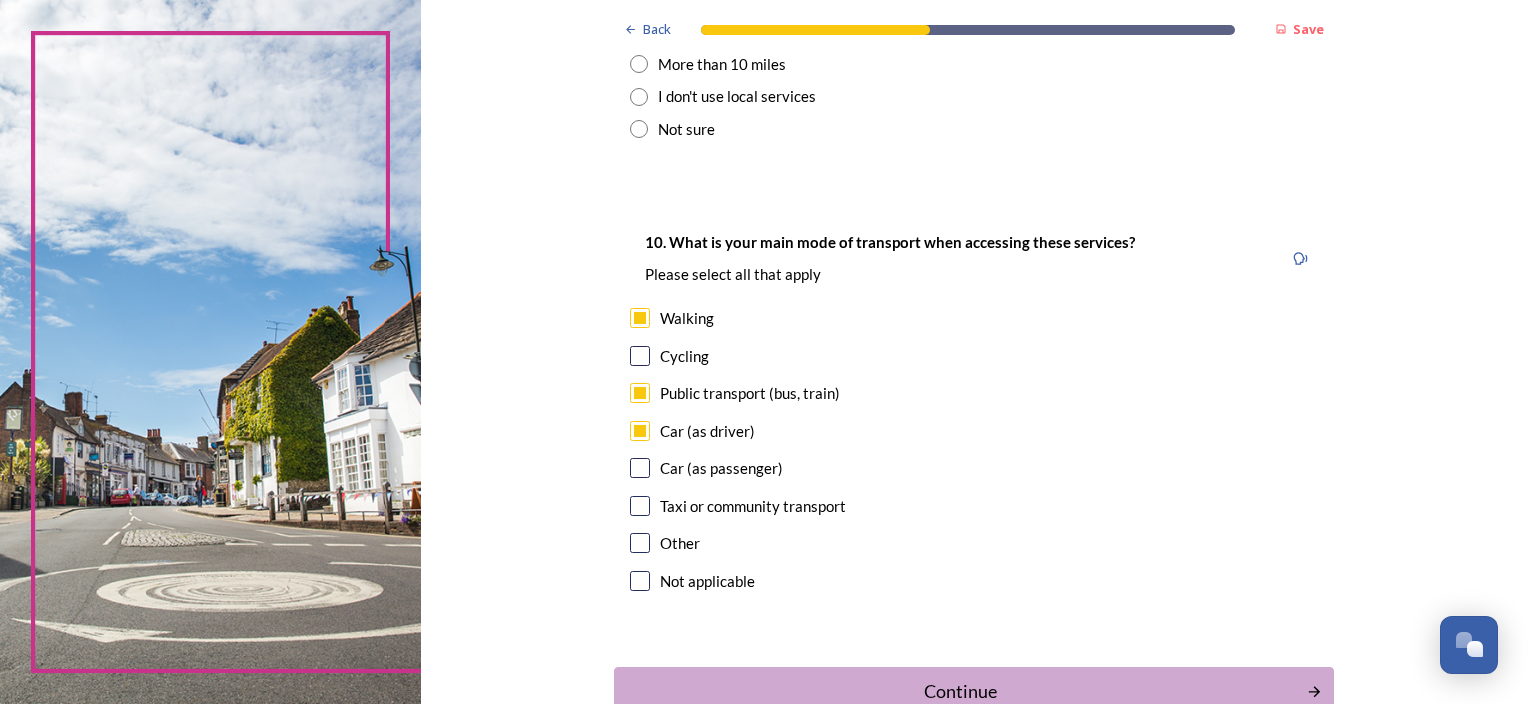 click at bounding box center (640, 468) 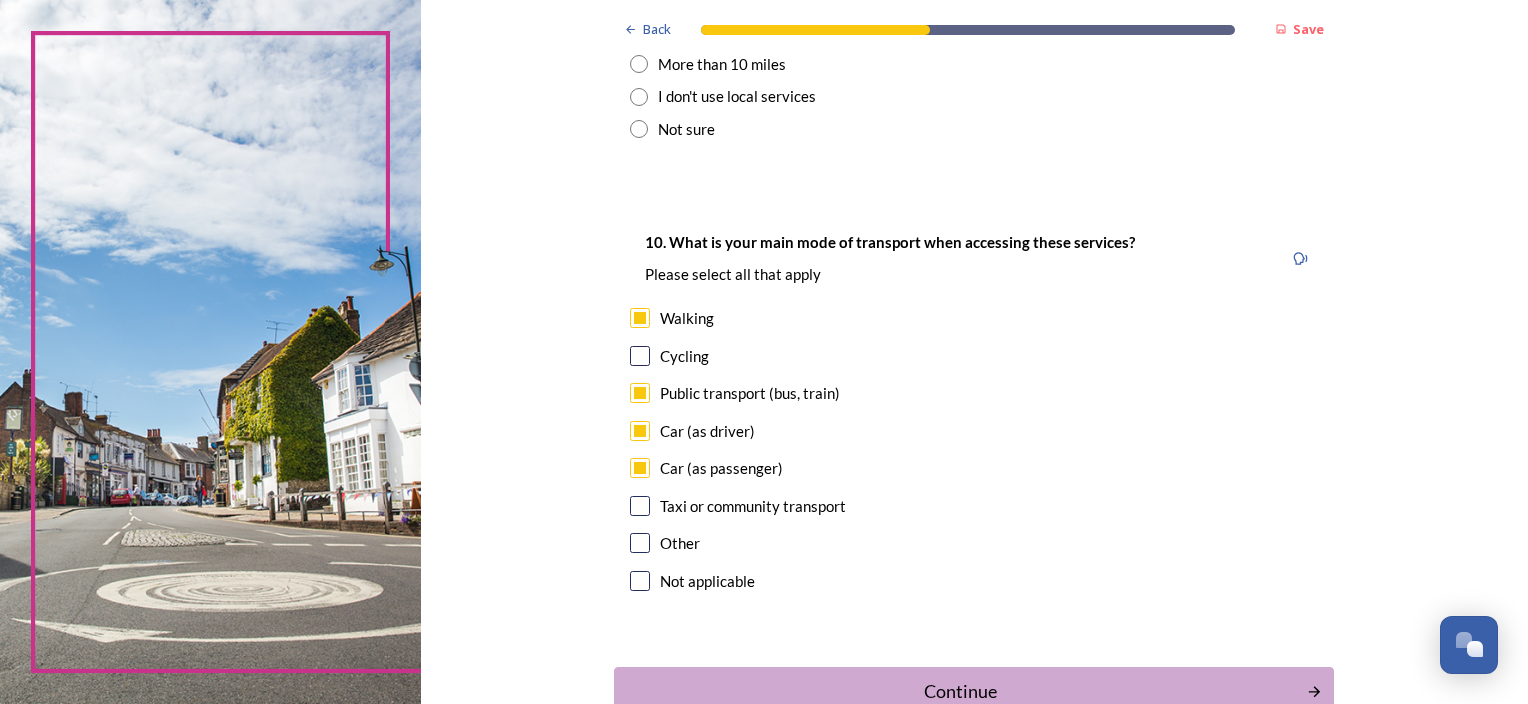 scroll, scrollTop: 1800, scrollLeft: 0, axis: vertical 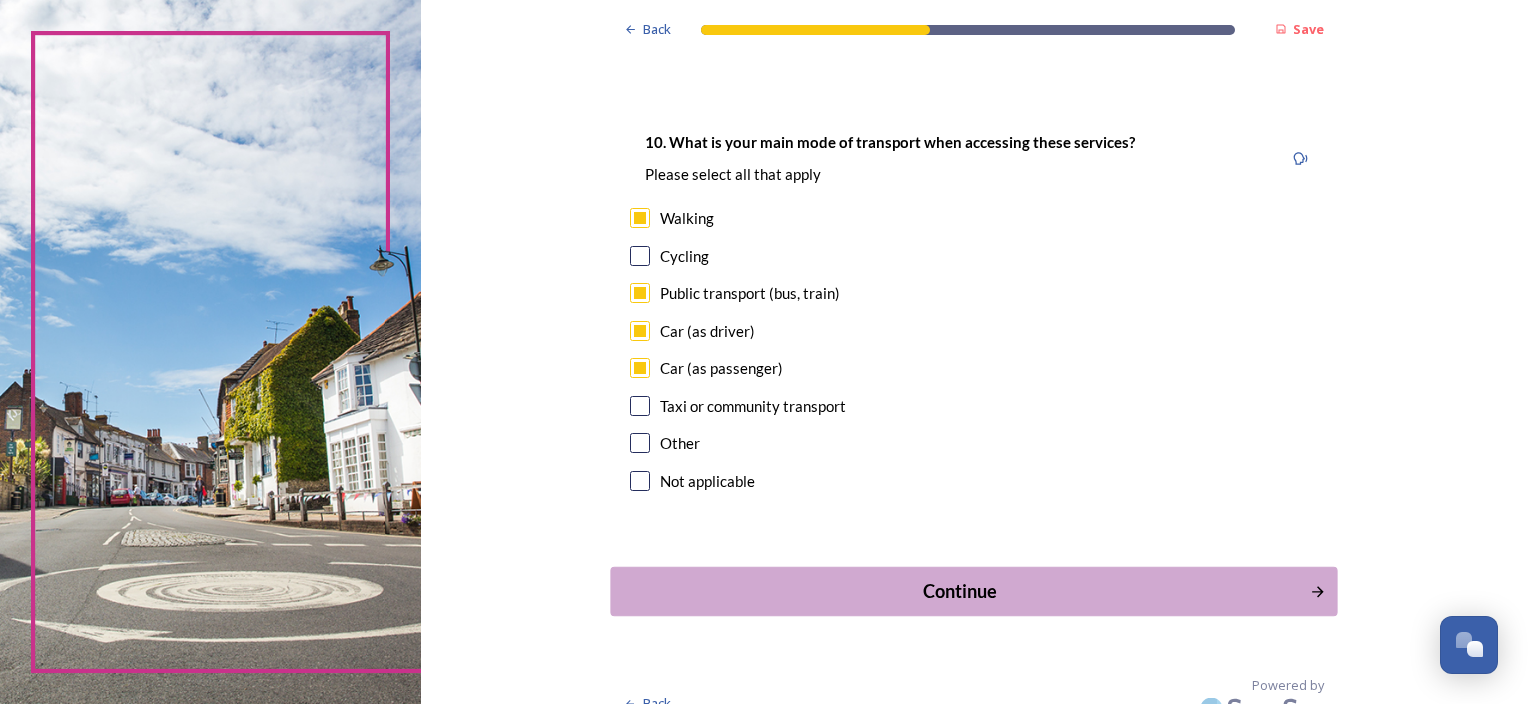 click on "Continue" at bounding box center [960, 591] 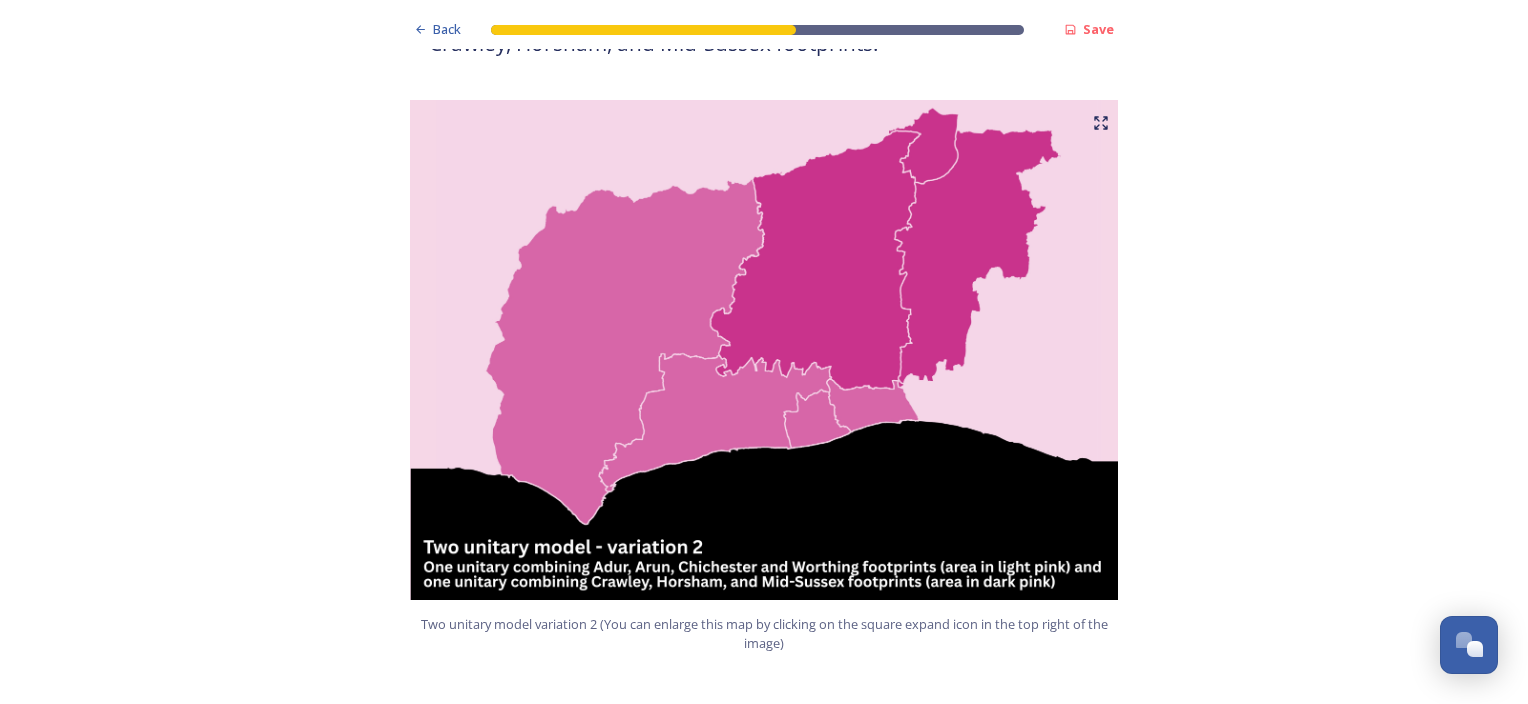 scroll, scrollTop: 2100, scrollLeft: 0, axis: vertical 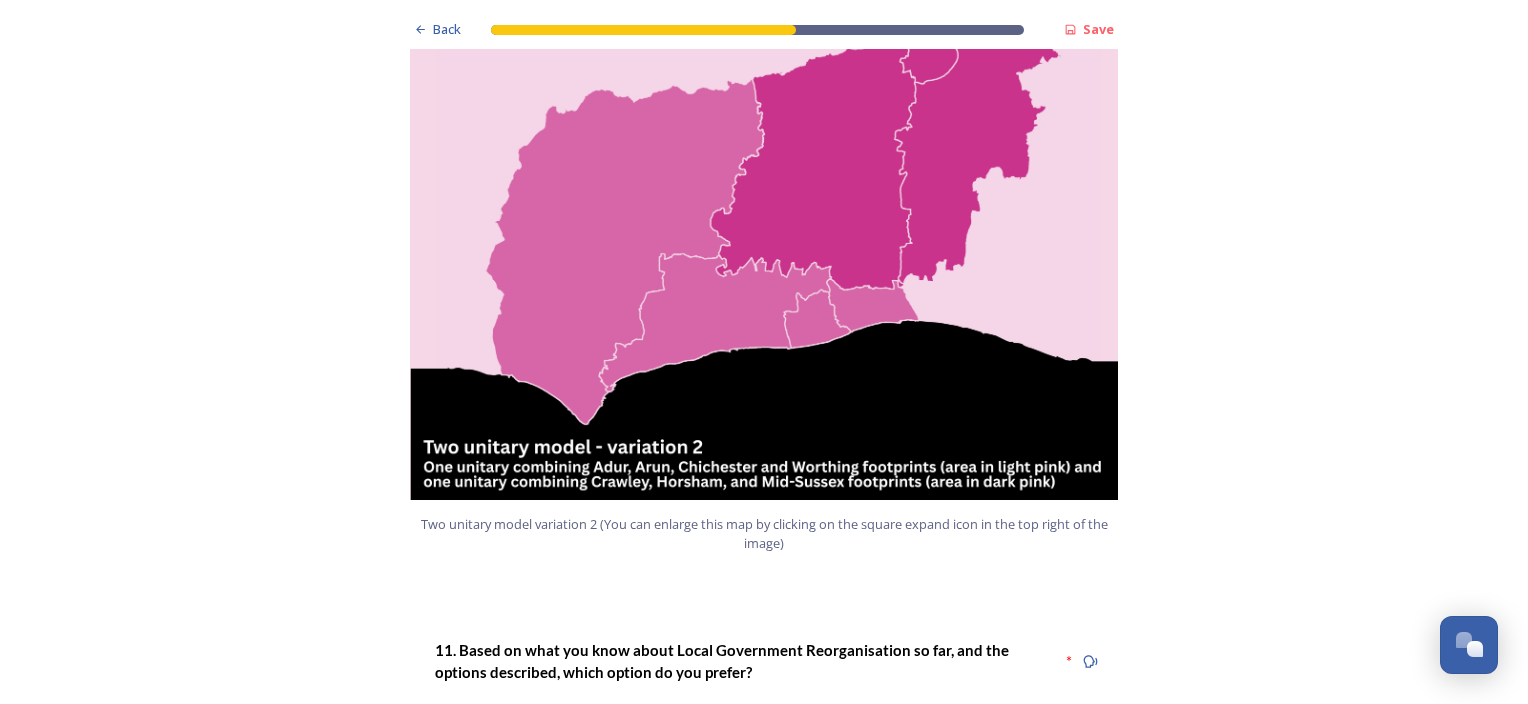 click at bounding box center [764, 250] 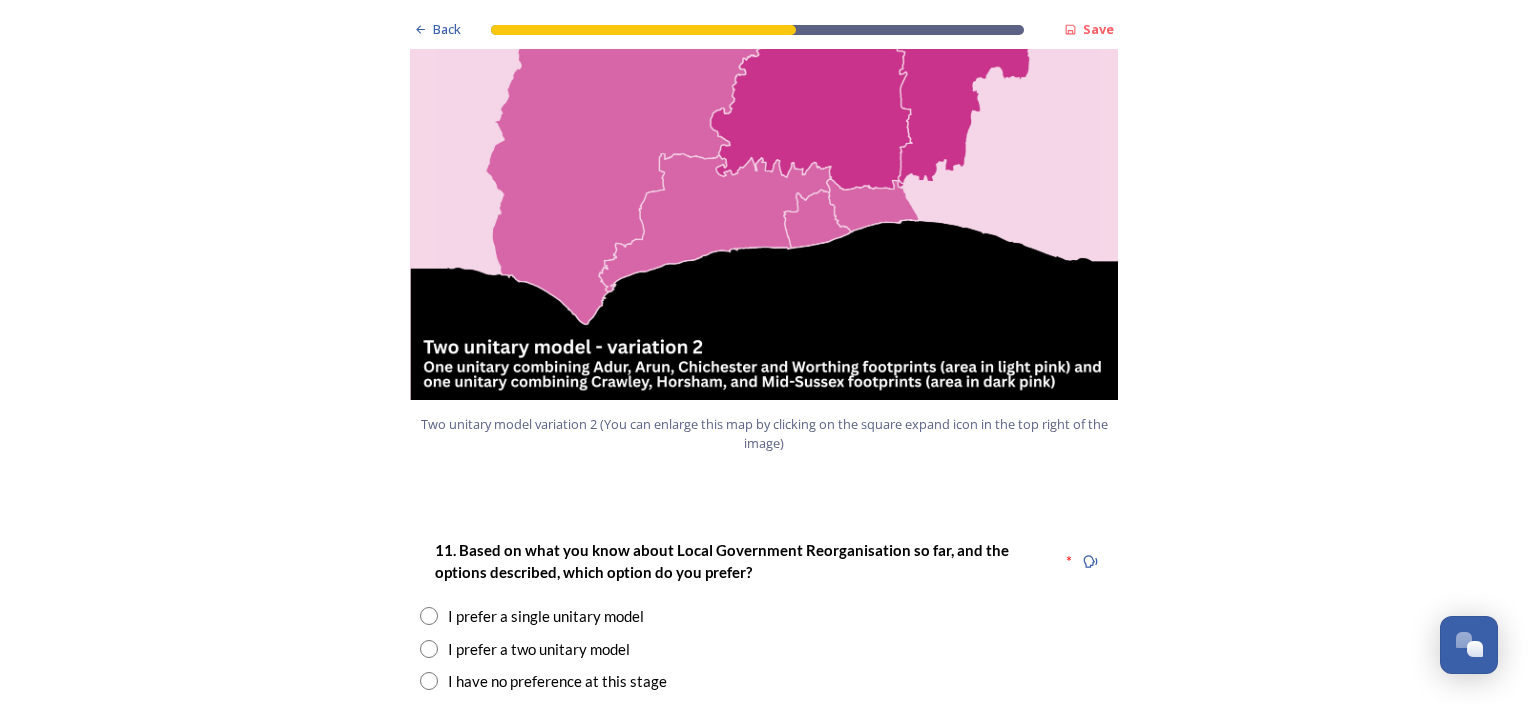 scroll, scrollTop: 2600, scrollLeft: 0, axis: vertical 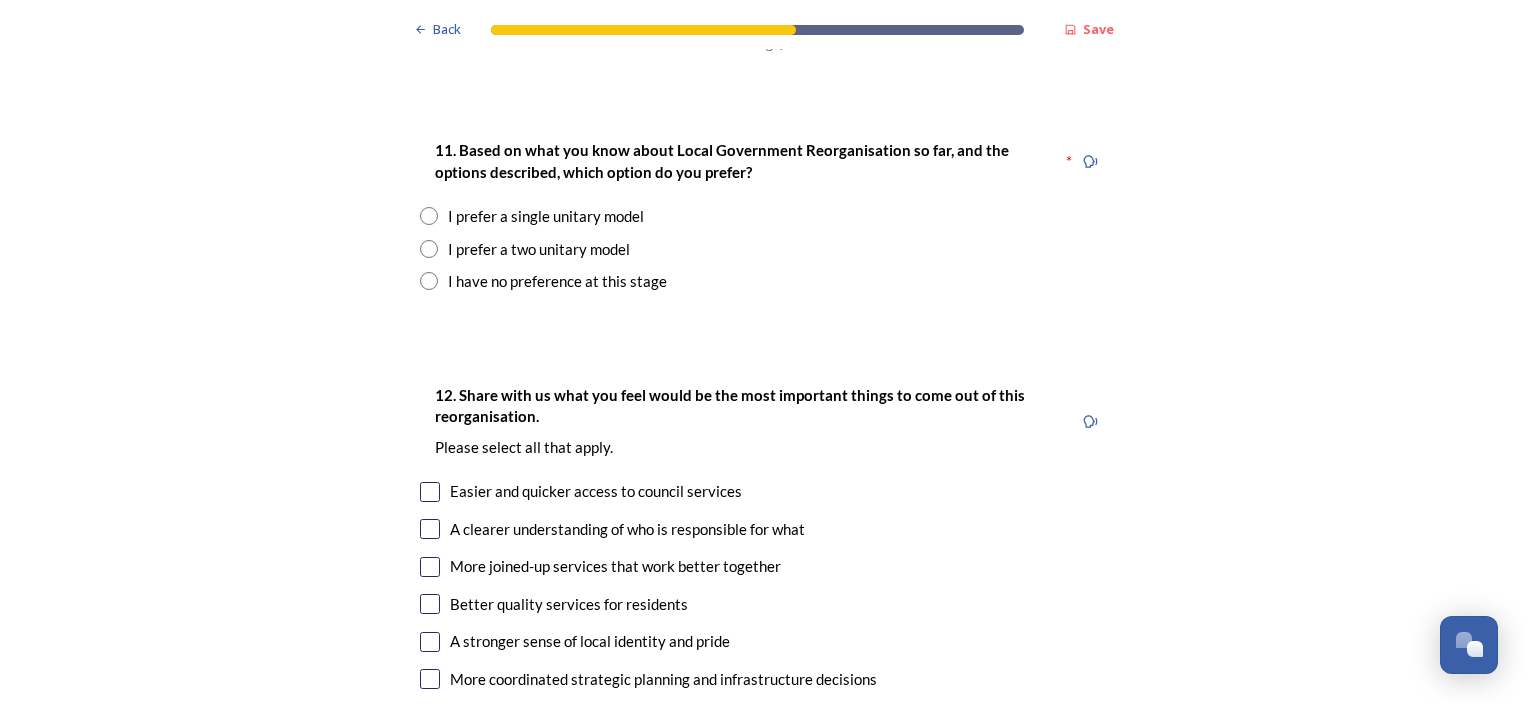 click at bounding box center [429, 249] 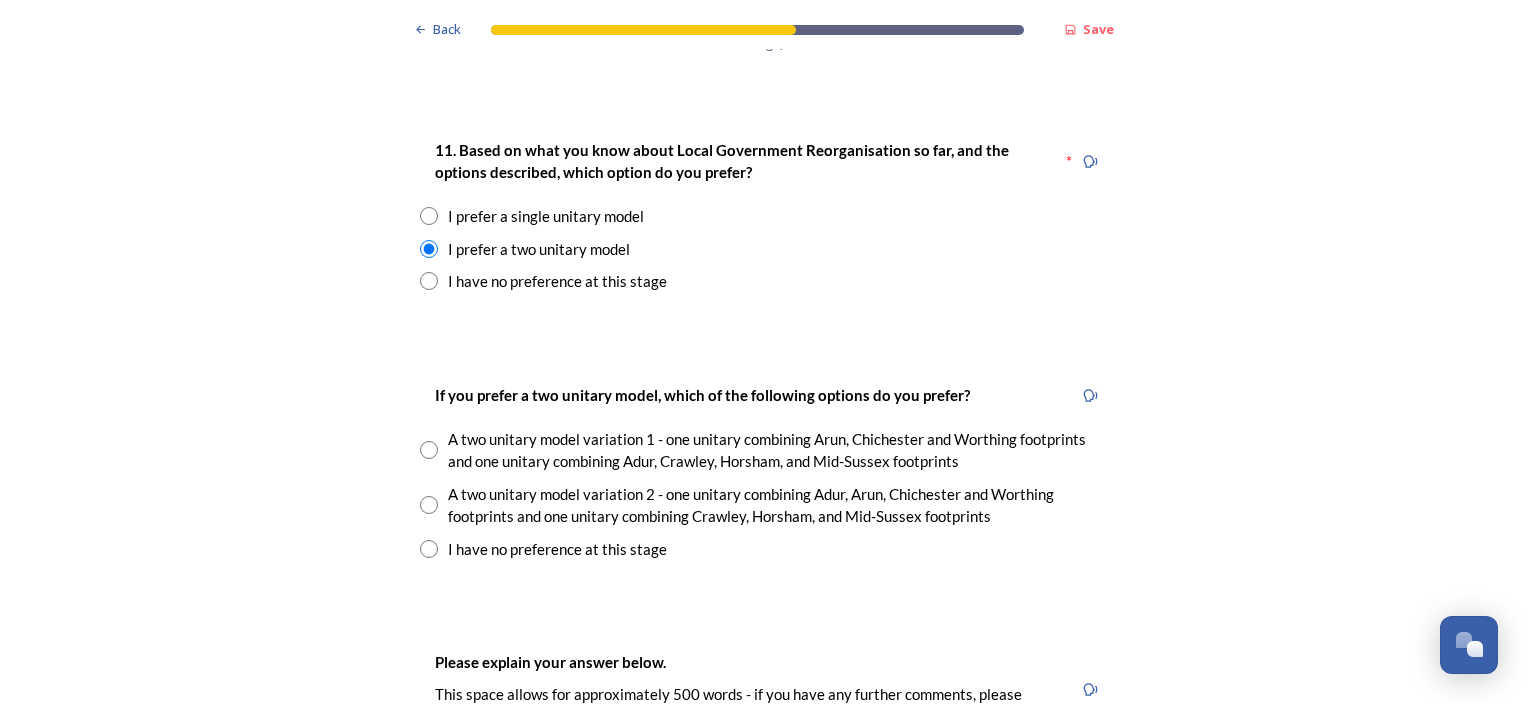 click at bounding box center [429, 450] 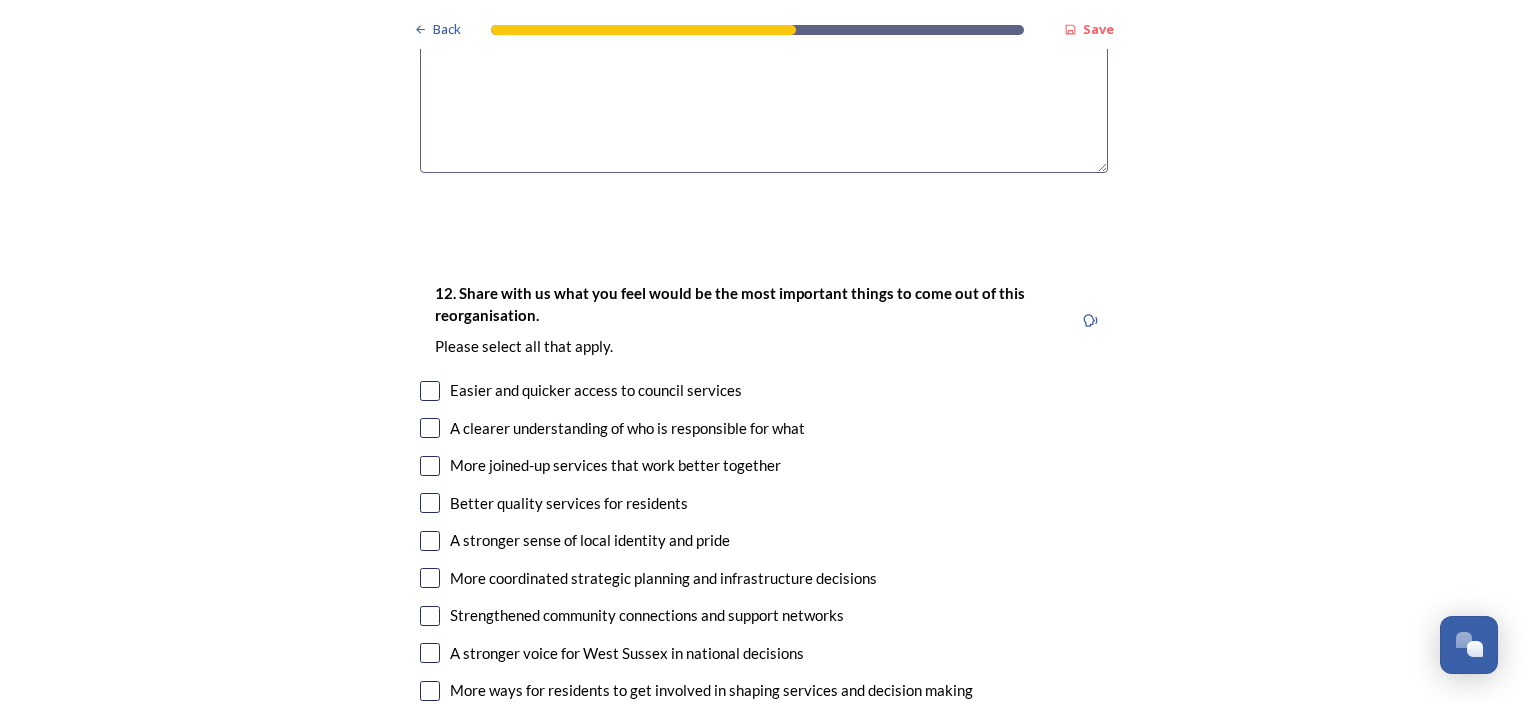 scroll, scrollTop: 3500, scrollLeft: 0, axis: vertical 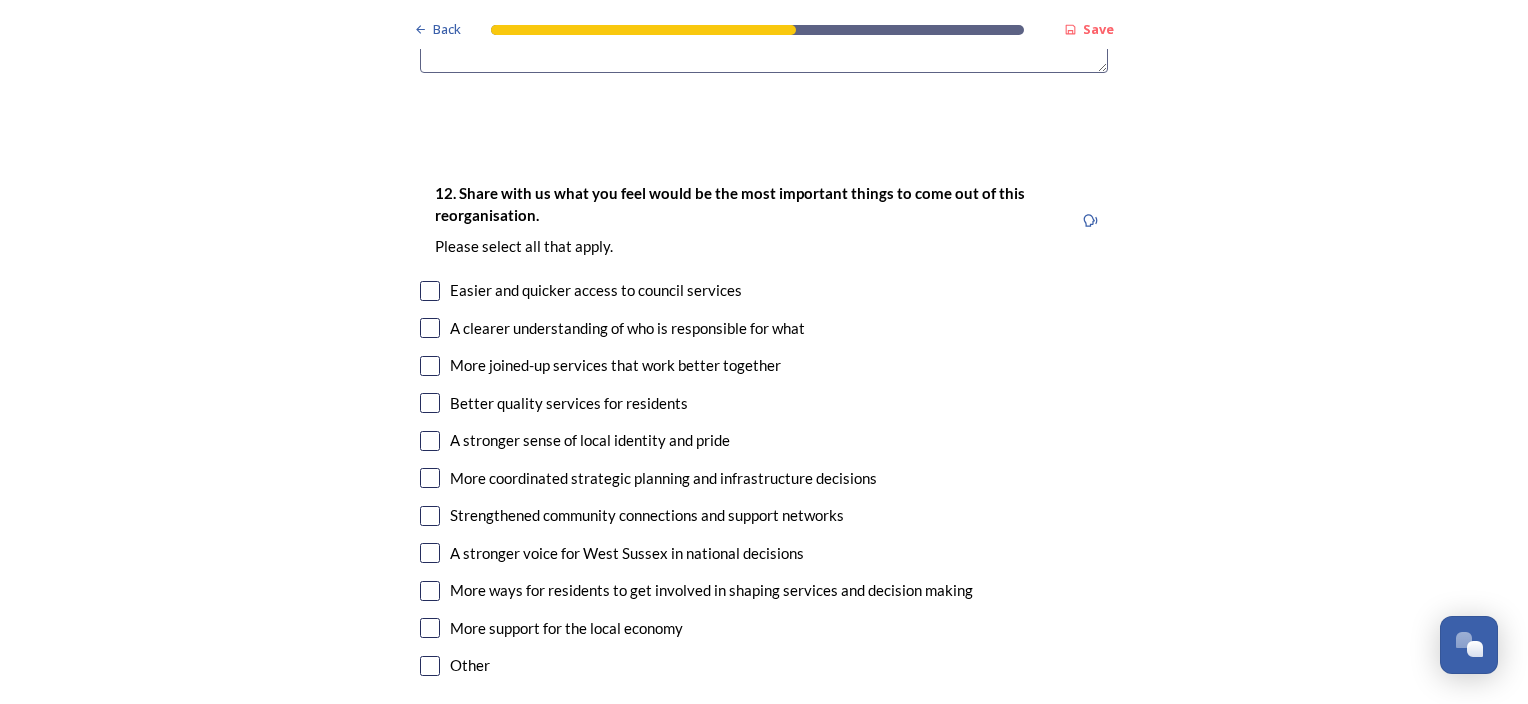 click at bounding box center [430, 403] 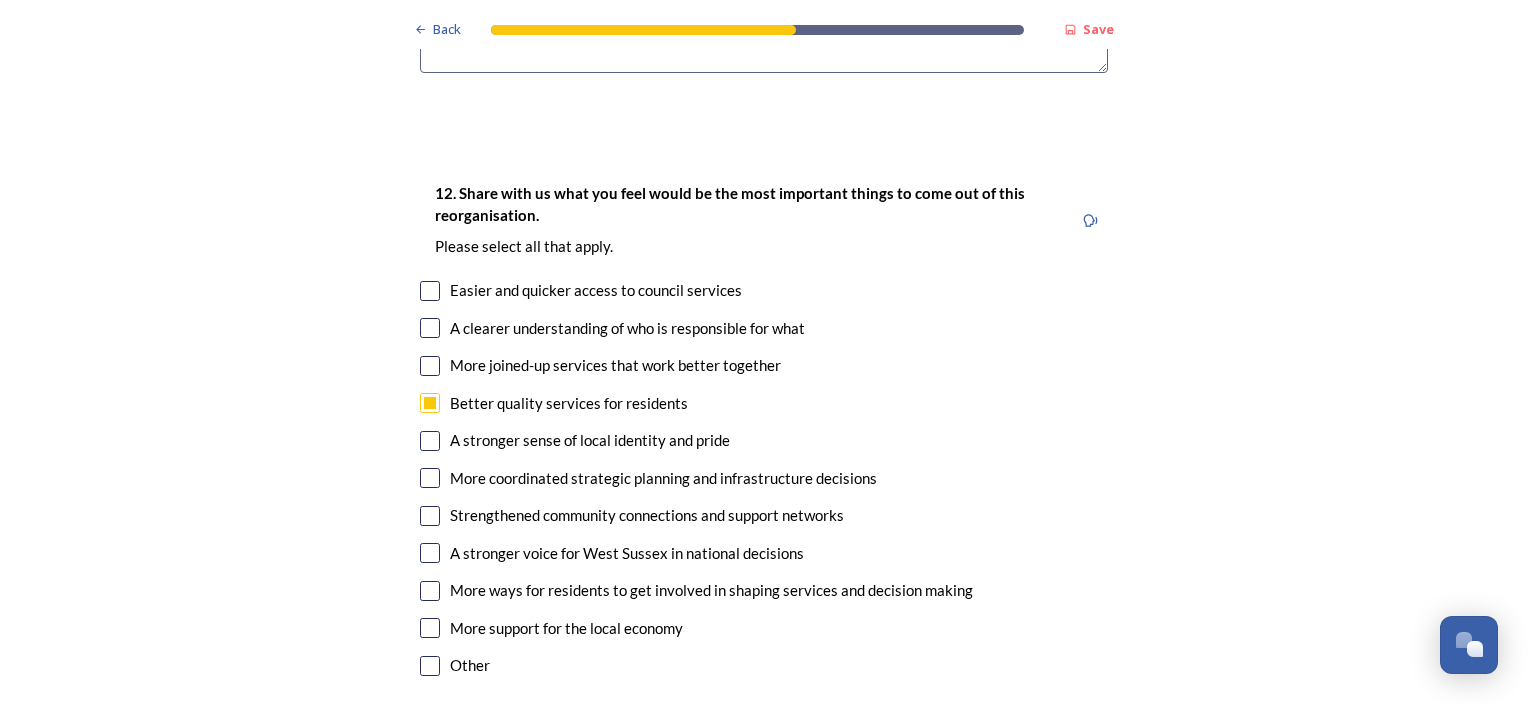 click at bounding box center (430, 441) 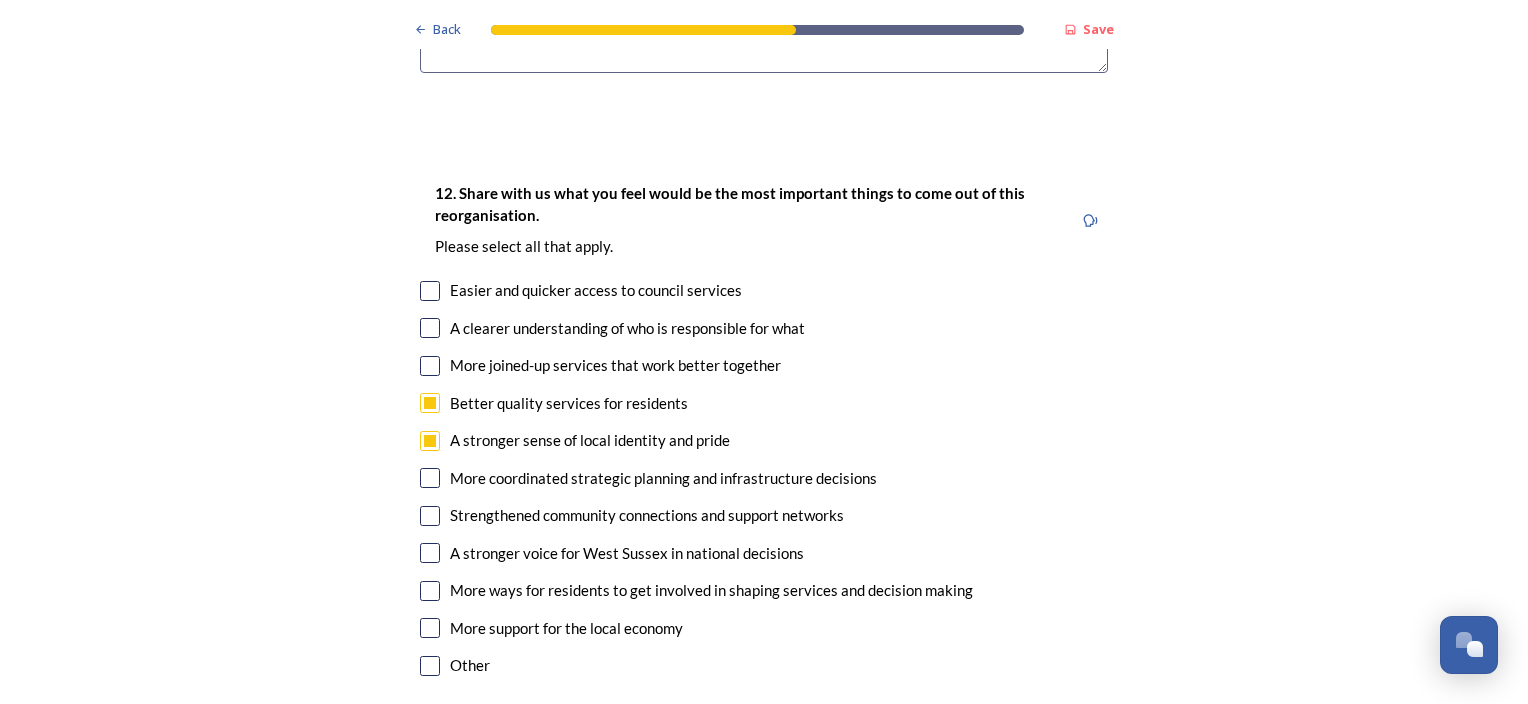 scroll, scrollTop: 3600, scrollLeft: 0, axis: vertical 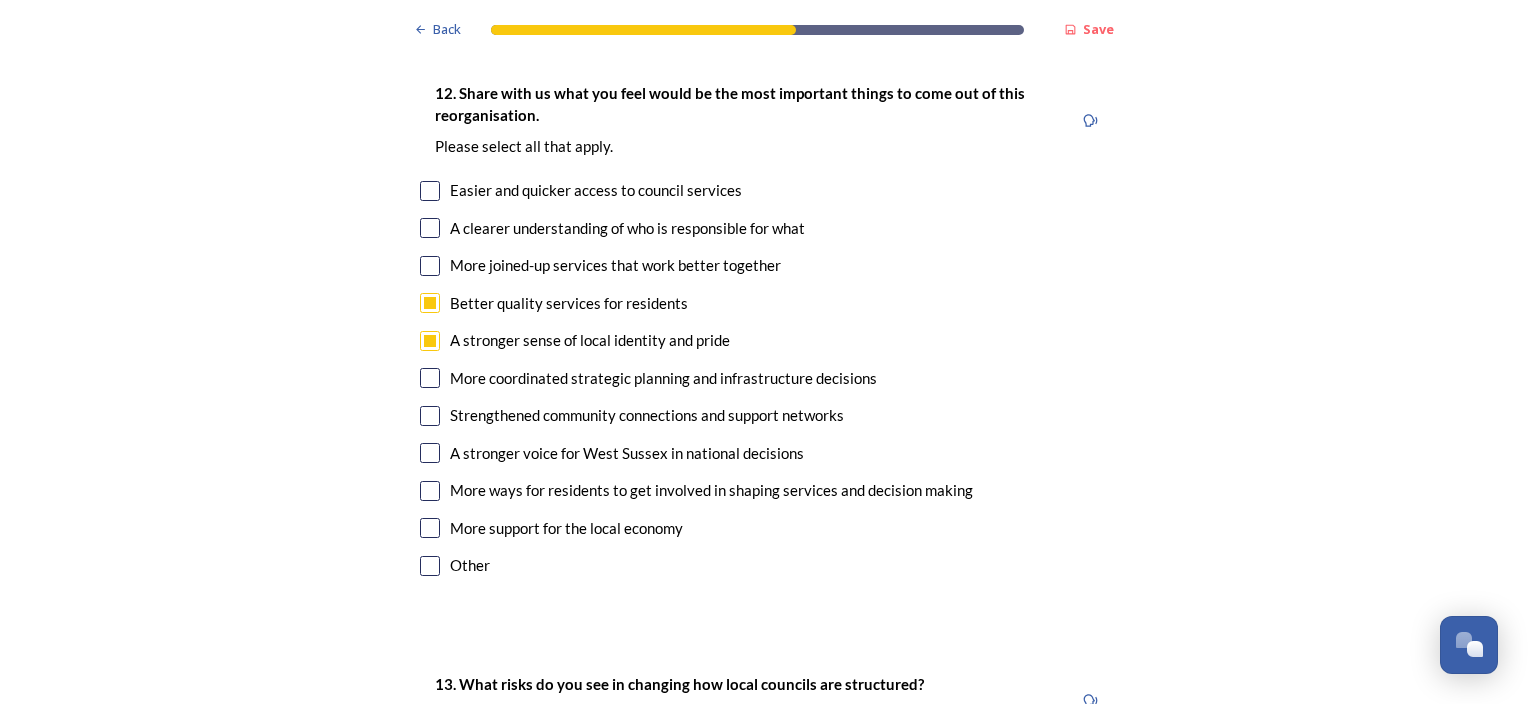 click at bounding box center [430, 528] 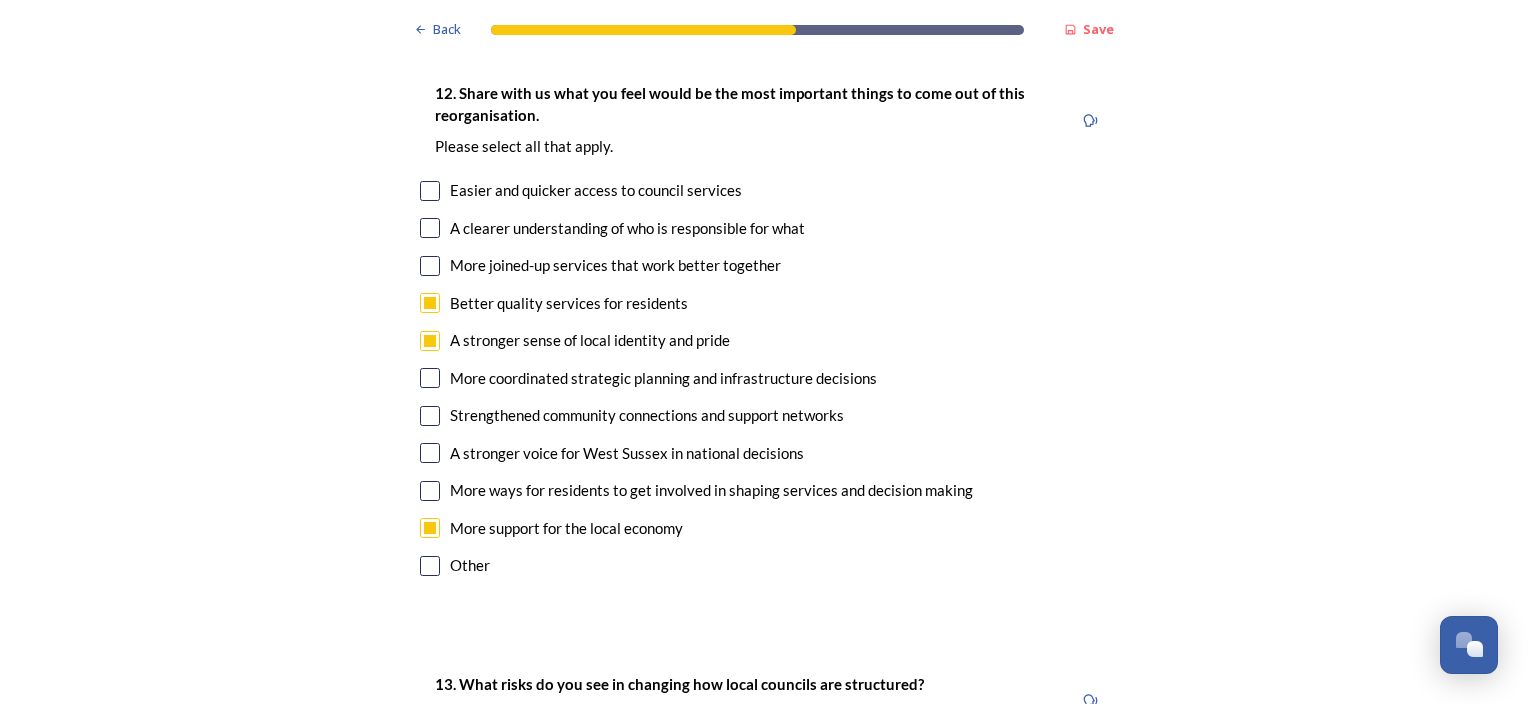 click at bounding box center (430, 453) 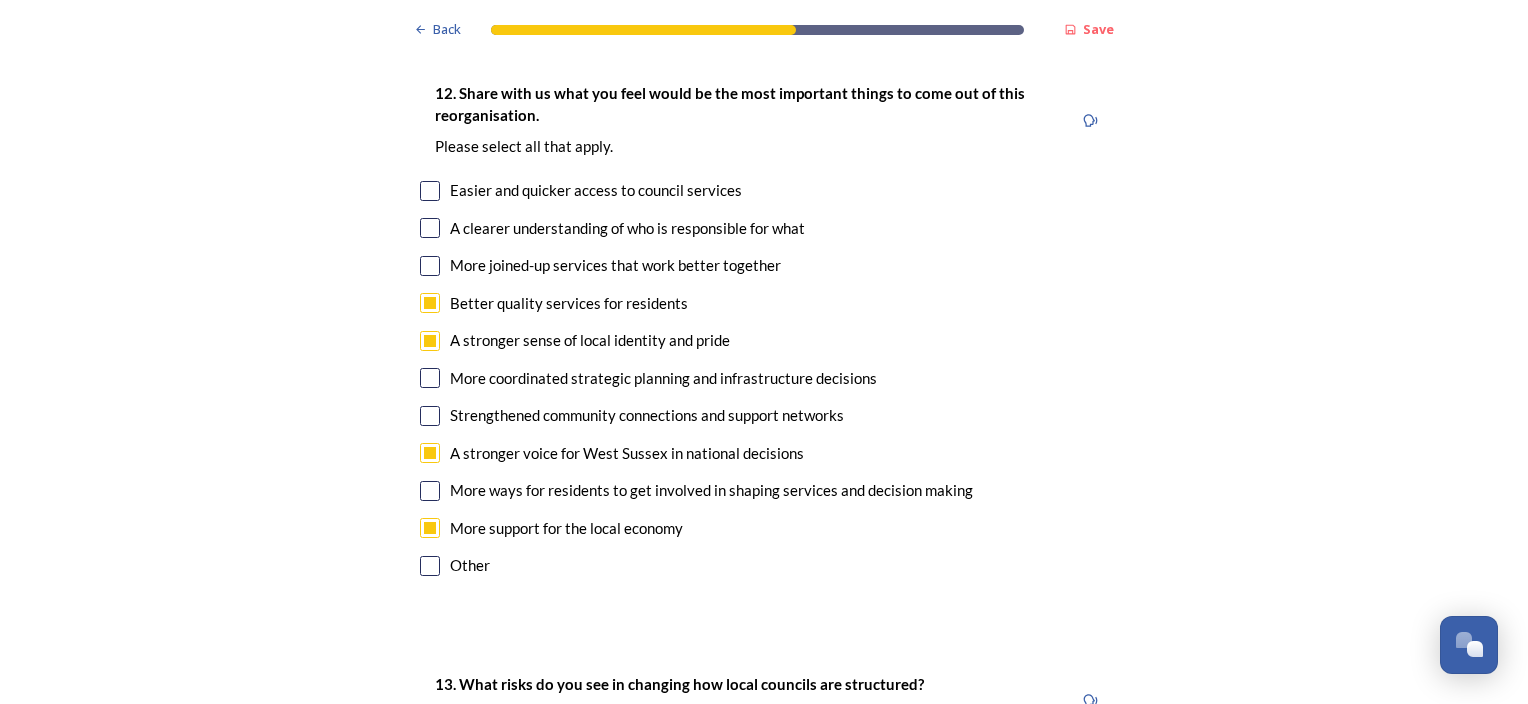 scroll, scrollTop: 3700, scrollLeft: 0, axis: vertical 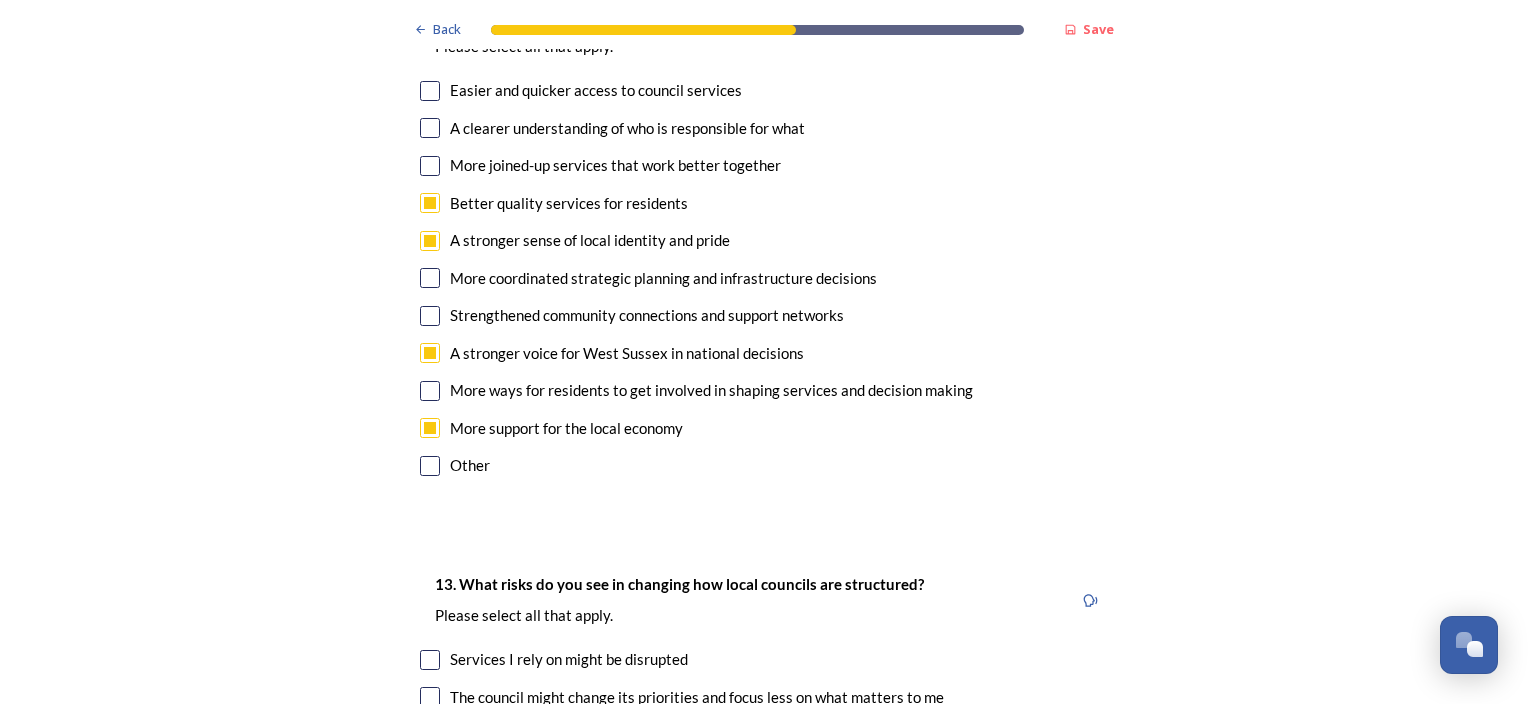 click at bounding box center (430, 391) 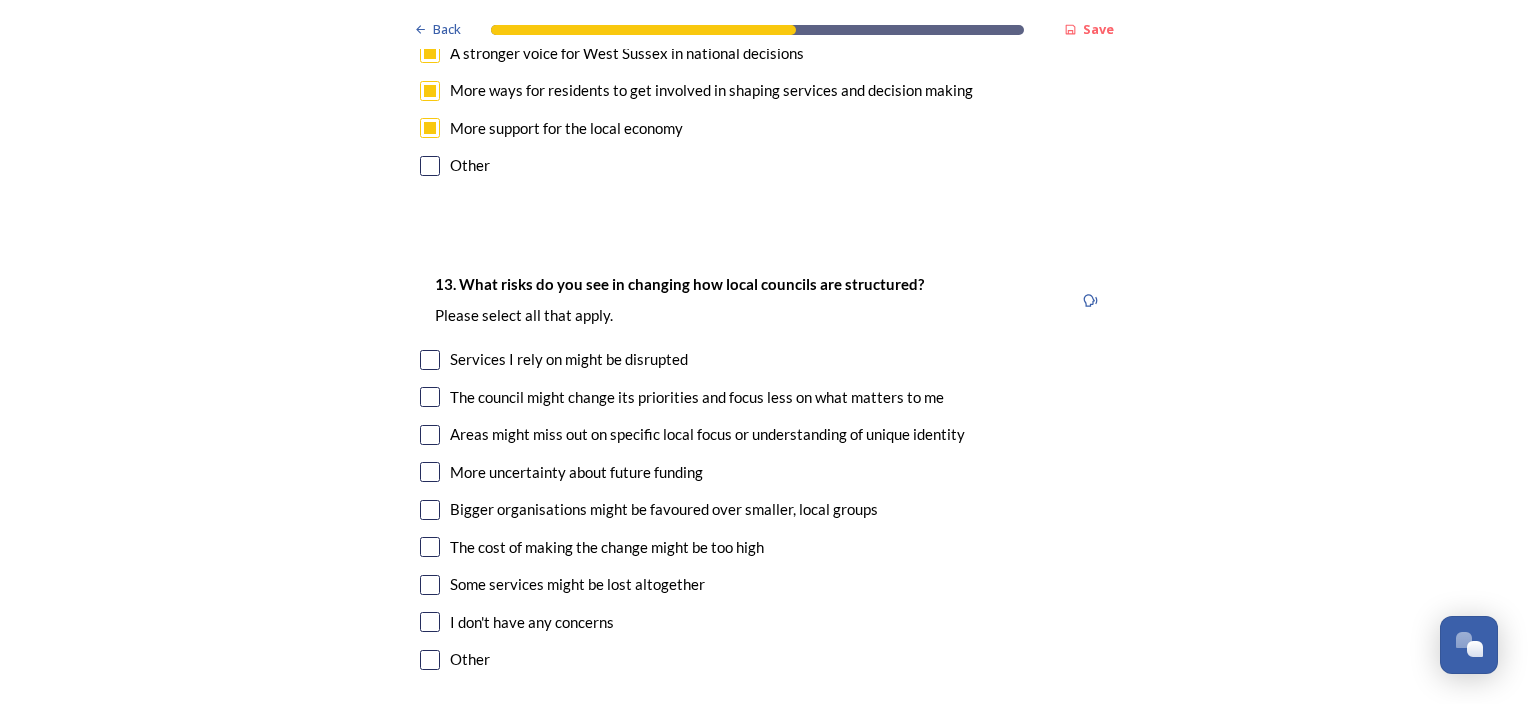 scroll, scrollTop: 4100, scrollLeft: 0, axis: vertical 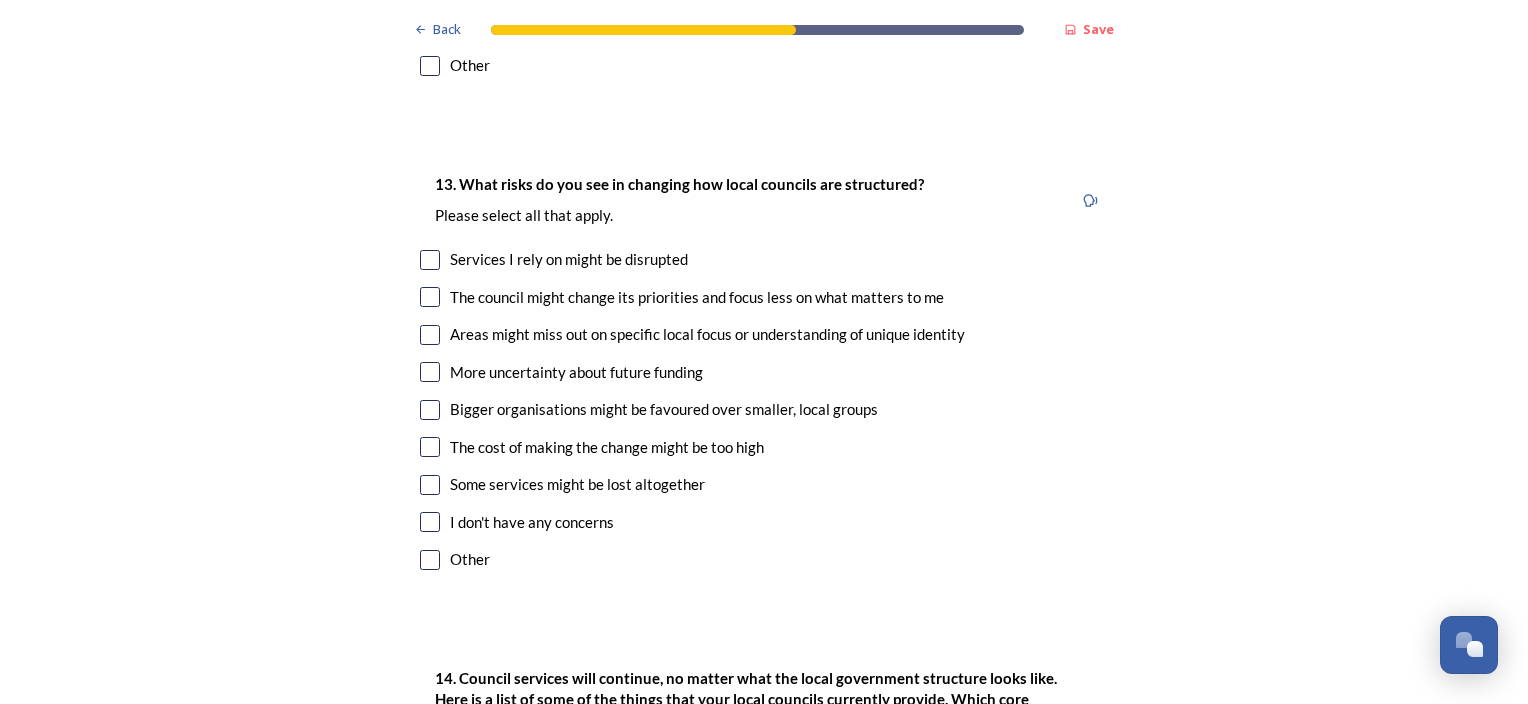 click at bounding box center [430, 297] 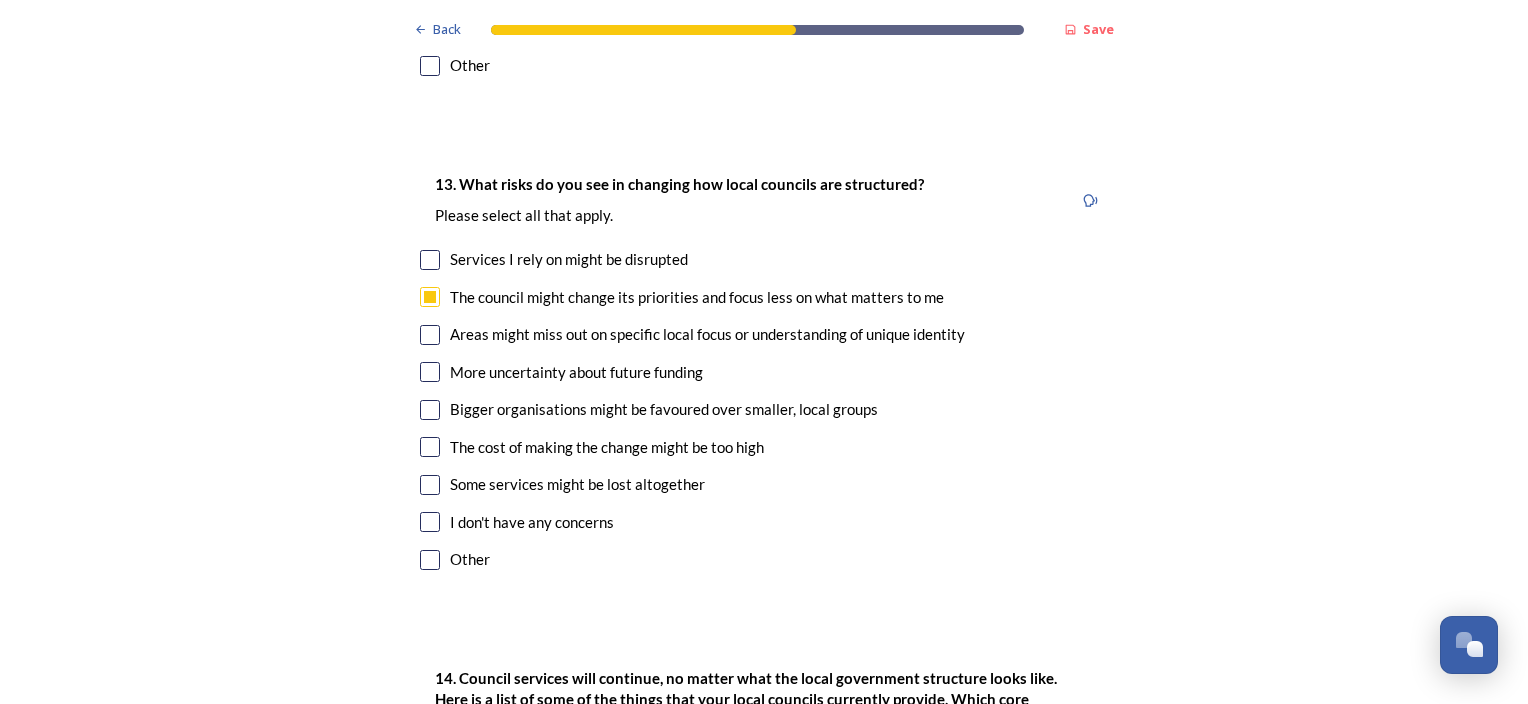 click at bounding box center (430, 335) 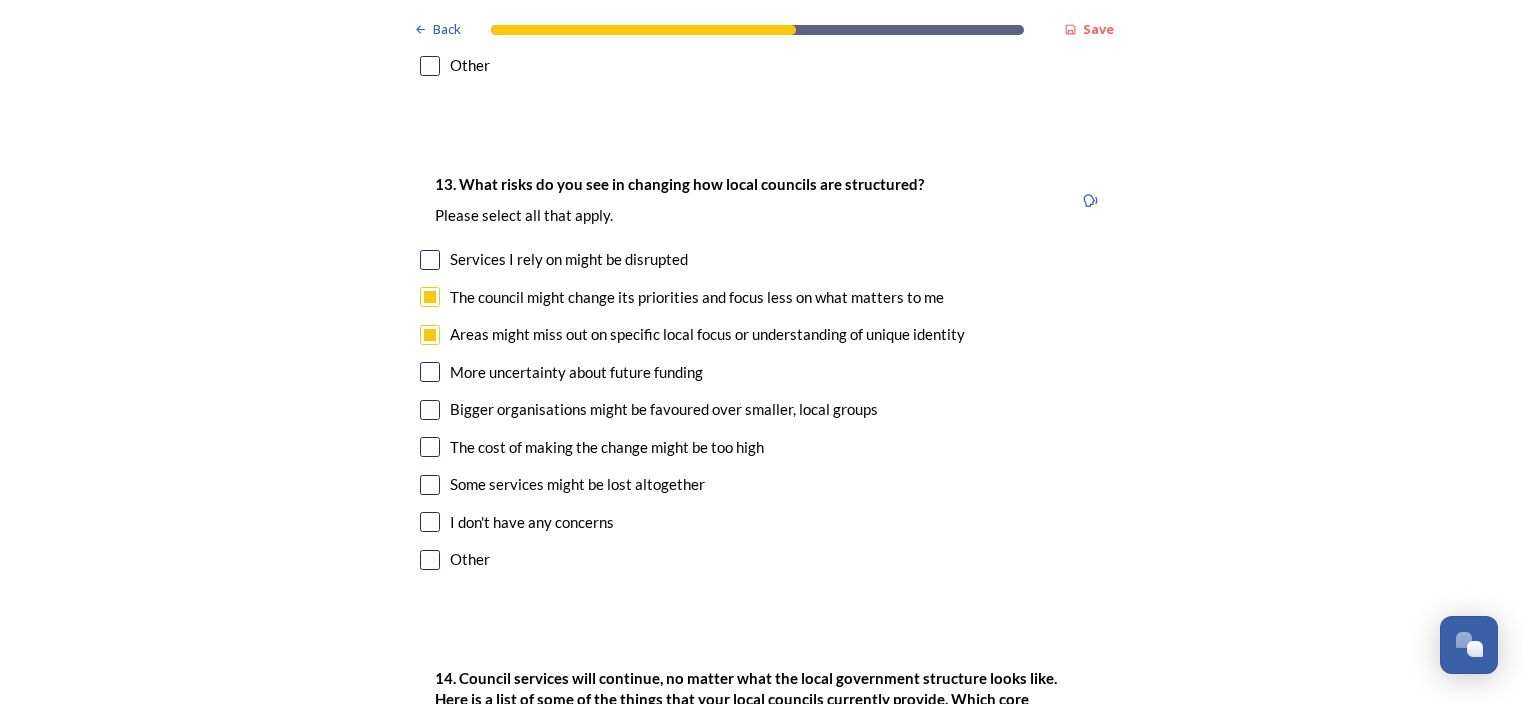 click at bounding box center [430, 372] 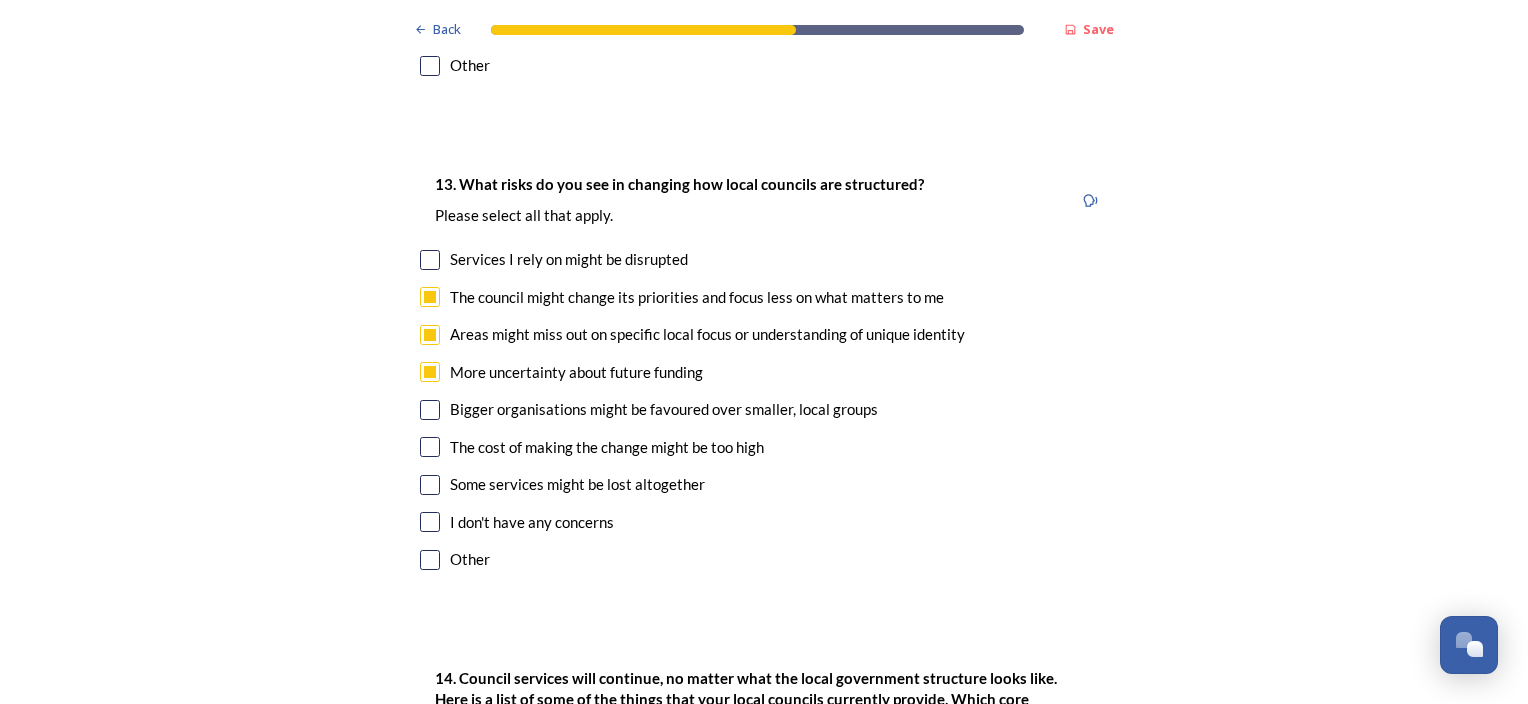 click at bounding box center [430, 410] 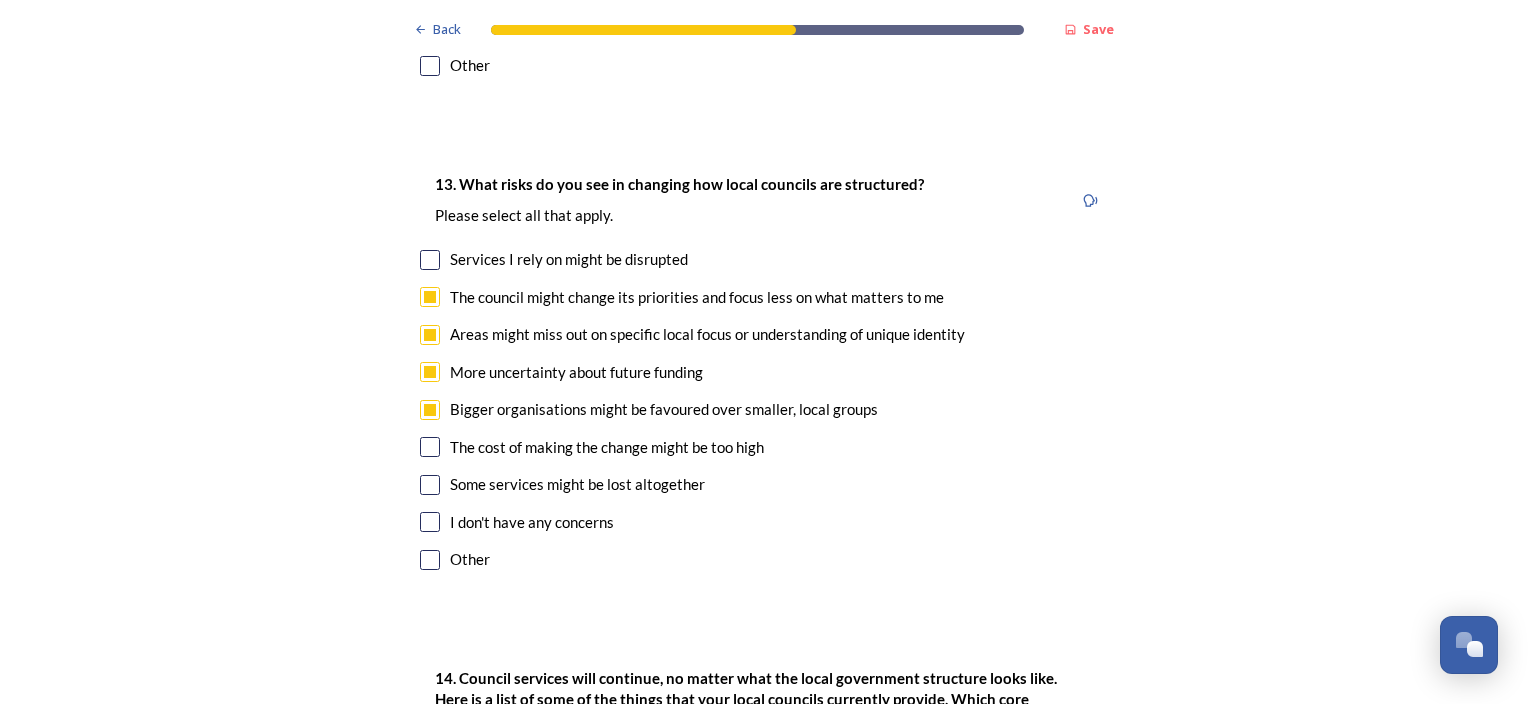 click at bounding box center [430, 447] 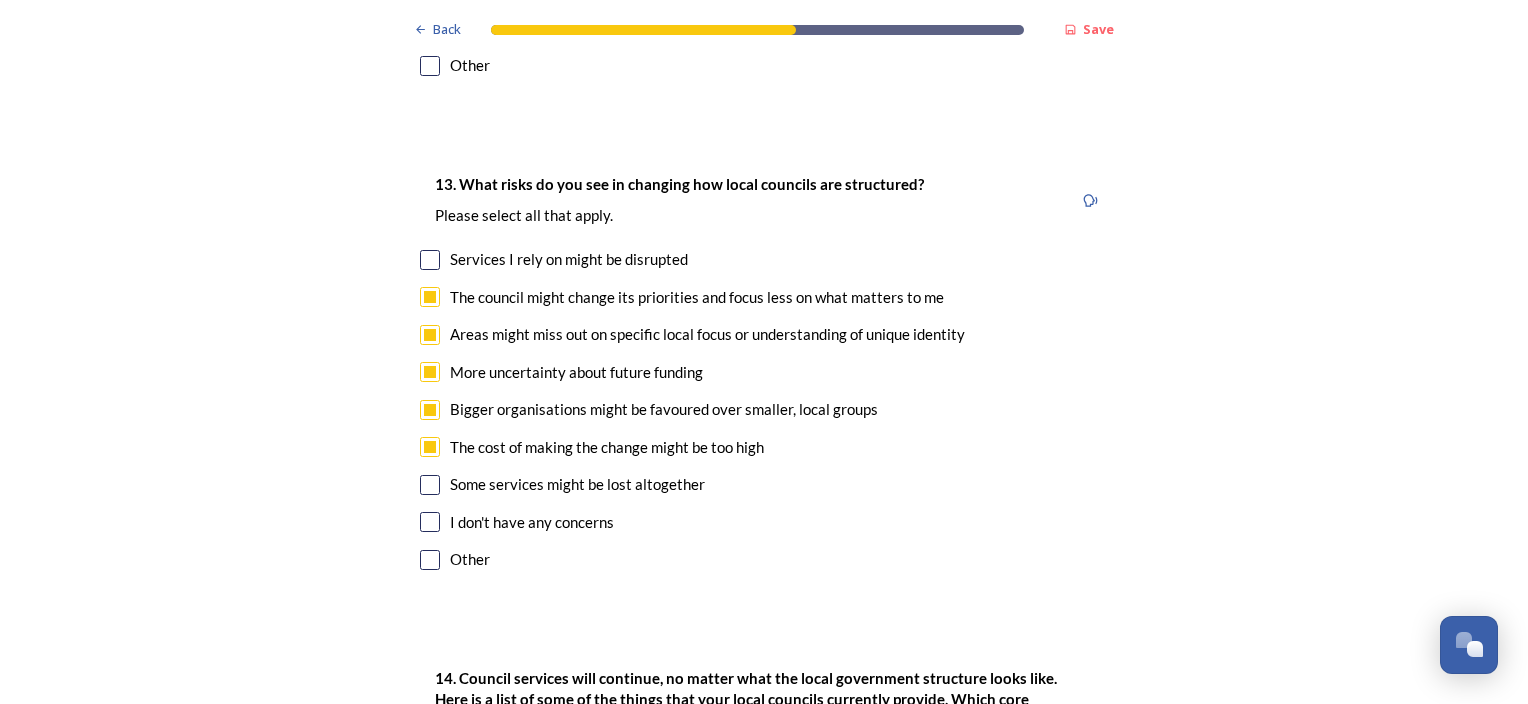 scroll, scrollTop: 4300, scrollLeft: 0, axis: vertical 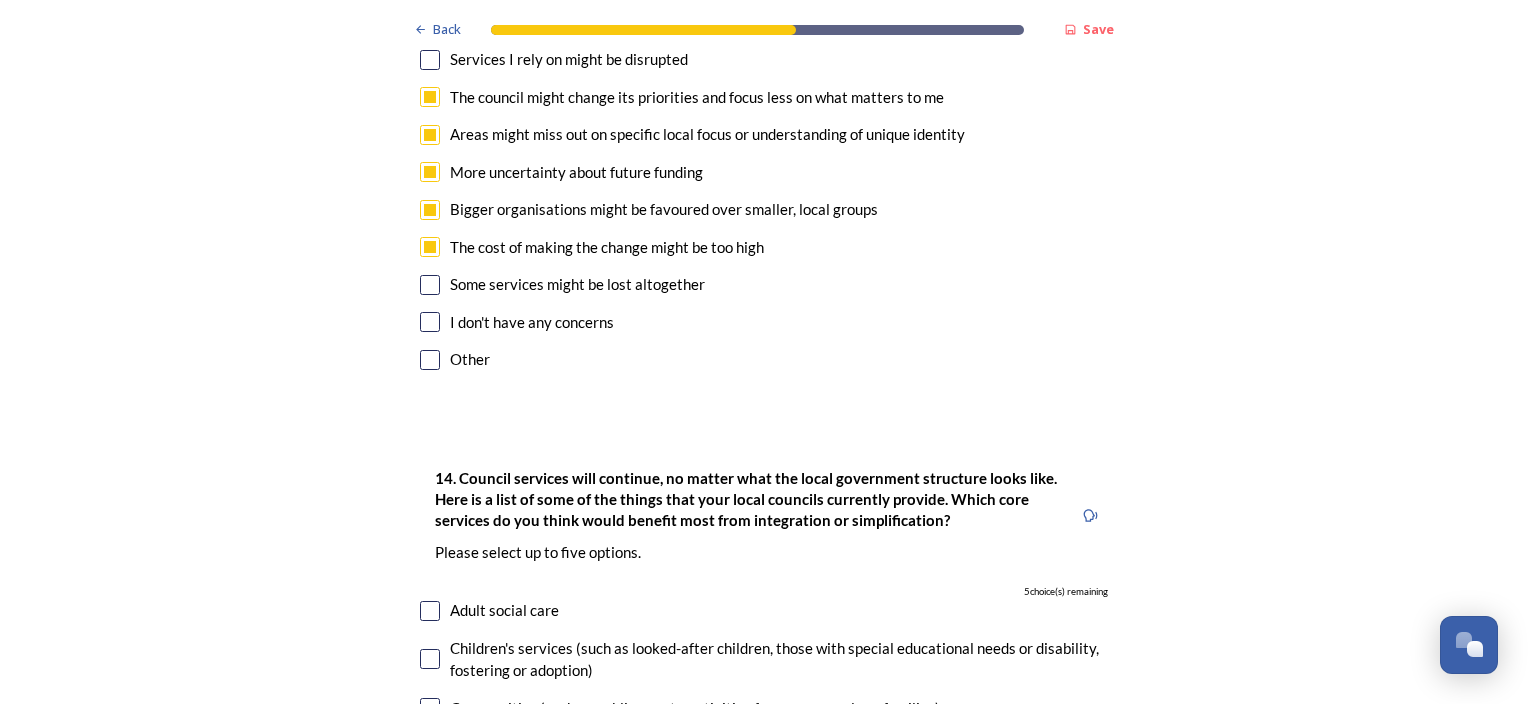 click at bounding box center [430, 285] 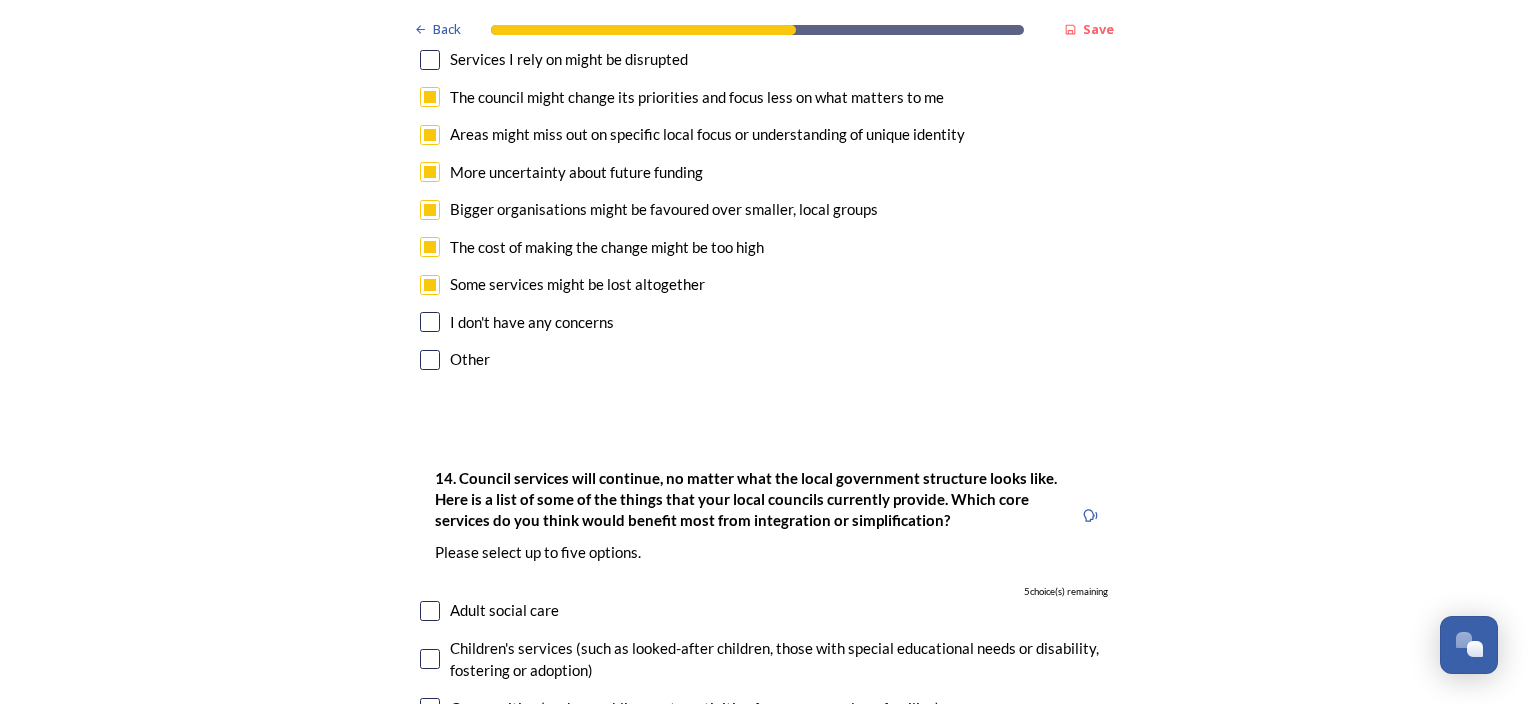 click at bounding box center [430, 285] 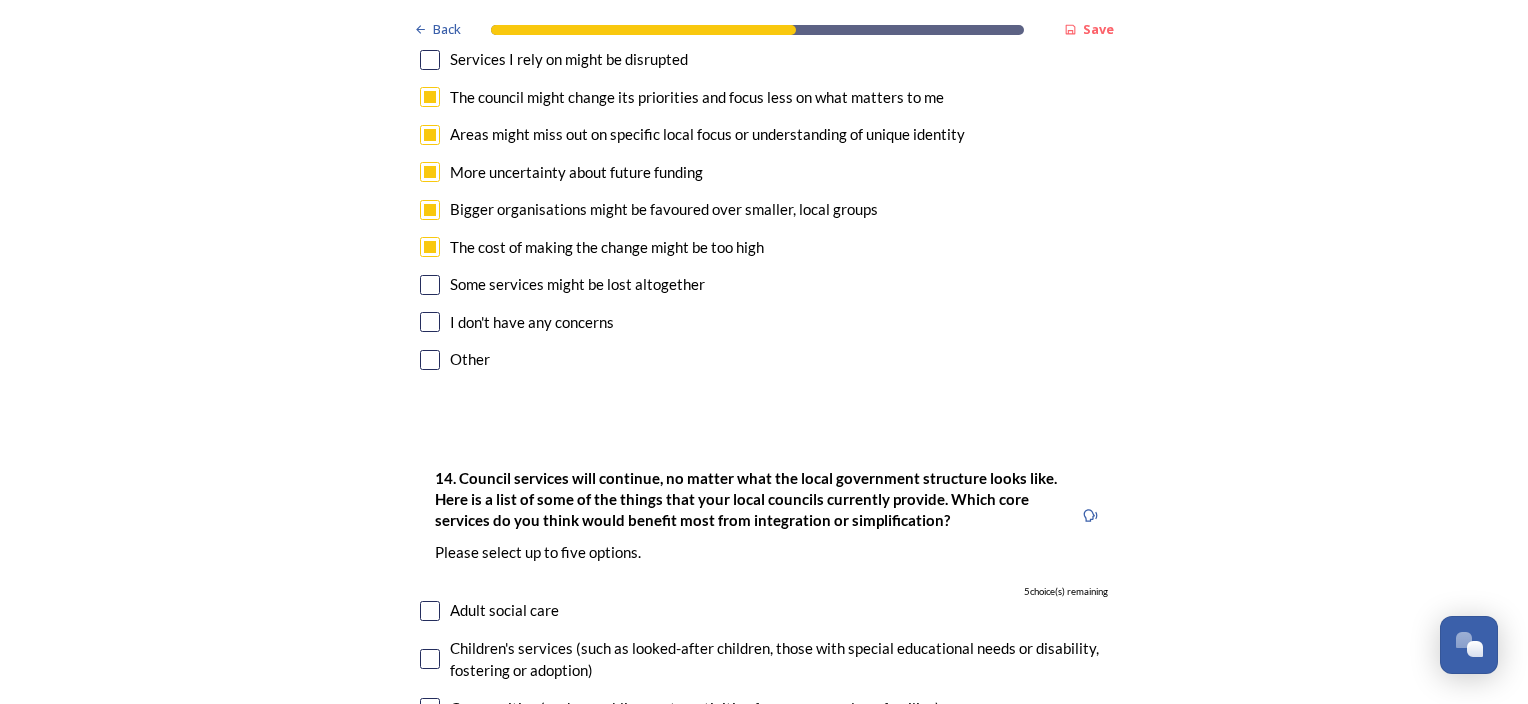 scroll, scrollTop: 4200, scrollLeft: 0, axis: vertical 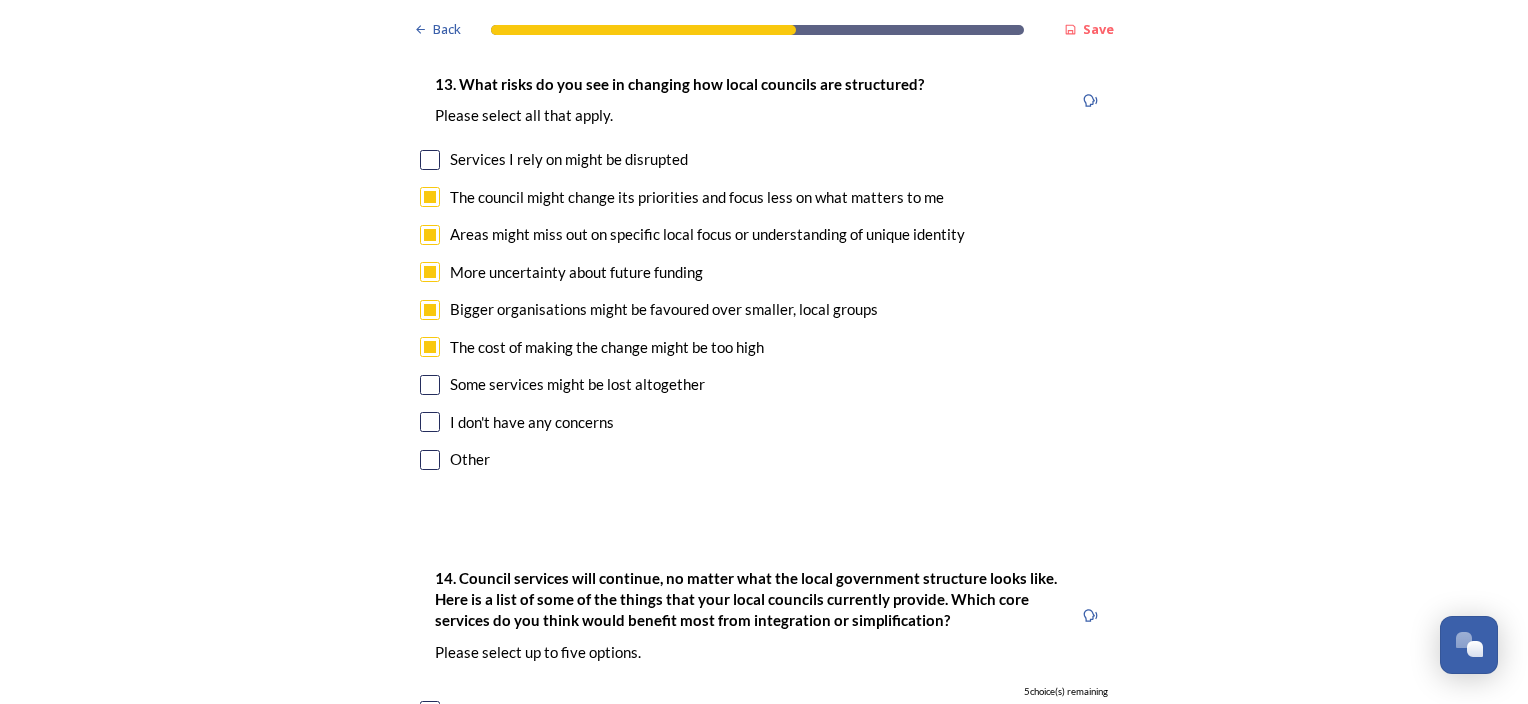 click at bounding box center (430, 385) 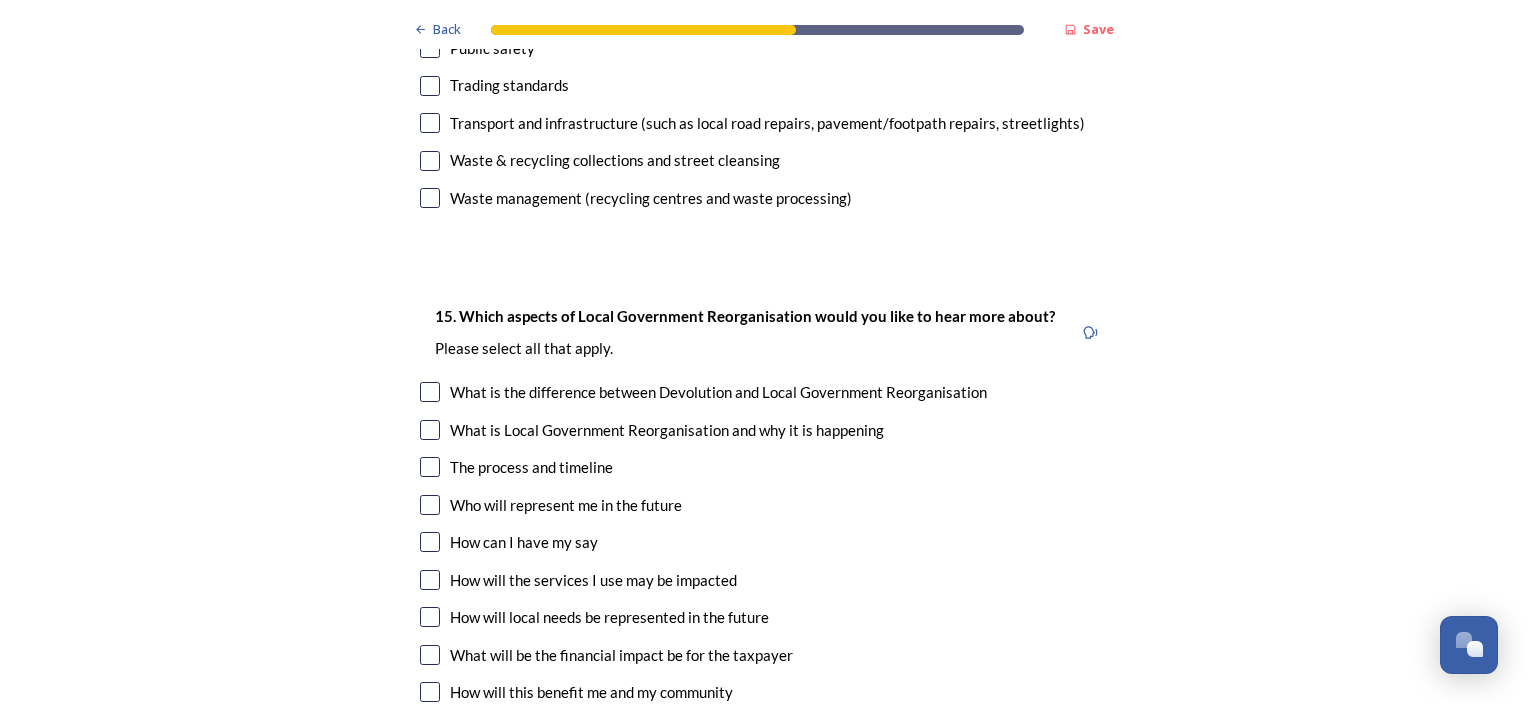 scroll, scrollTop: 5600, scrollLeft: 0, axis: vertical 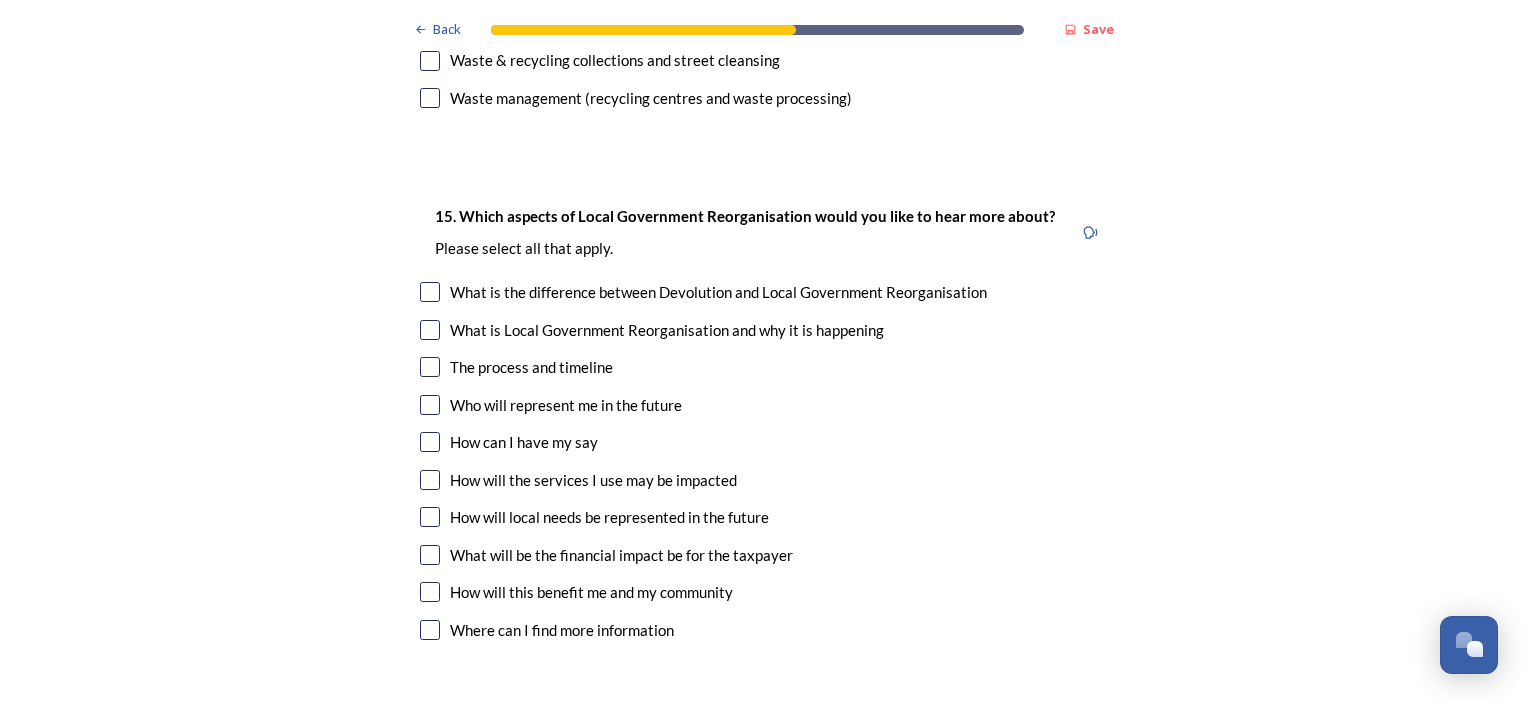 click at bounding box center (430, 555) 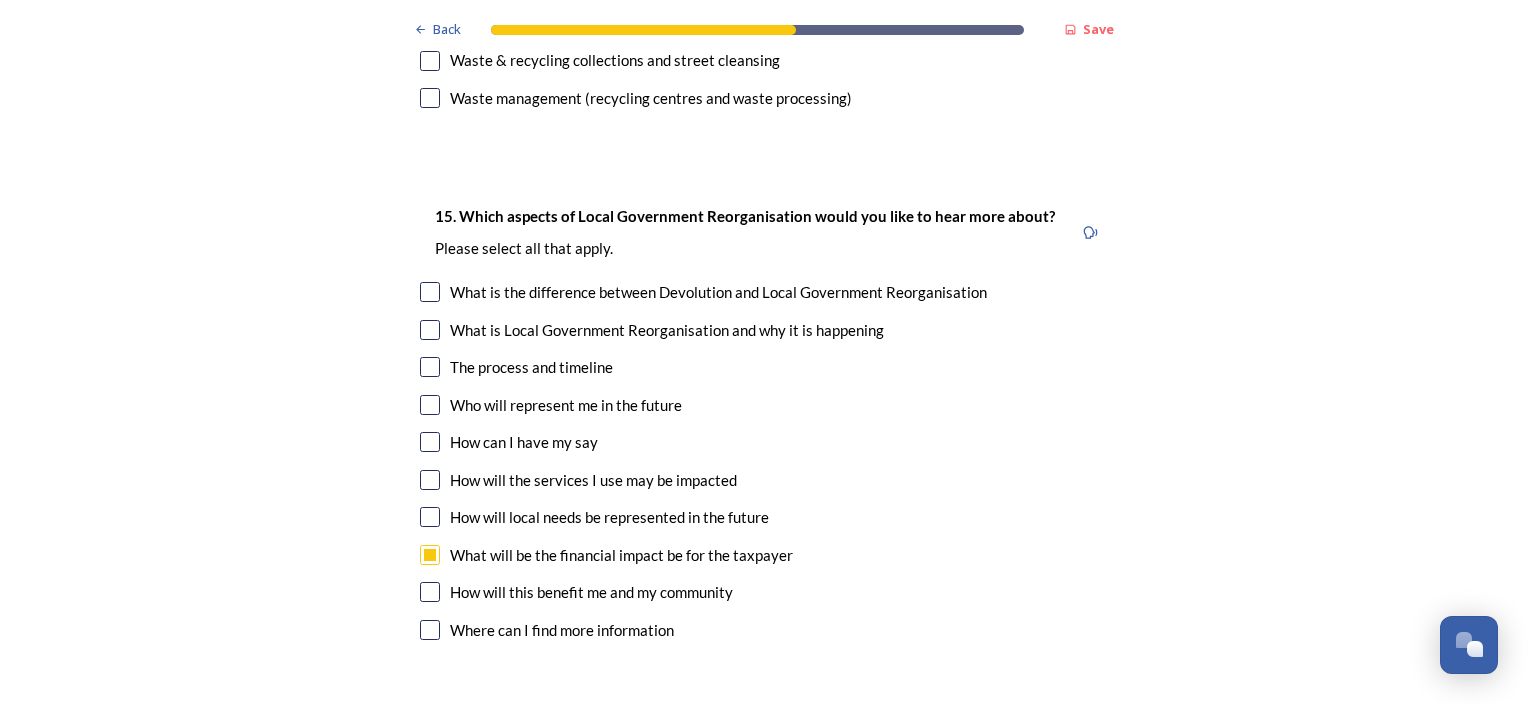click at bounding box center [430, 592] 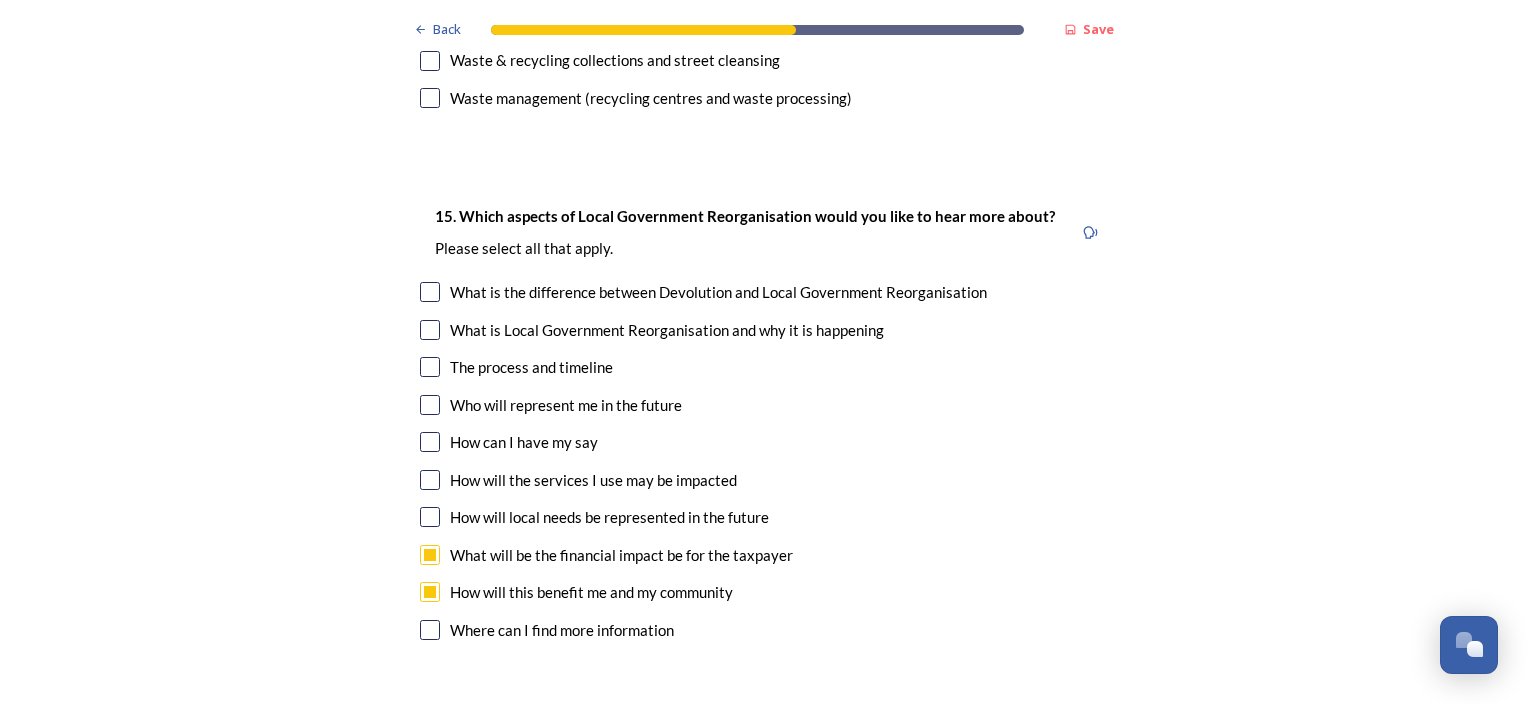 click at bounding box center [430, 517] 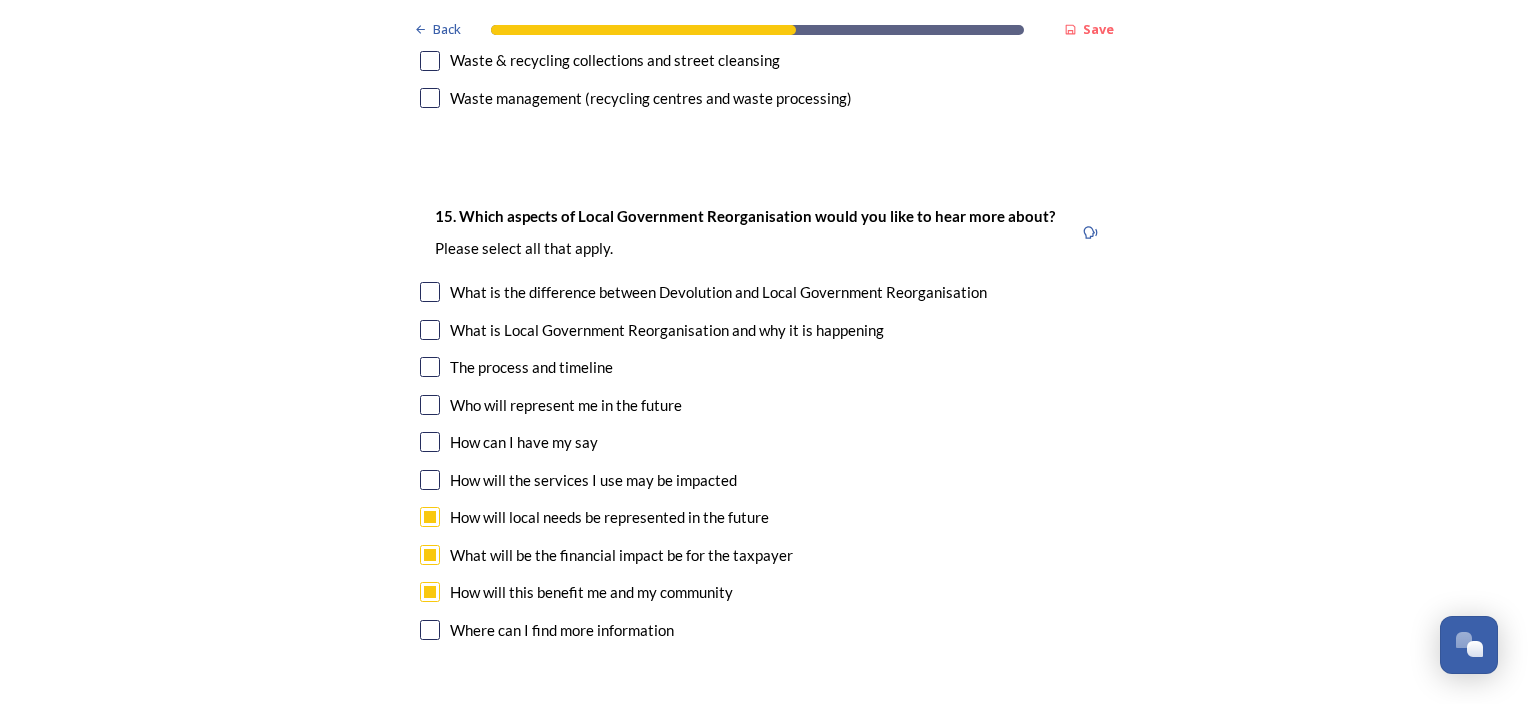 click at bounding box center (430, 480) 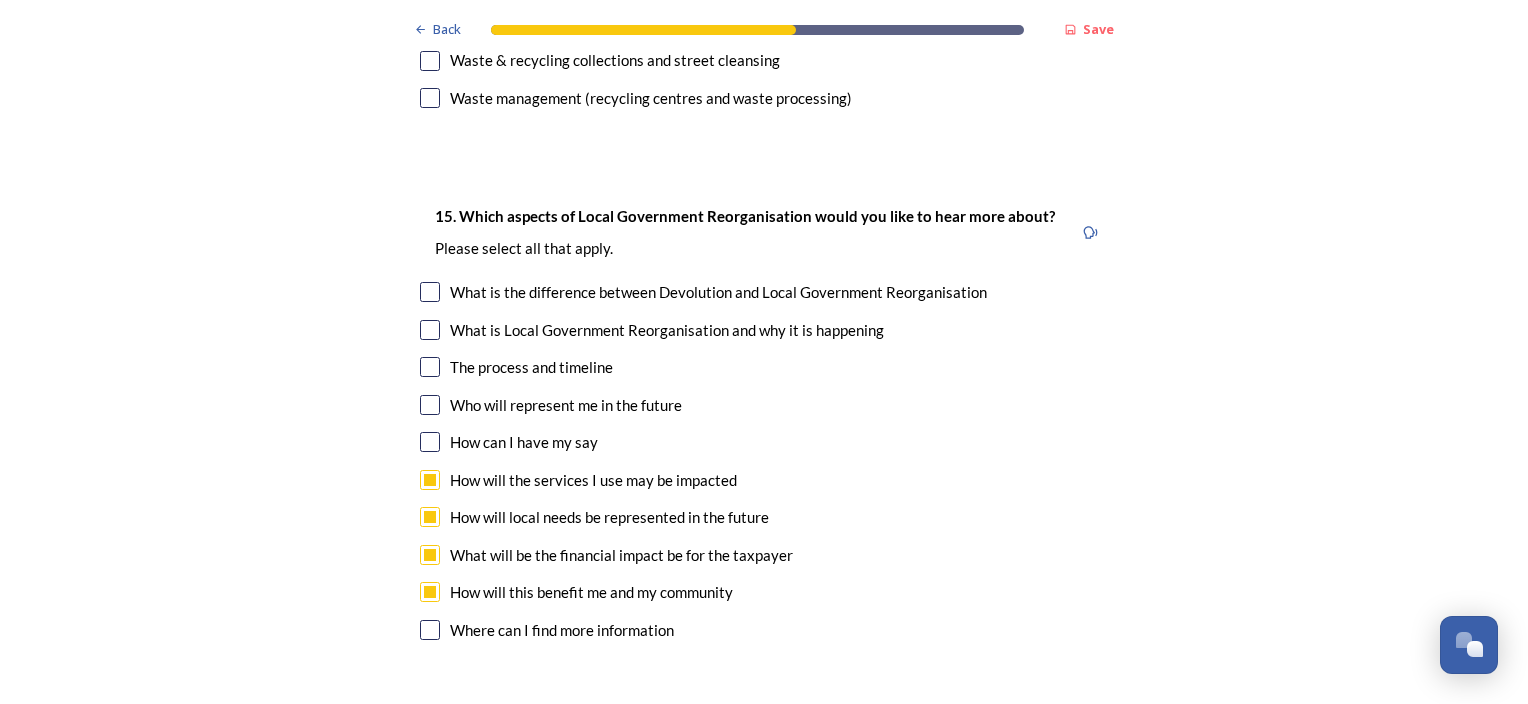 click at bounding box center [430, 442] 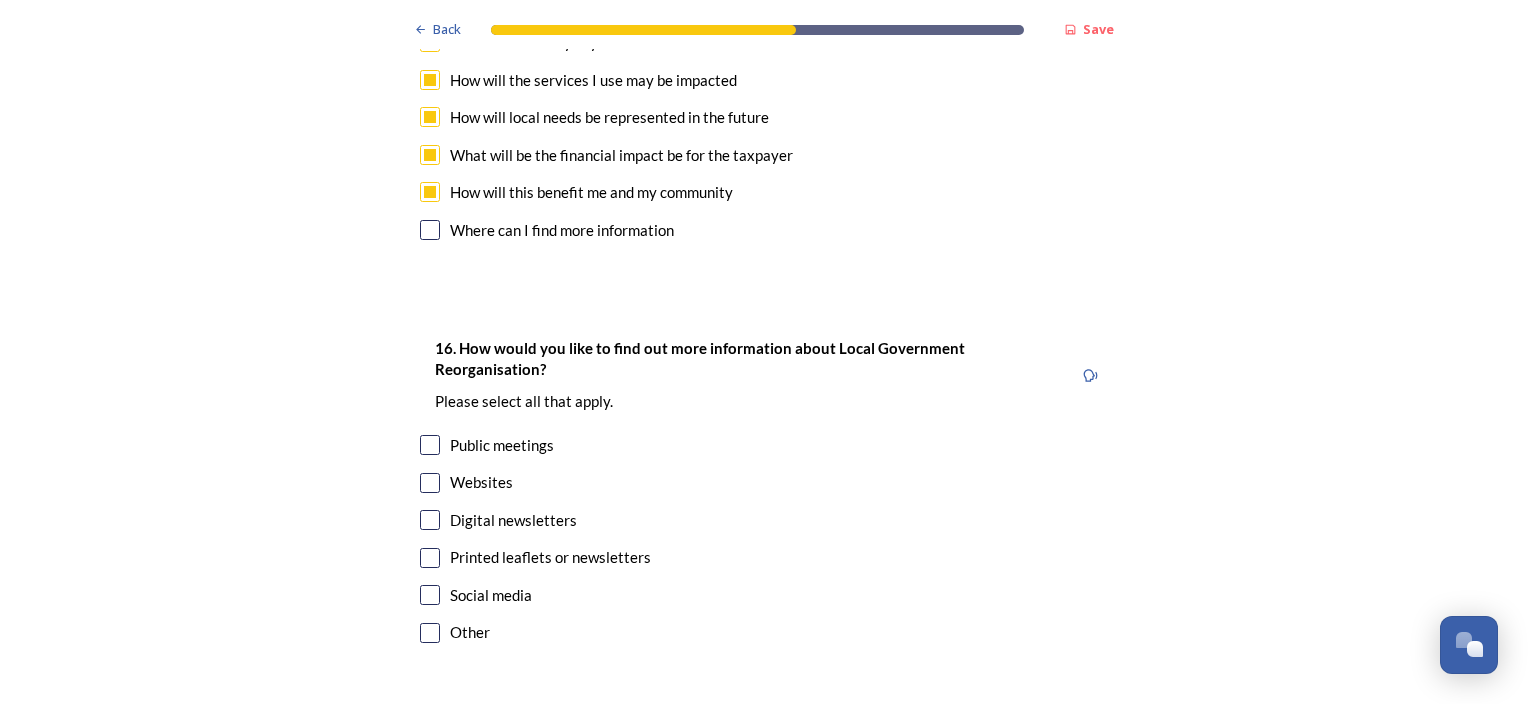 scroll, scrollTop: 6100, scrollLeft: 0, axis: vertical 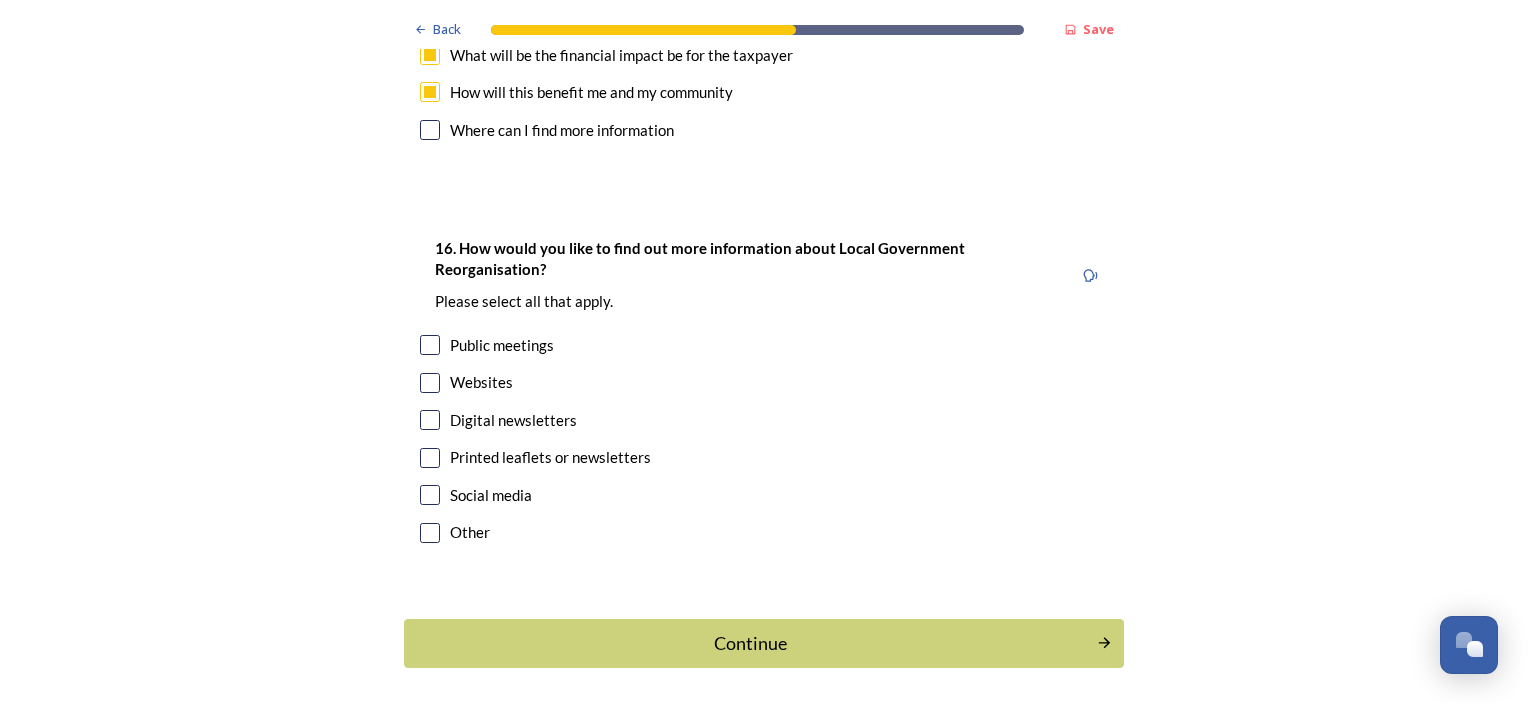 click at bounding box center (430, 383) 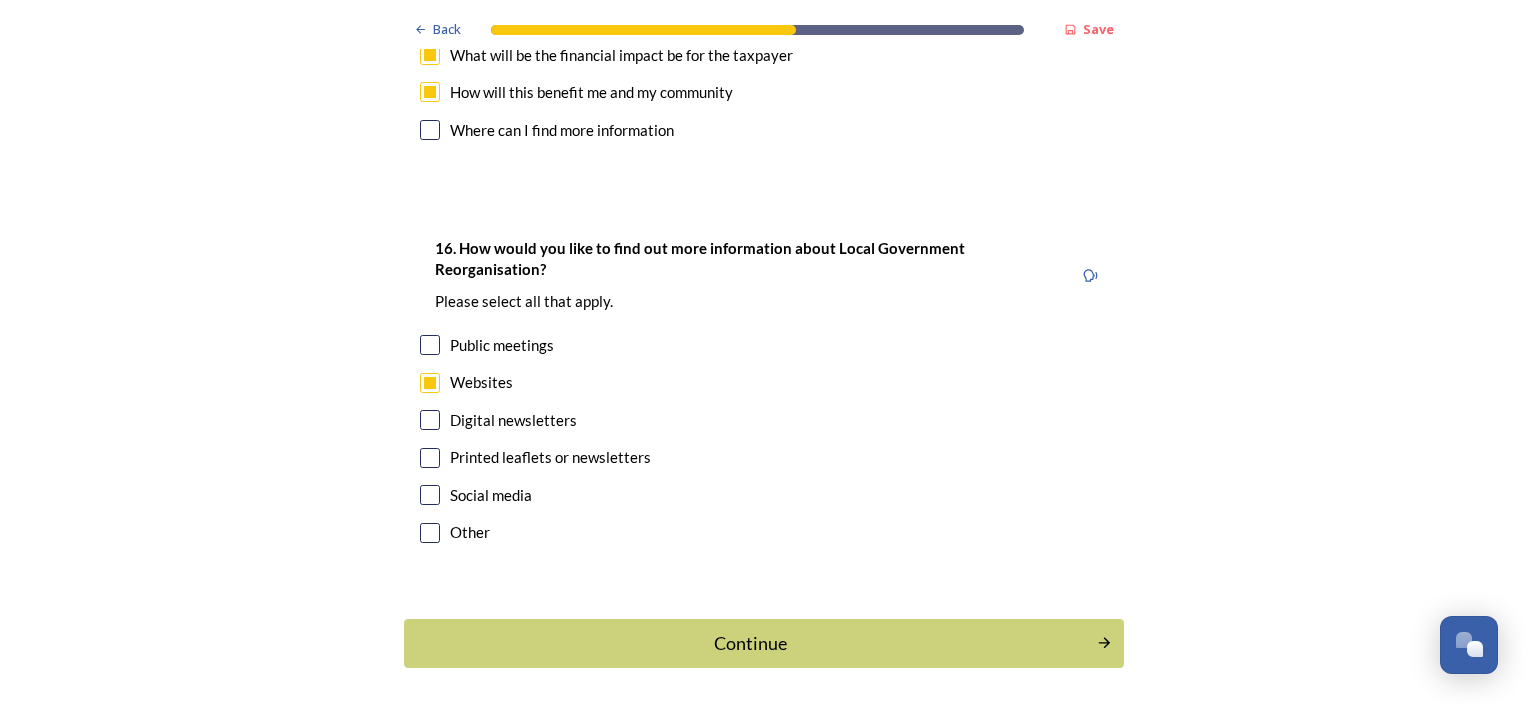 click at bounding box center [430, 420] 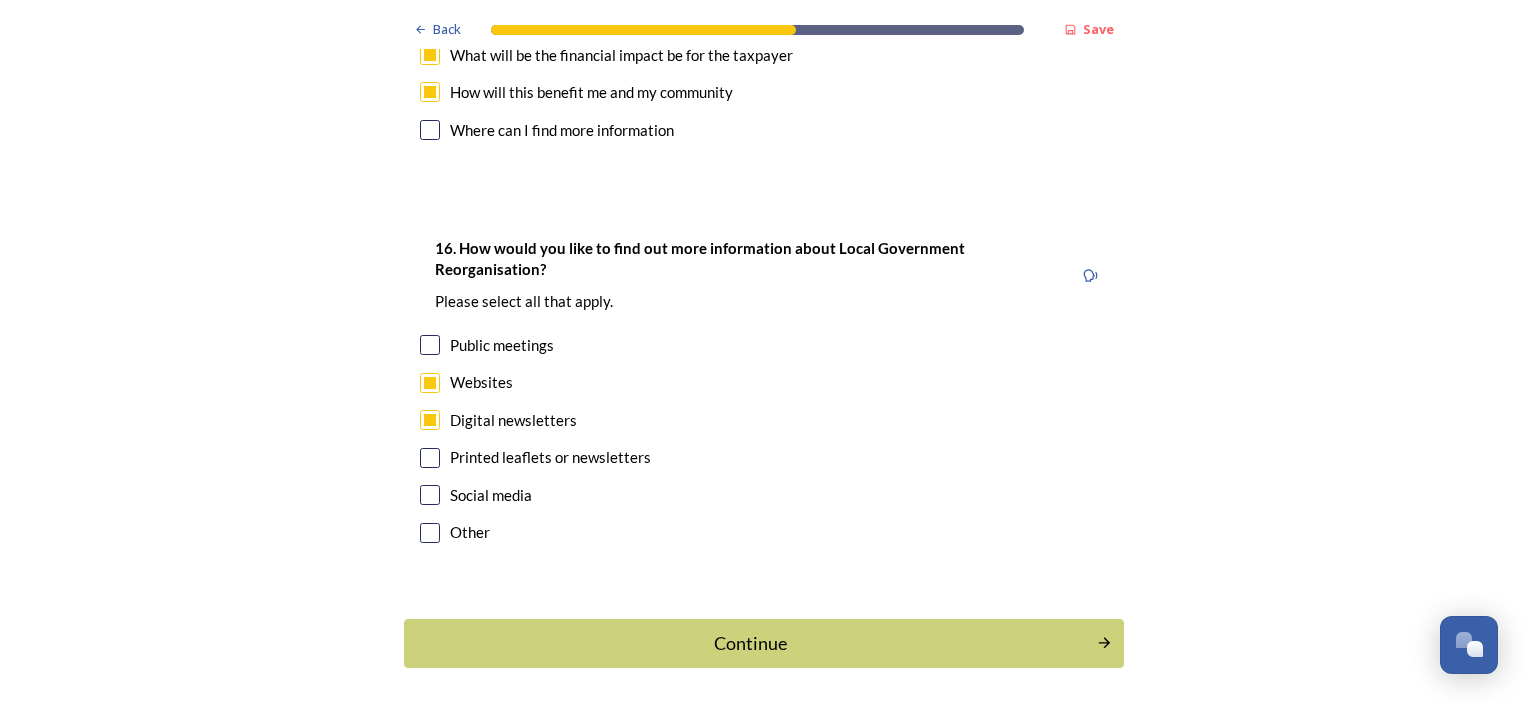 scroll, scrollTop: 6179, scrollLeft: 0, axis: vertical 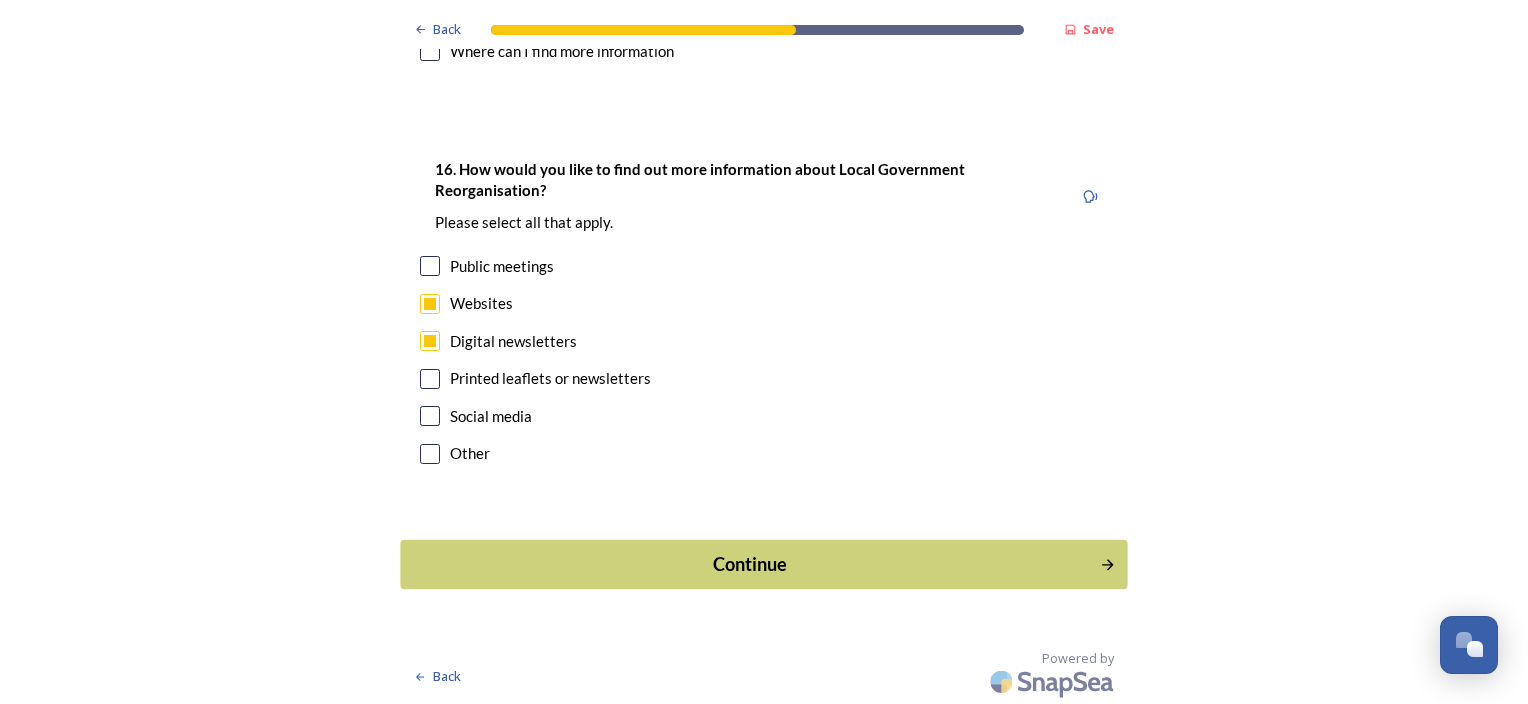 click on "Continue" at bounding box center [750, 564] 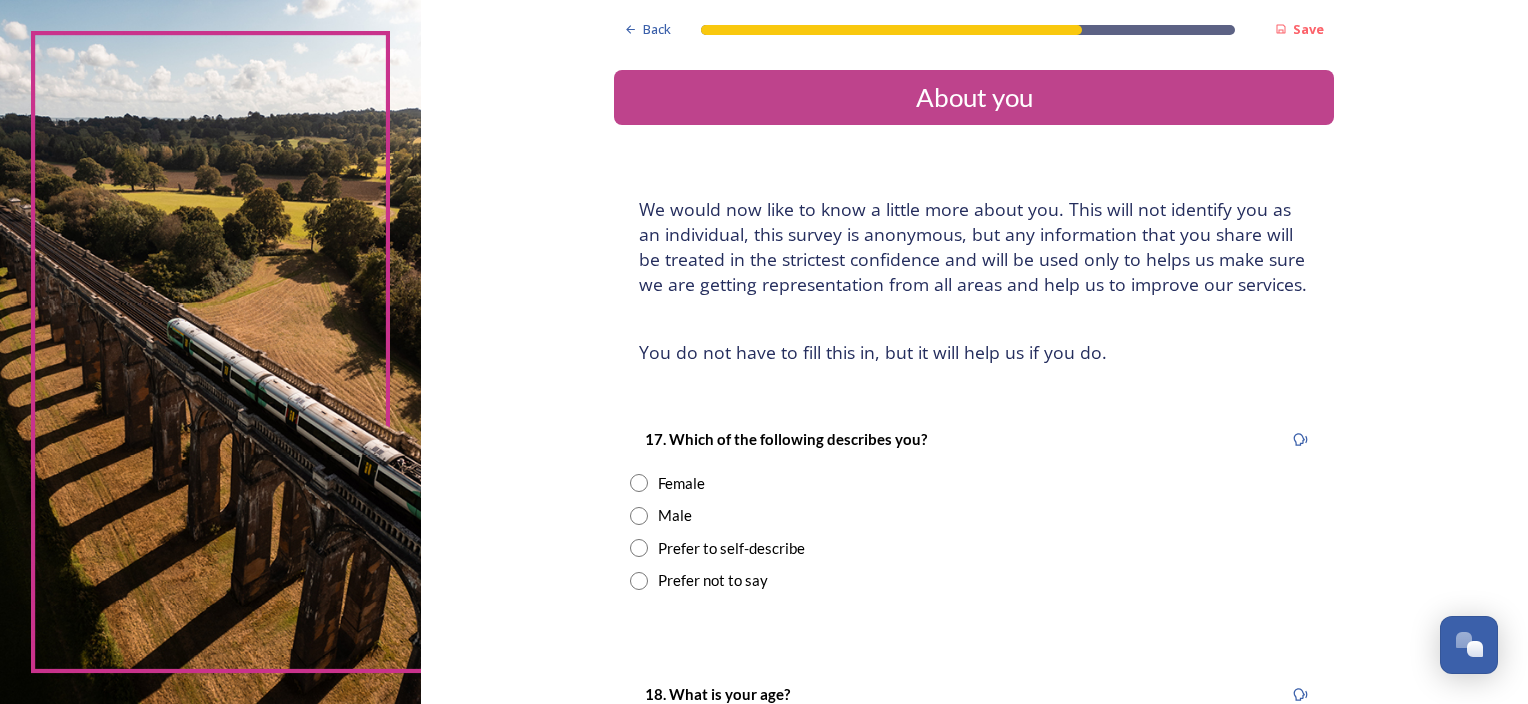 click at bounding box center [639, 483] 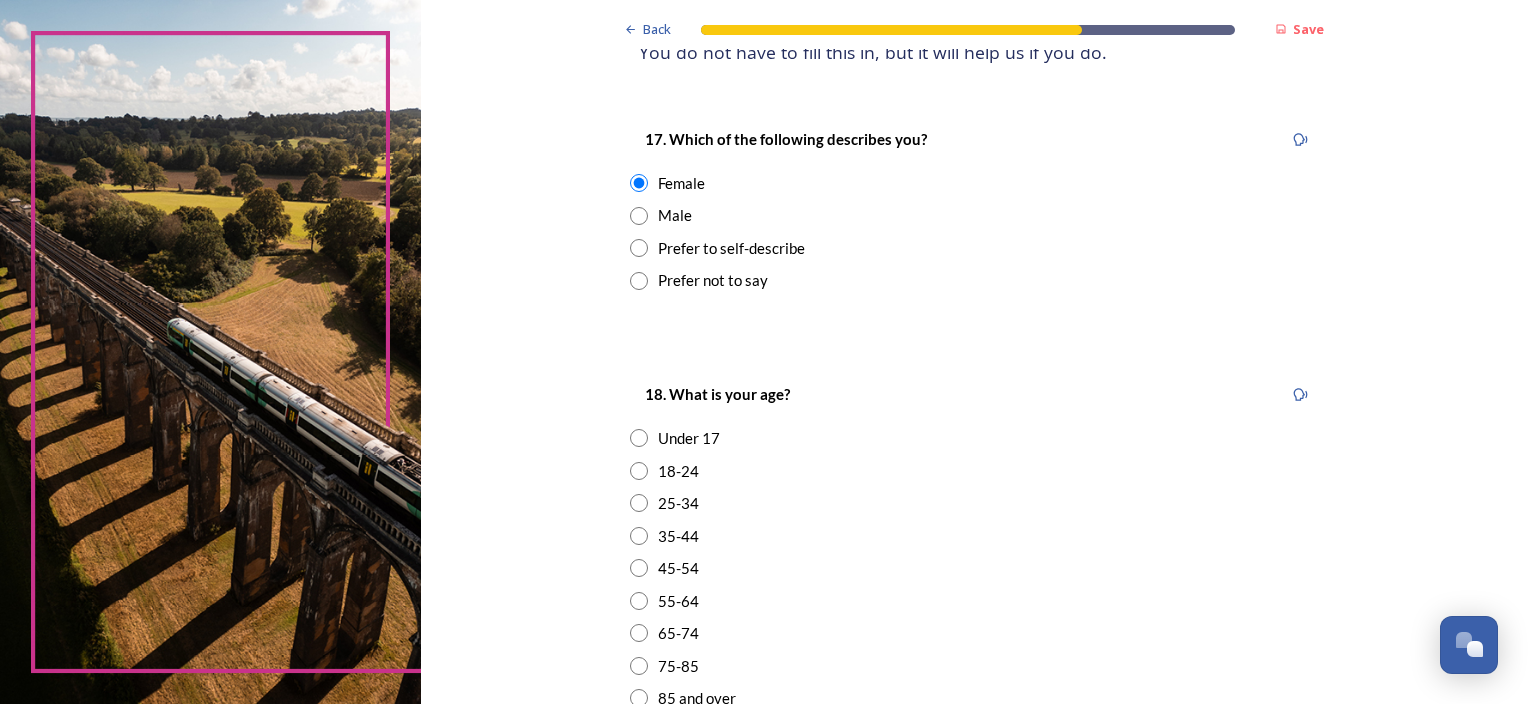 scroll, scrollTop: 400, scrollLeft: 0, axis: vertical 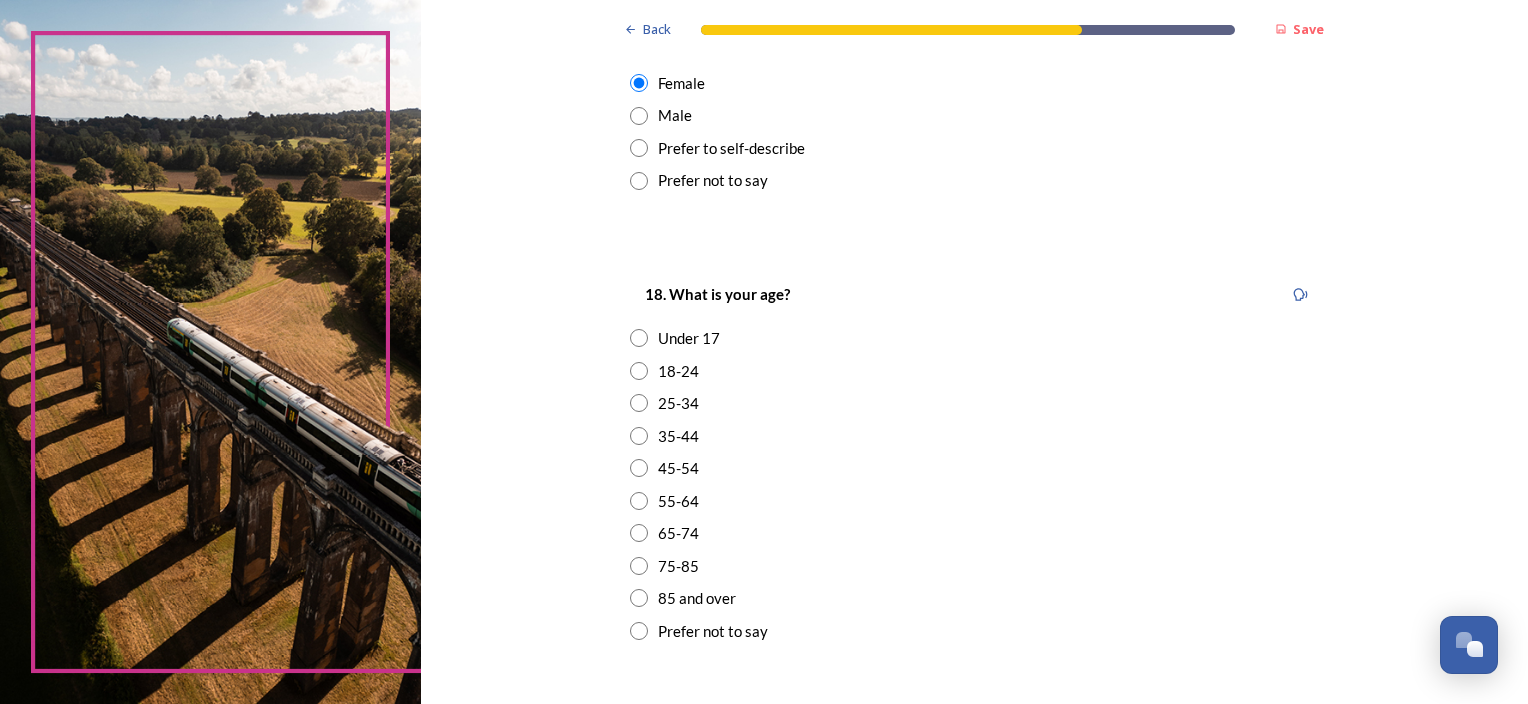 click at bounding box center [639, 501] 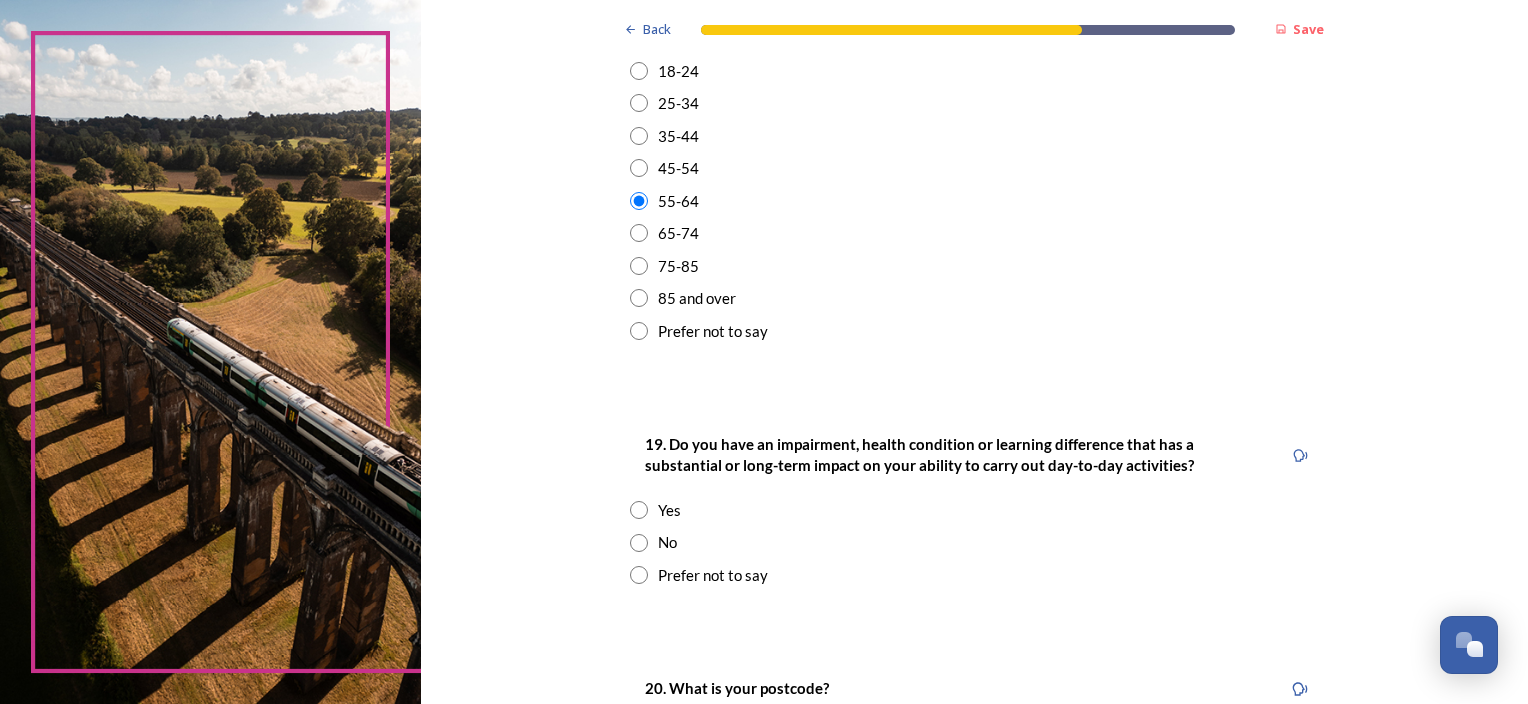 scroll, scrollTop: 900, scrollLeft: 0, axis: vertical 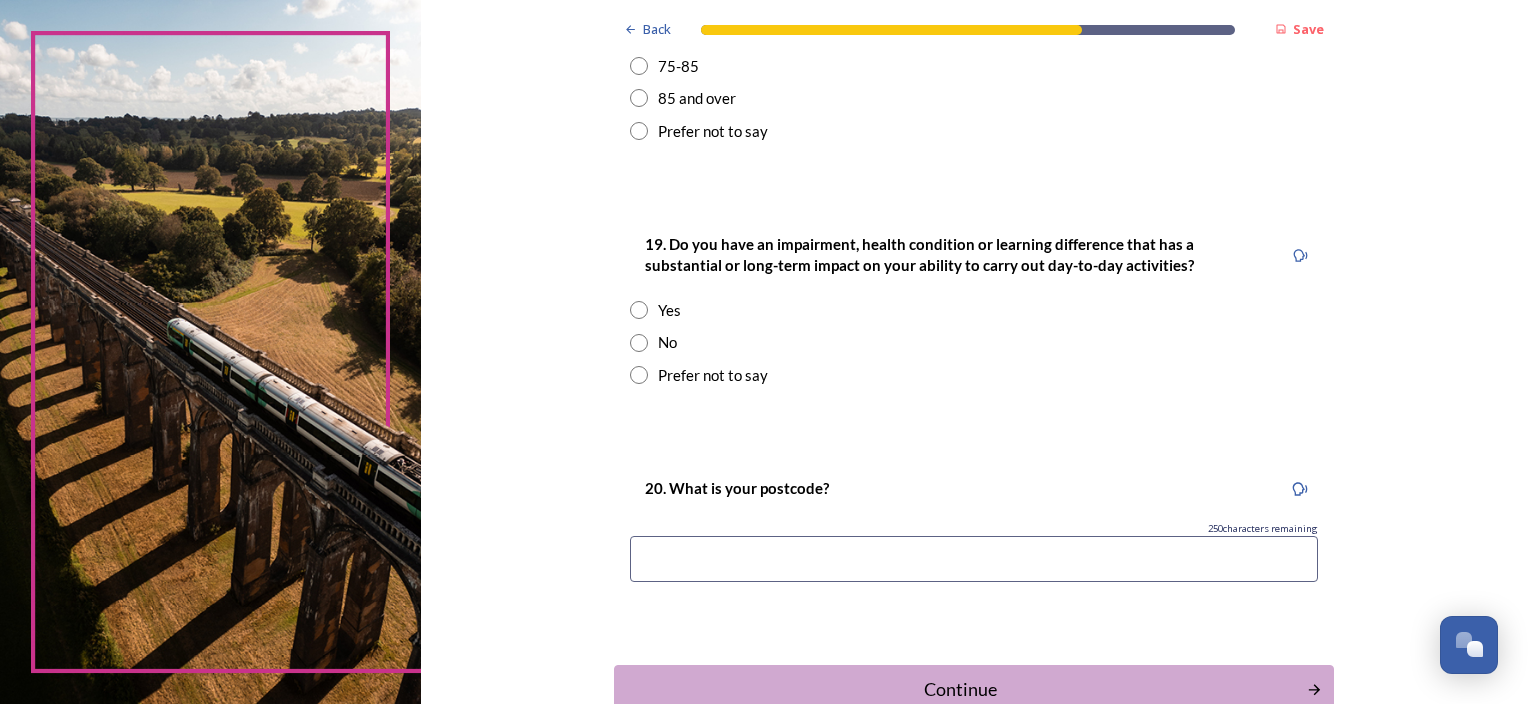 click on "Back Save About you We would now like to know a little more about you. This will not identify you as an individual, this survey is anonymous, but any information that you share will be treated in the strictest confidence and will be used only to helps us make sure we are getting representation from all areas and help us to improve our services. ﻿You do not have to fill this in, but it will help us if you do. 17. Which of the following describes you? Female Male Prefer to self-describe Prefer not to say 18. What is your age? Under 17 18-24 25-34 35-44 45-54 55-64 65-74 75-85 85 and over Prefer not to say 19. Do you have an impairment, health condition or learning difference that has a substantial or long-term impact on your ability to carry out day-to-day activities? Yes No Prefer not to say 20. What is your postcode? [POSTCODE] 250 characters remaining Continue Back Powered by" at bounding box center (974, -35) 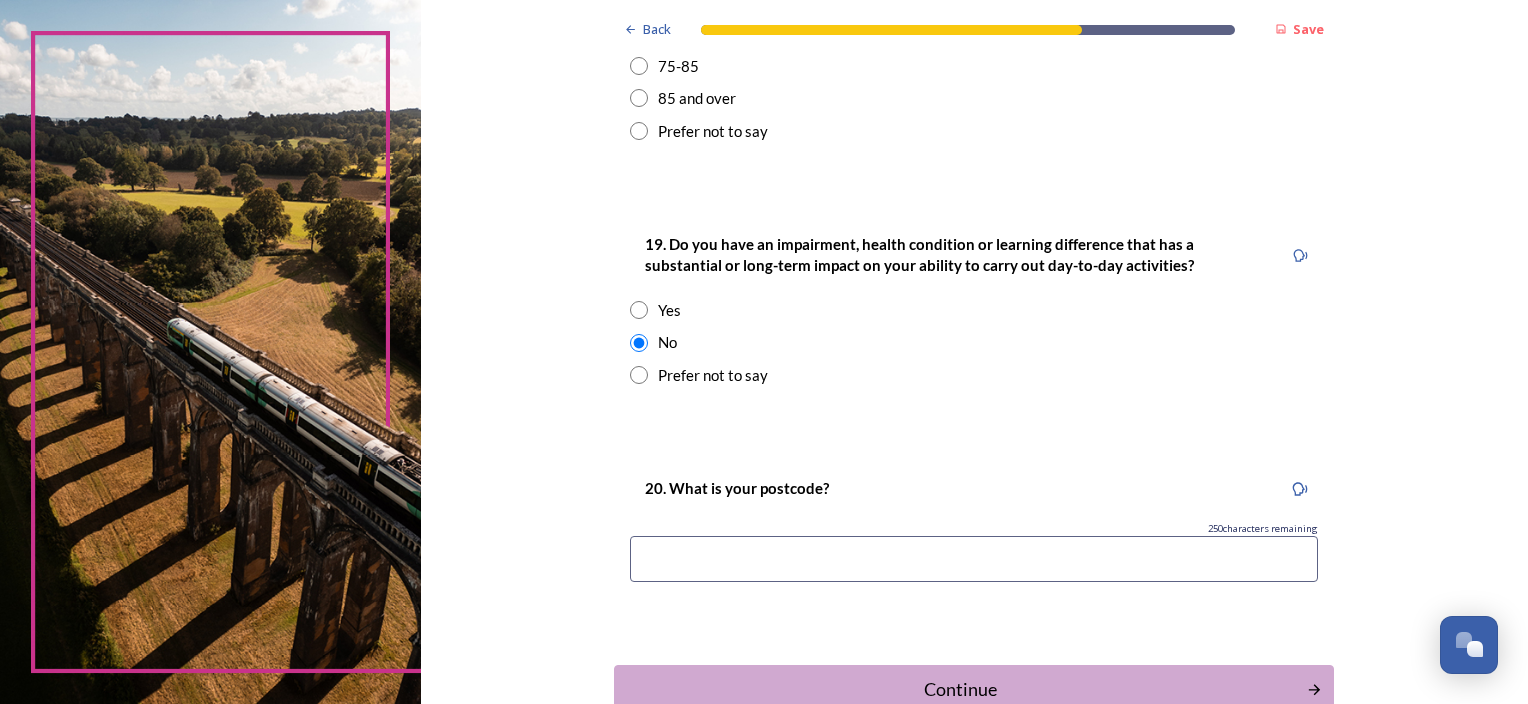 scroll, scrollTop: 1025, scrollLeft: 0, axis: vertical 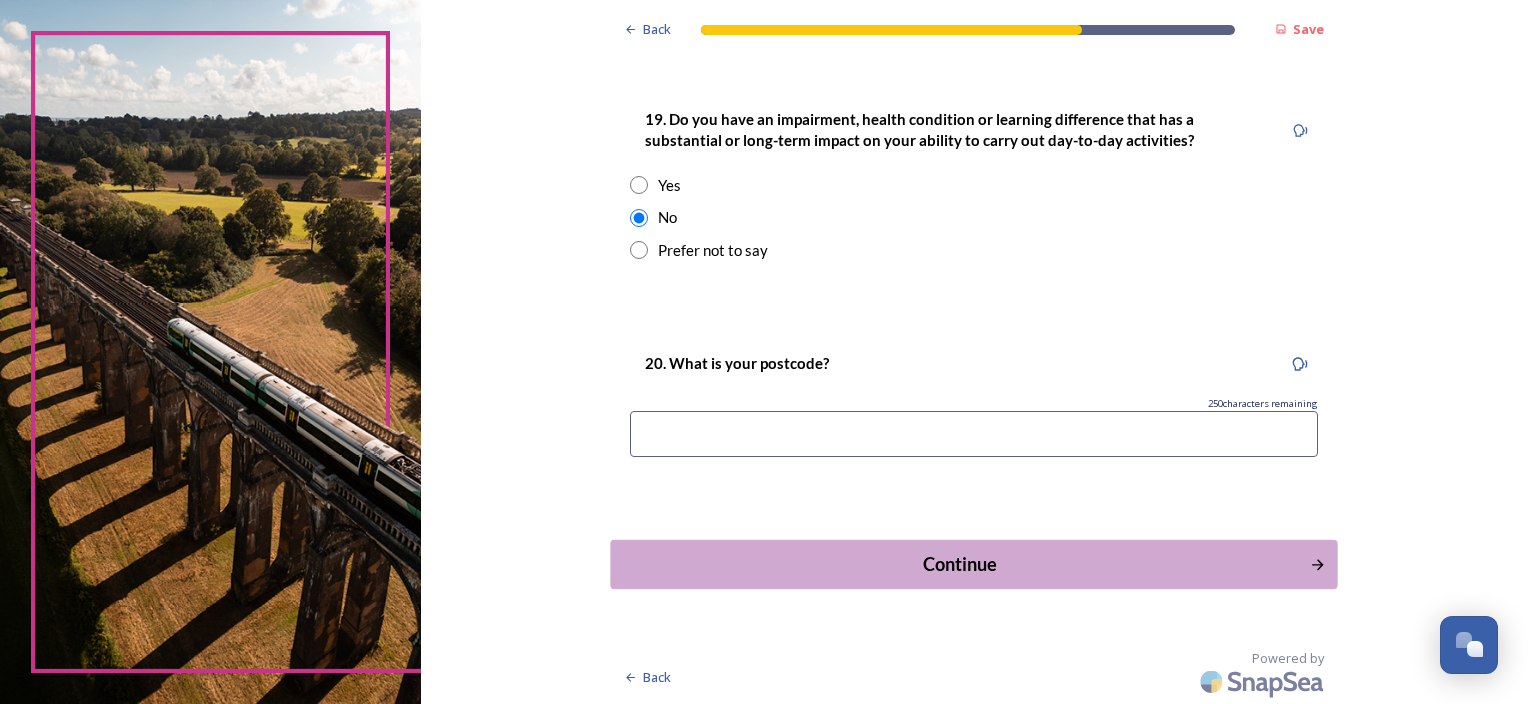 click on "Continue" at bounding box center (960, 564) 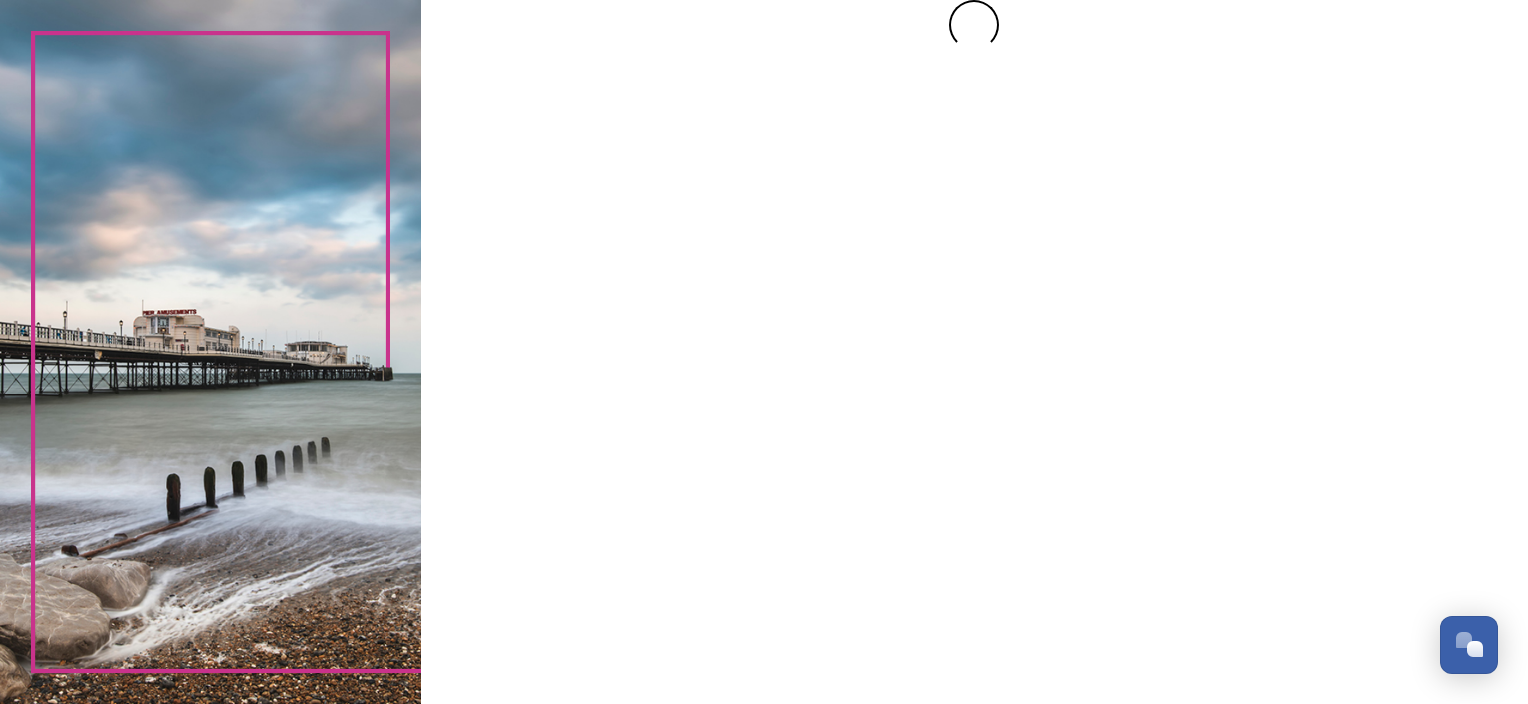scroll, scrollTop: 0, scrollLeft: 0, axis: both 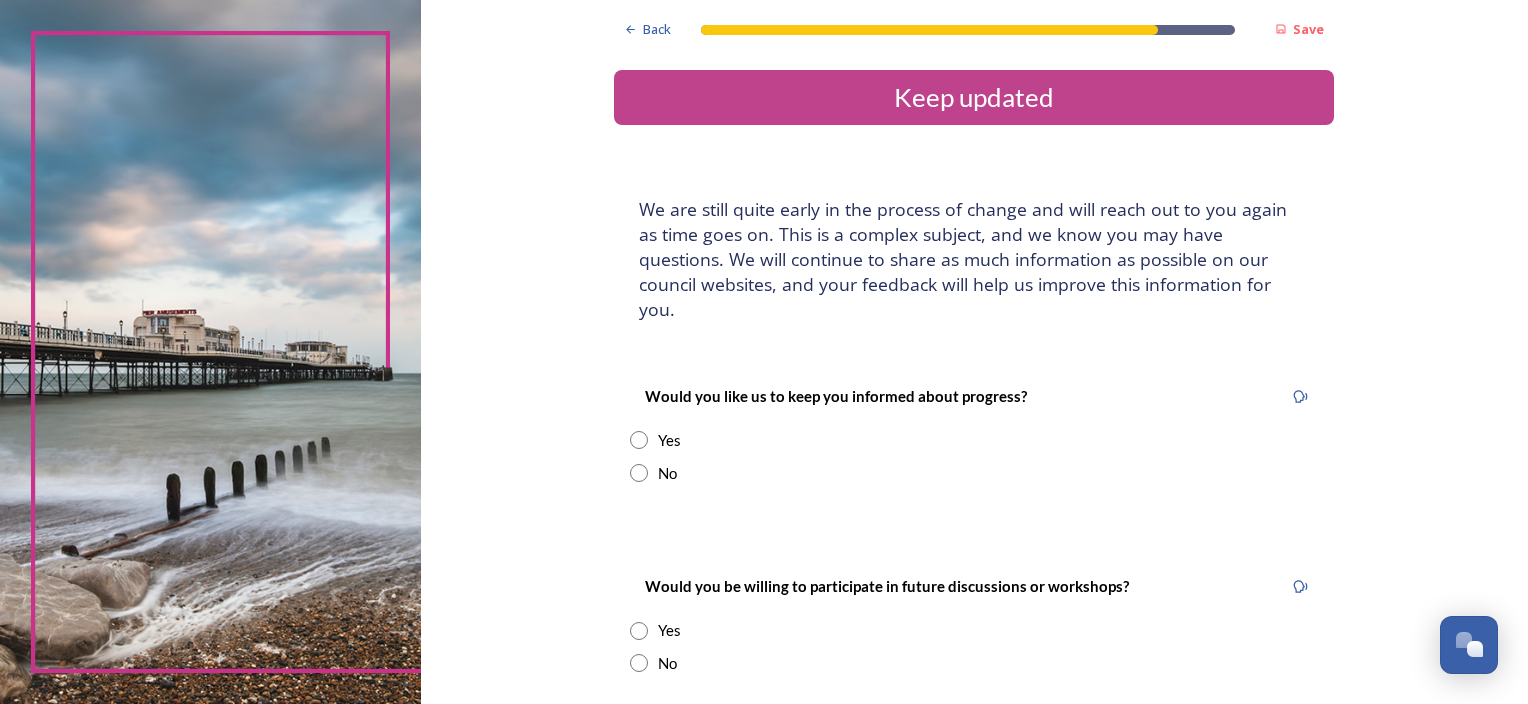 click at bounding box center (639, 473) 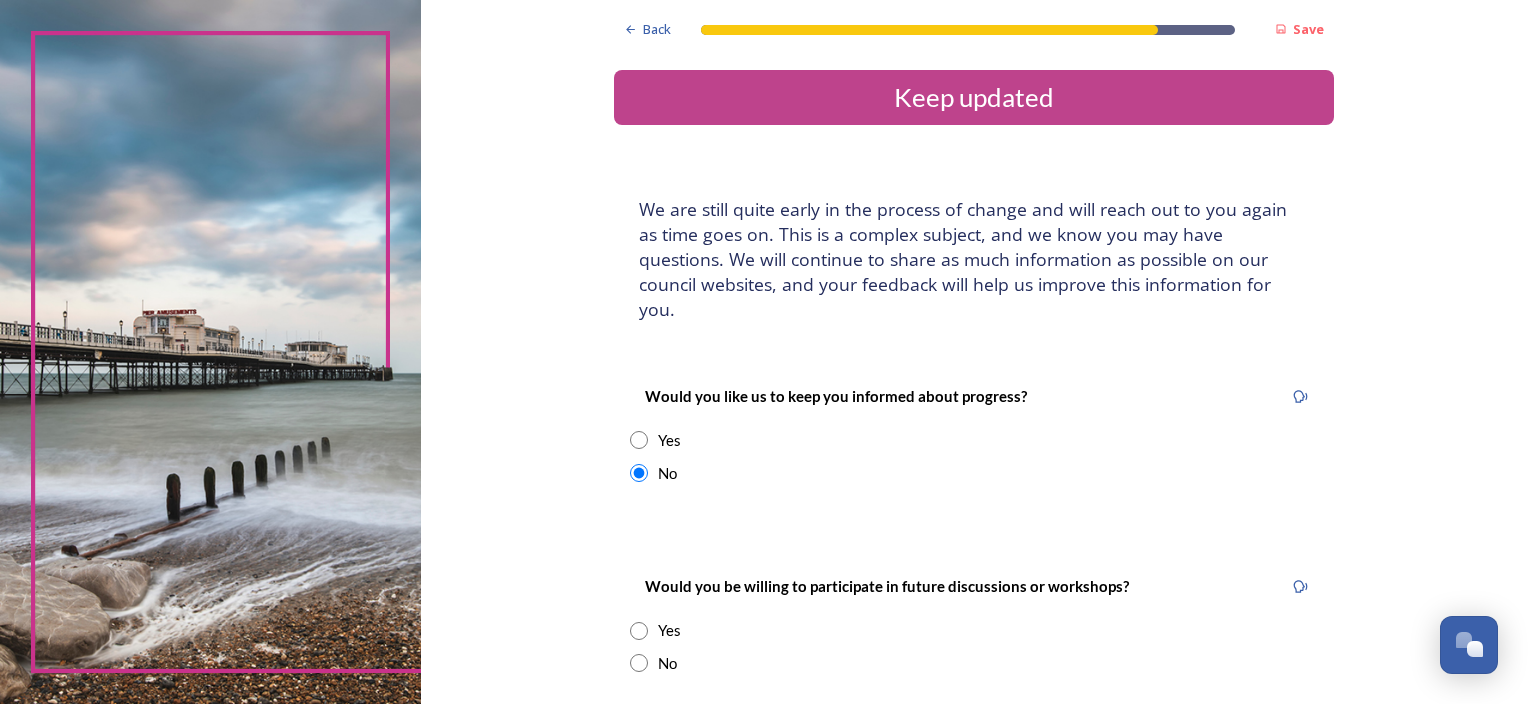 scroll, scrollTop: 180, scrollLeft: 0, axis: vertical 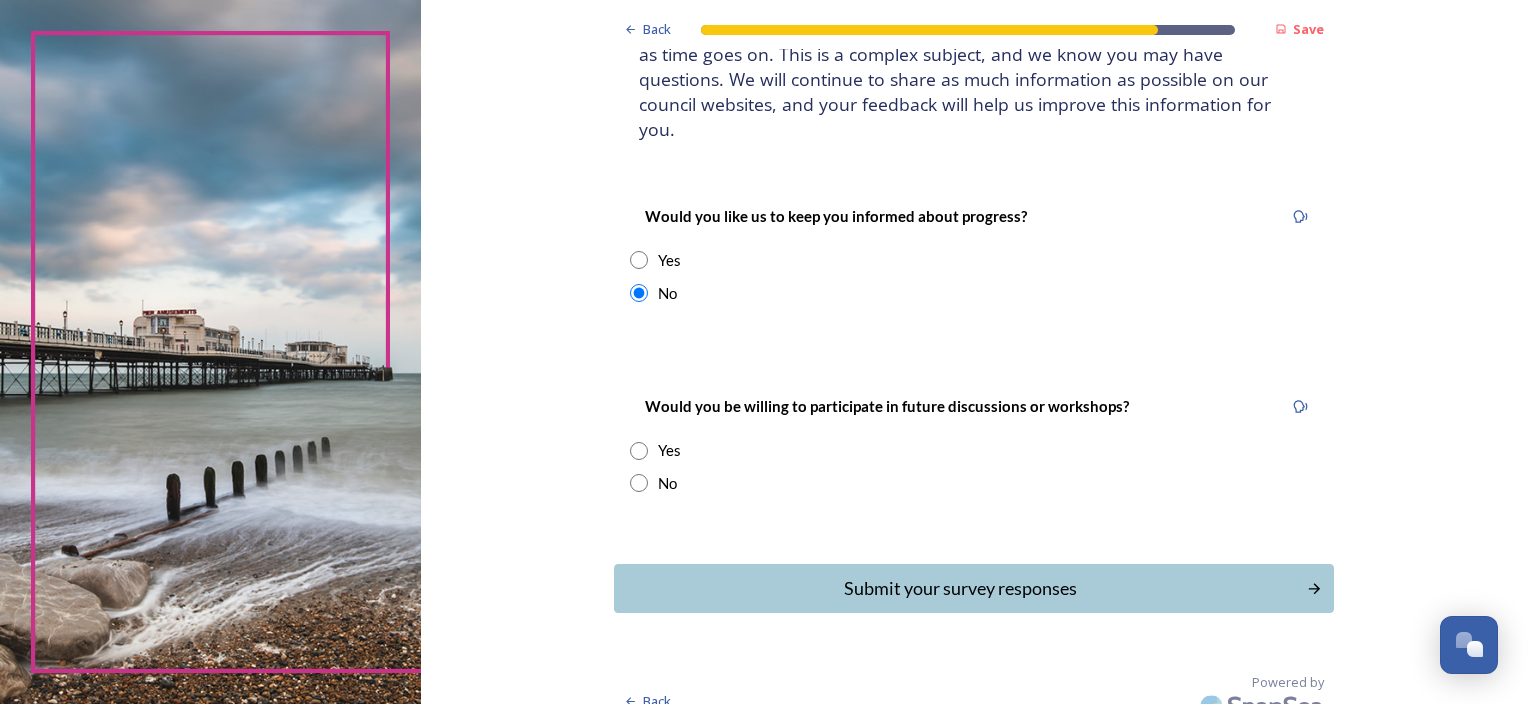click at bounding box center [639, 483] 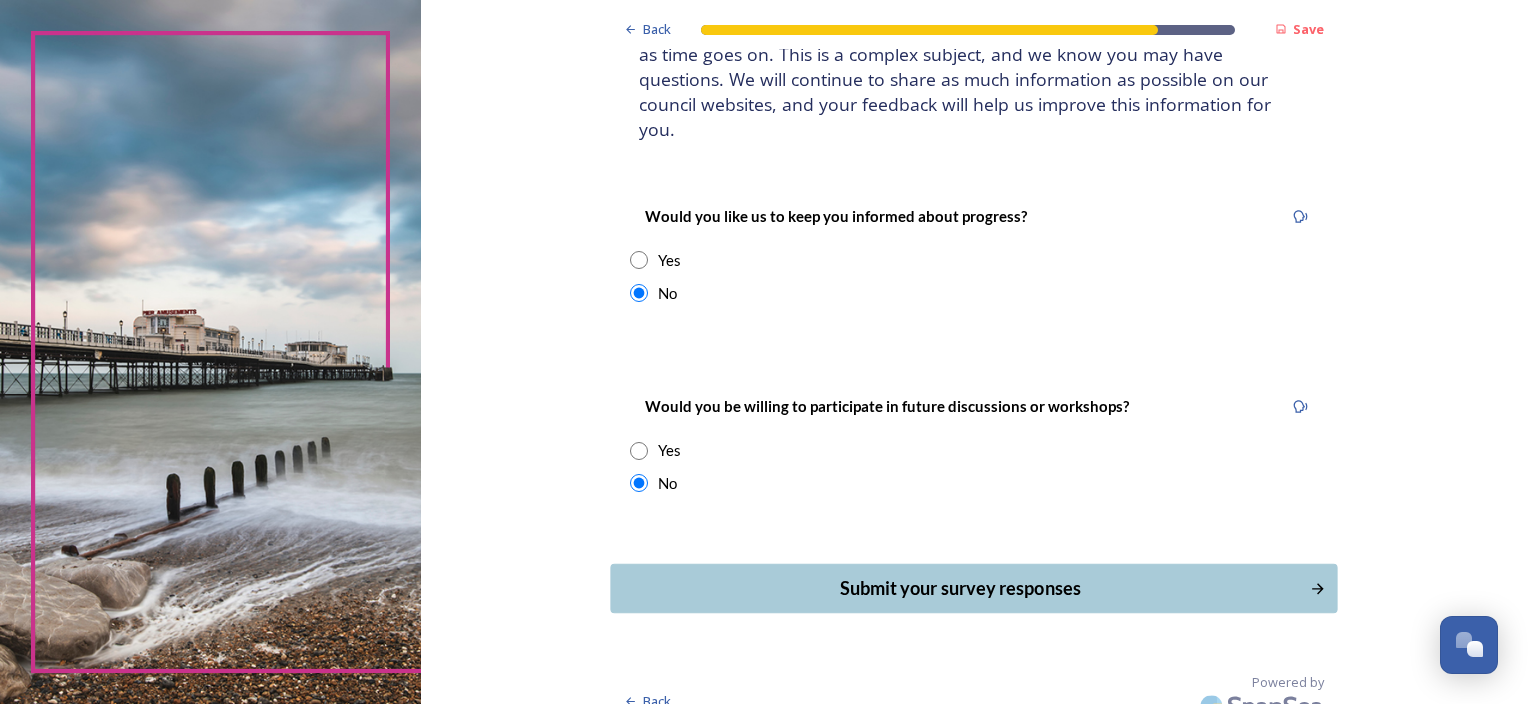 click on "Submit your survey responses" at bounding box center (960, 588) 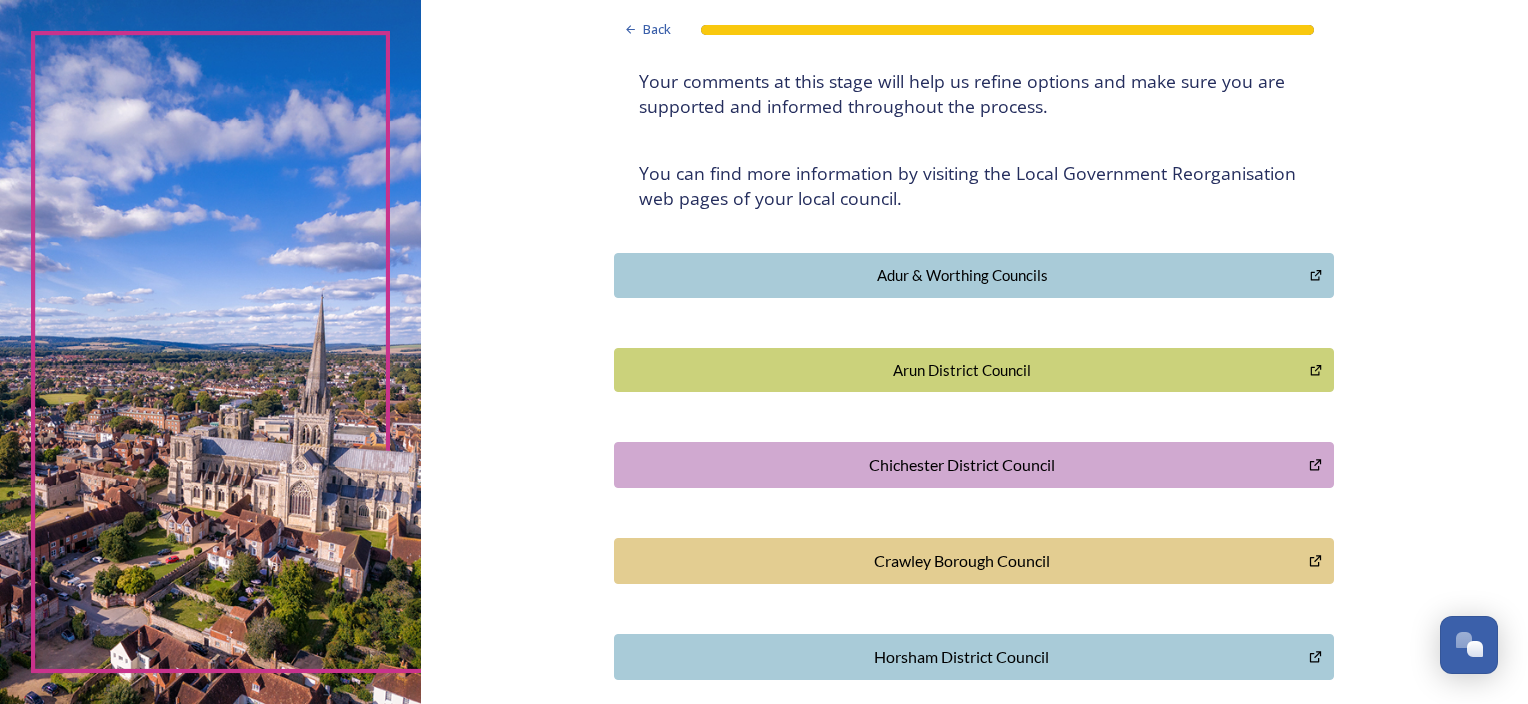 scroll, scrollTop: 400, scrollLeft: 0, axis: vertical 